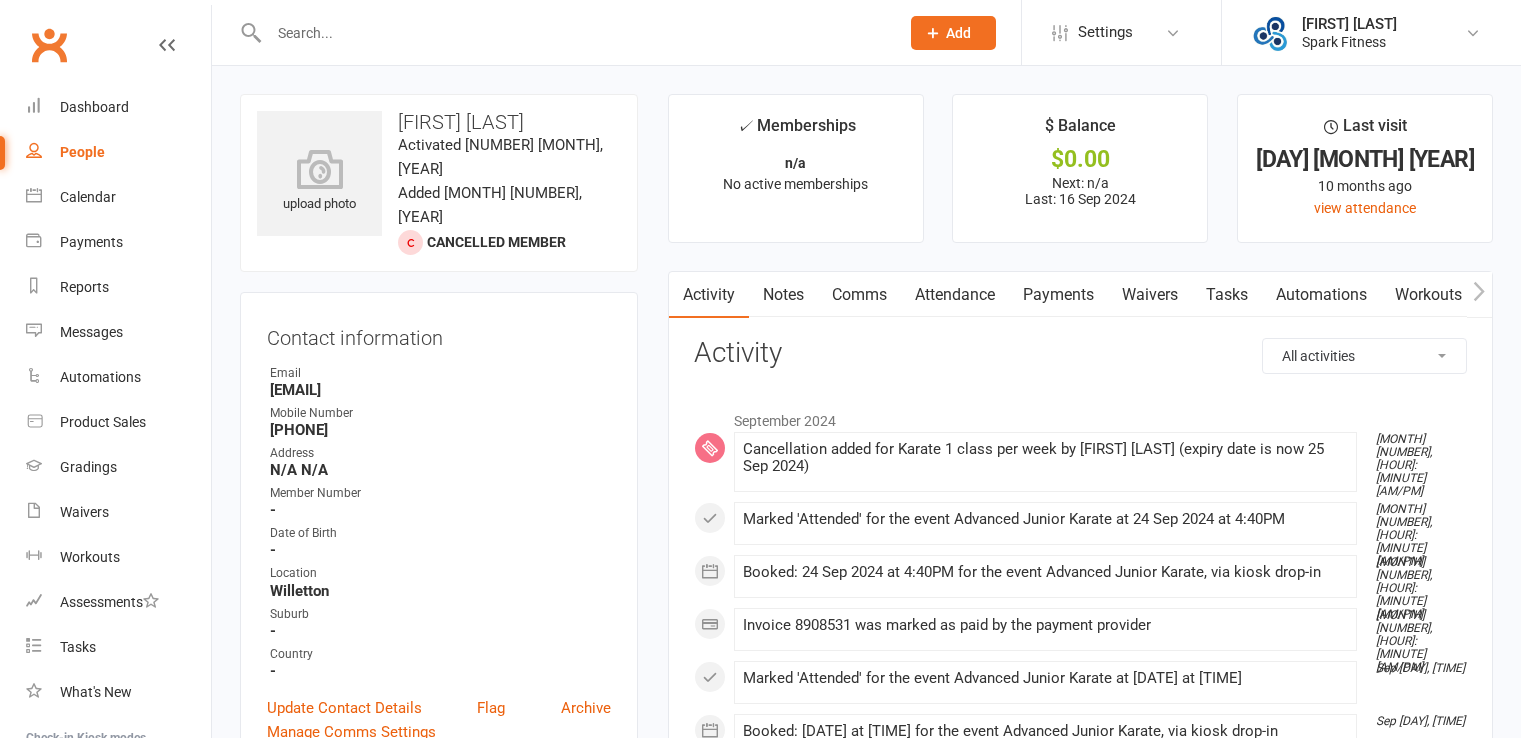 scroll, scrollTop: 0, scrollLeft: 0, axis: both 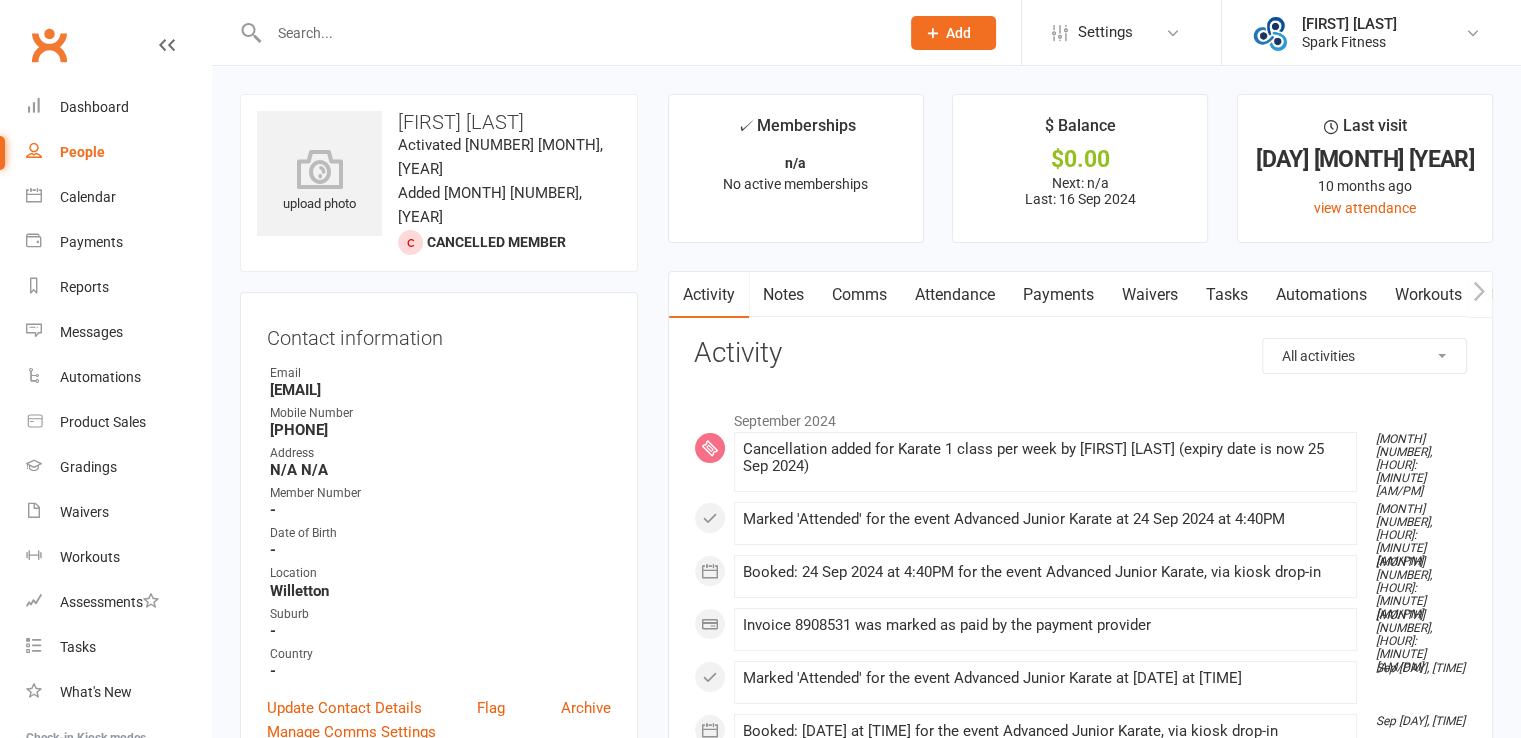 click at bounding box center (574, 33) 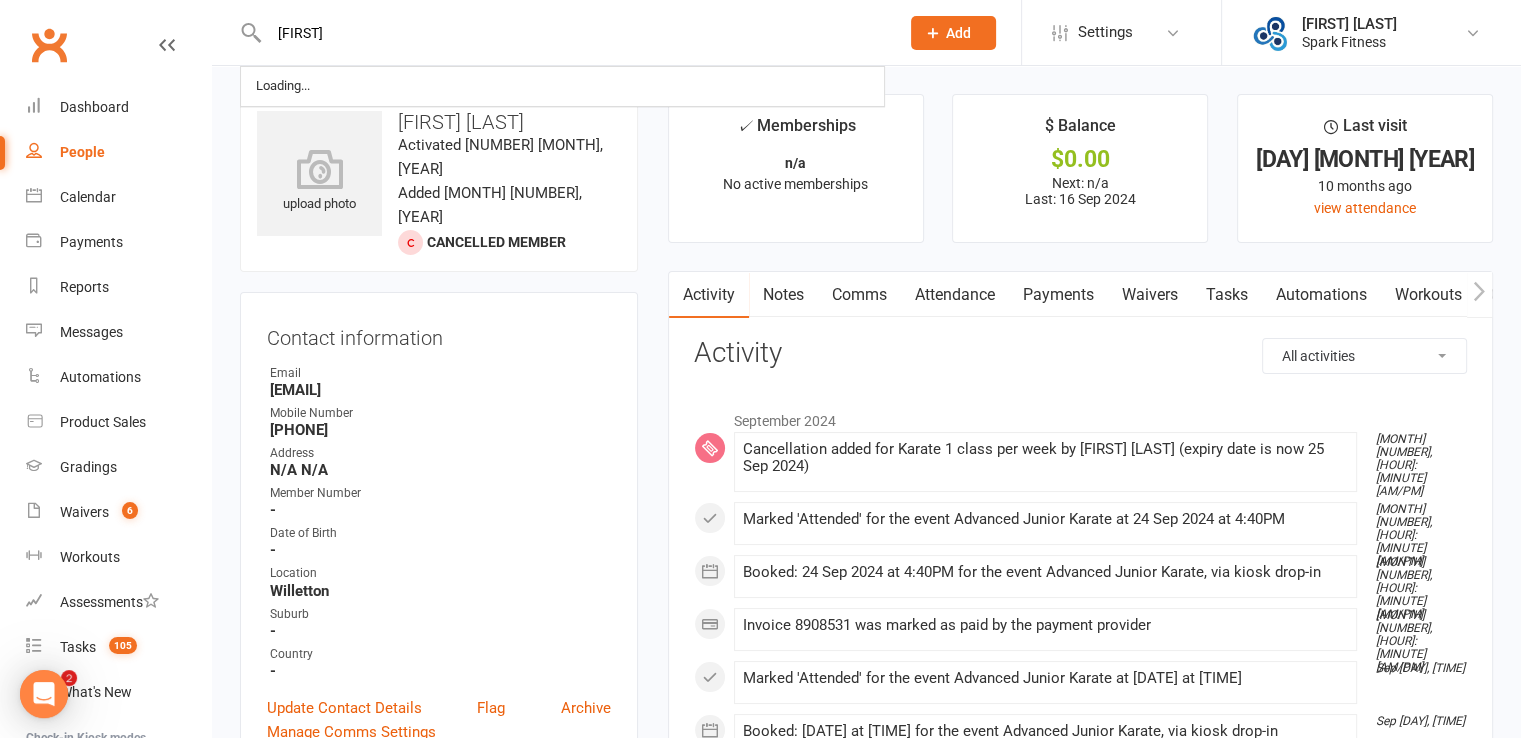 scroll, scrollTop: 0, scrollLeft: 0, axis: both 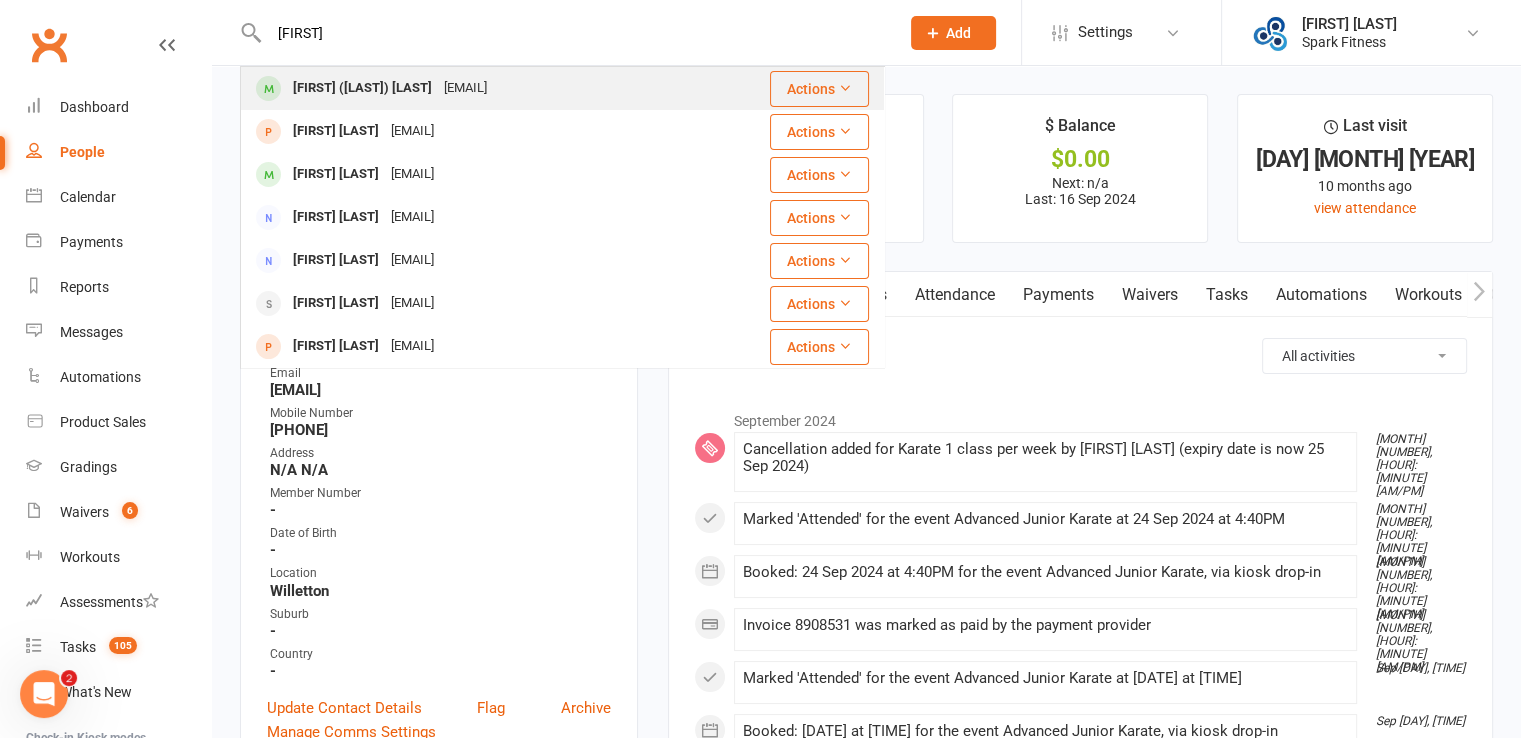 type on "[FIRST]" 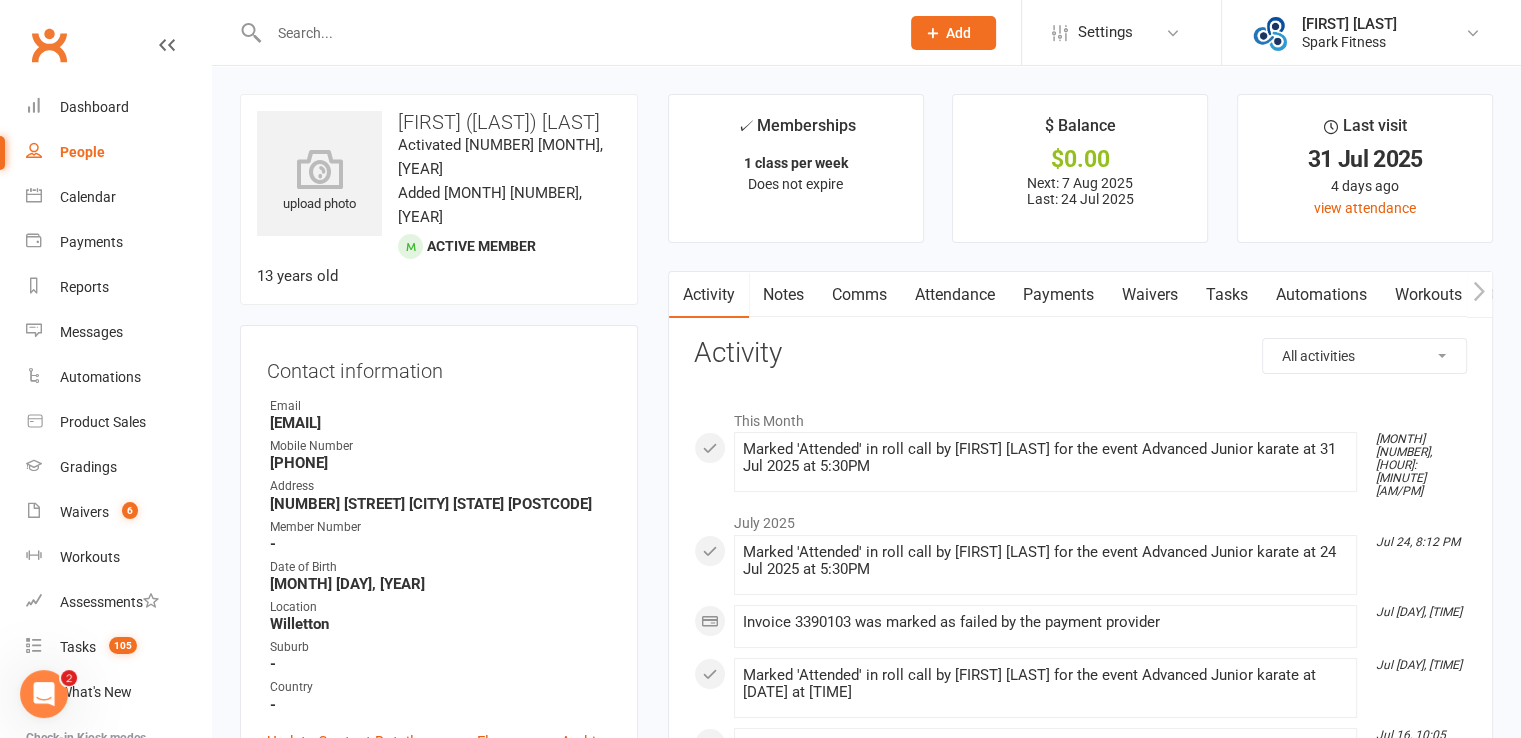 click on "Payments" at bounding box center (1058, 295) 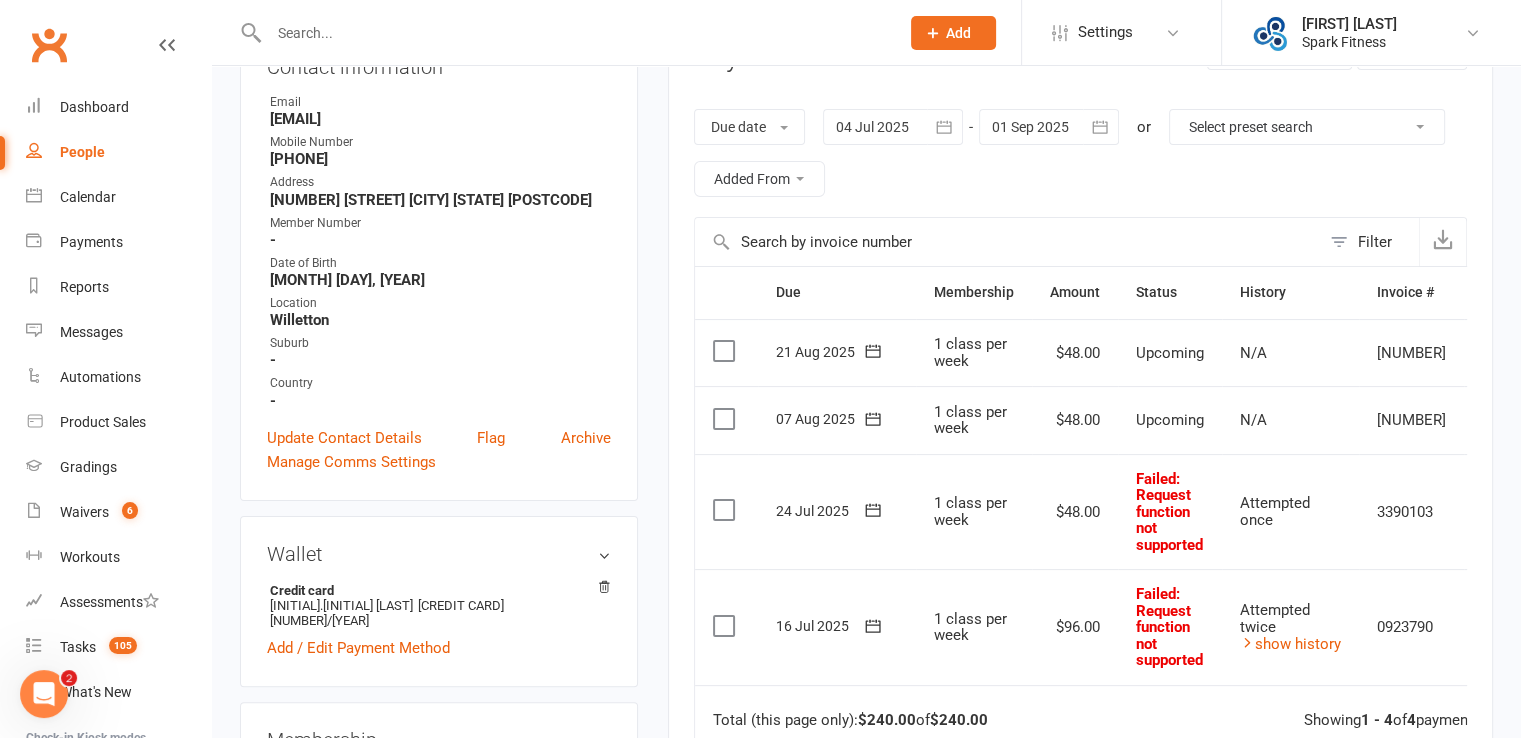 scroll, scrollTop: 300, scrollLeft: 0, axis: vertical 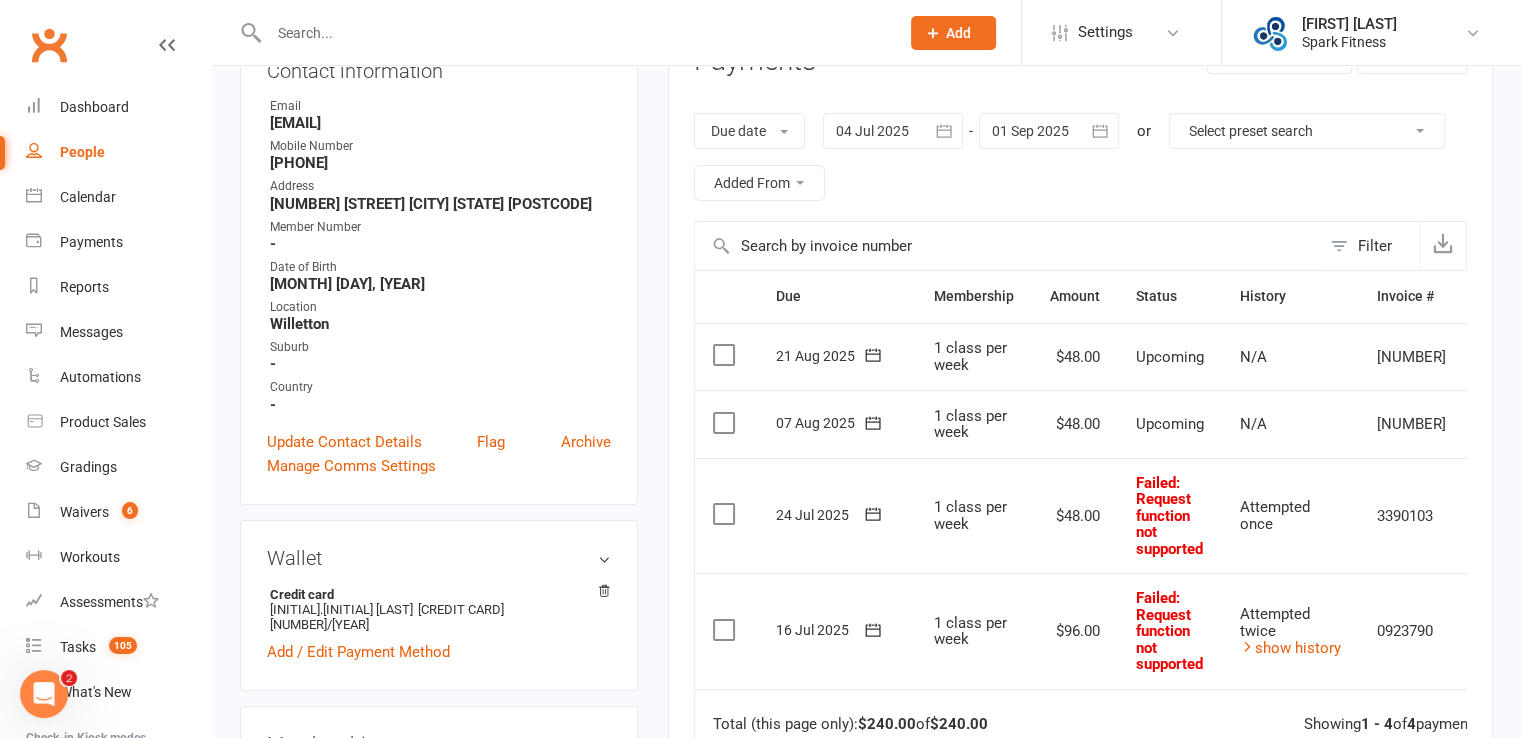 click 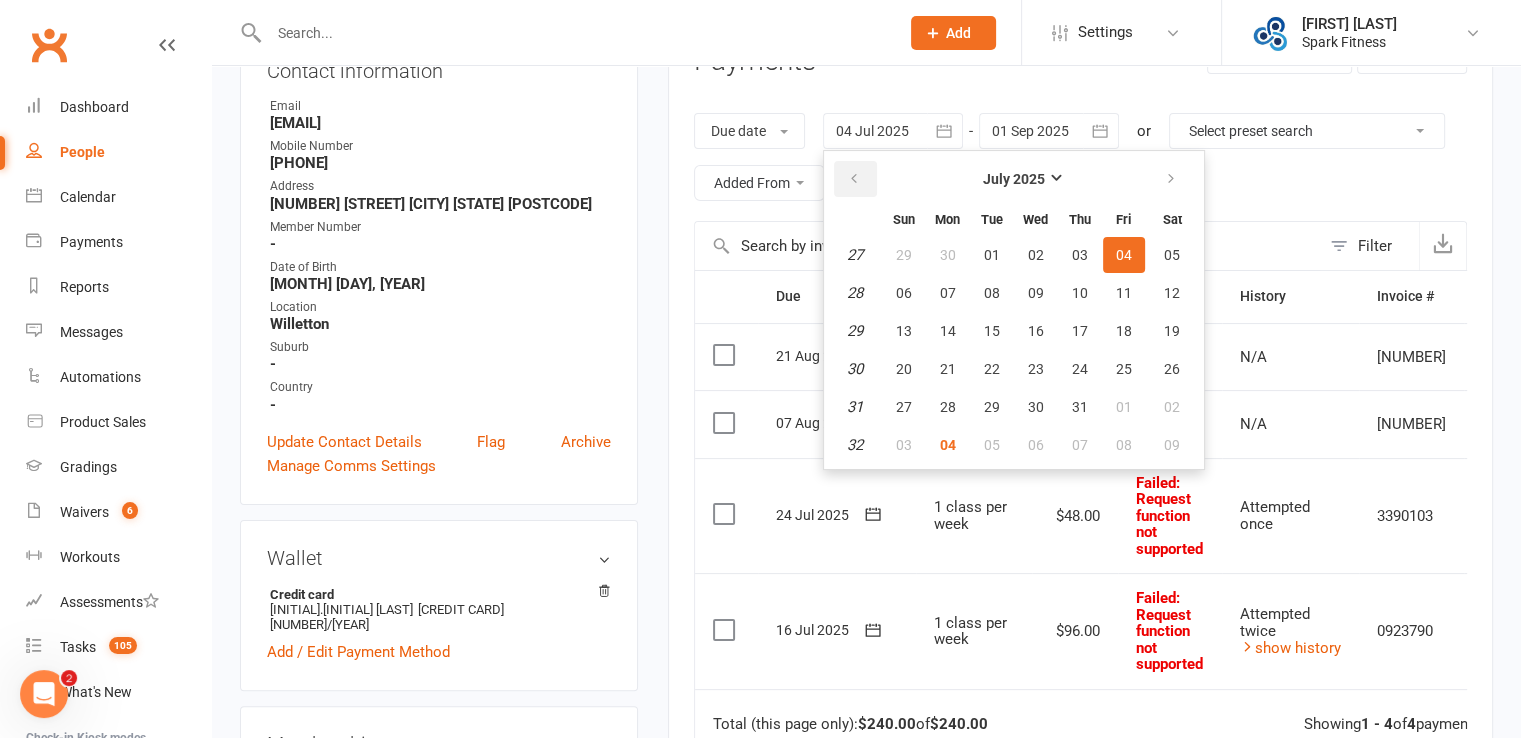 click at bounding box center [854, 179] 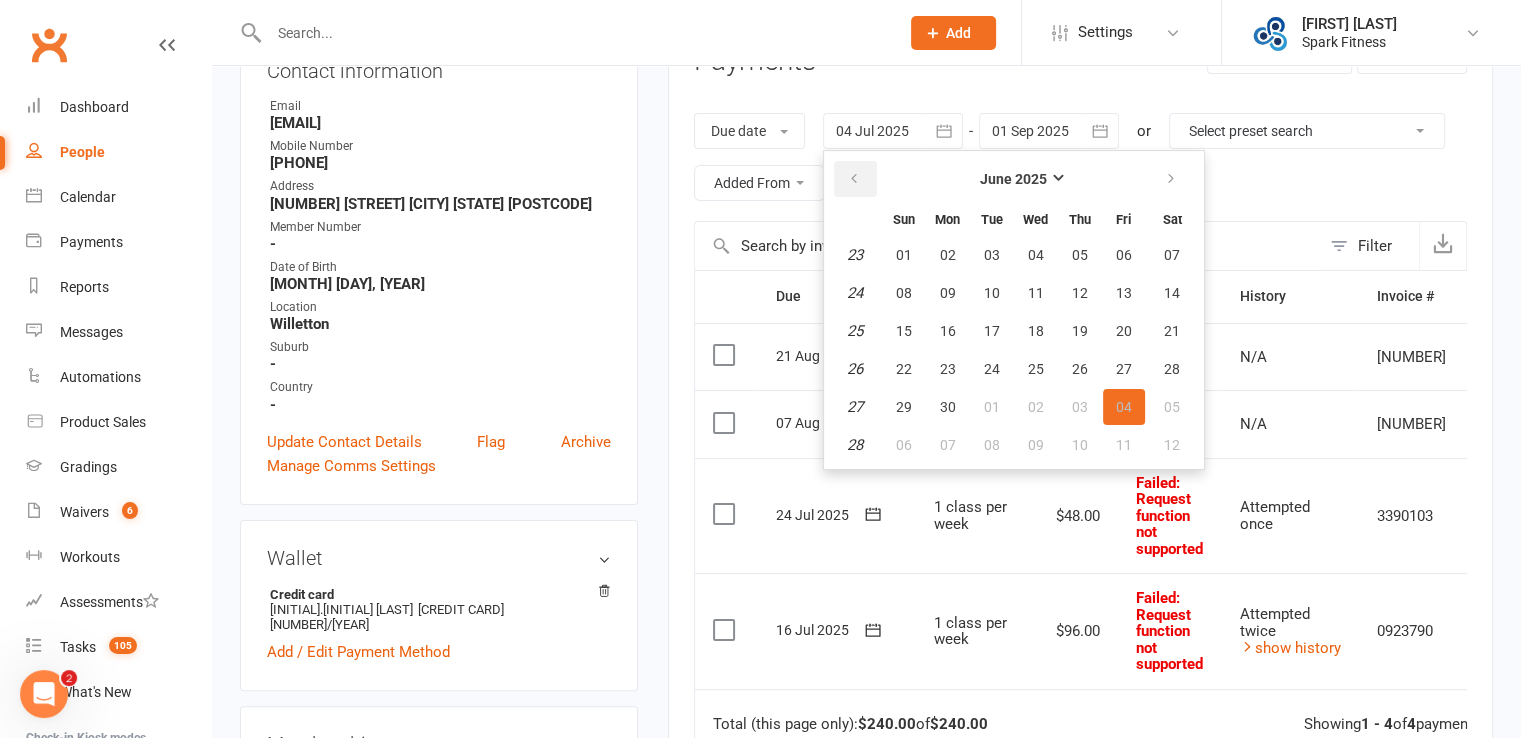 click at bounding box center [854, 179] 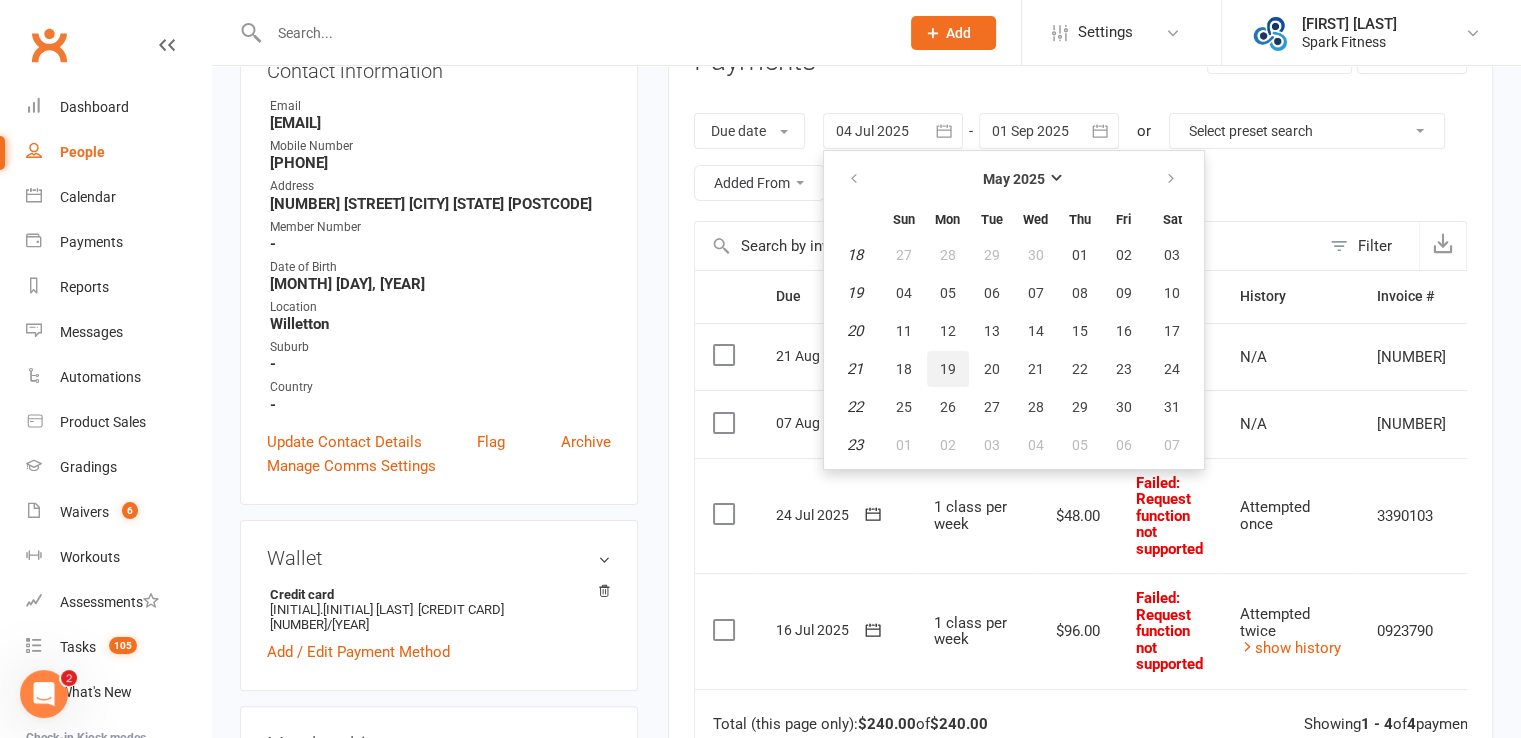 click on "19" at bounding box center (948, 369) 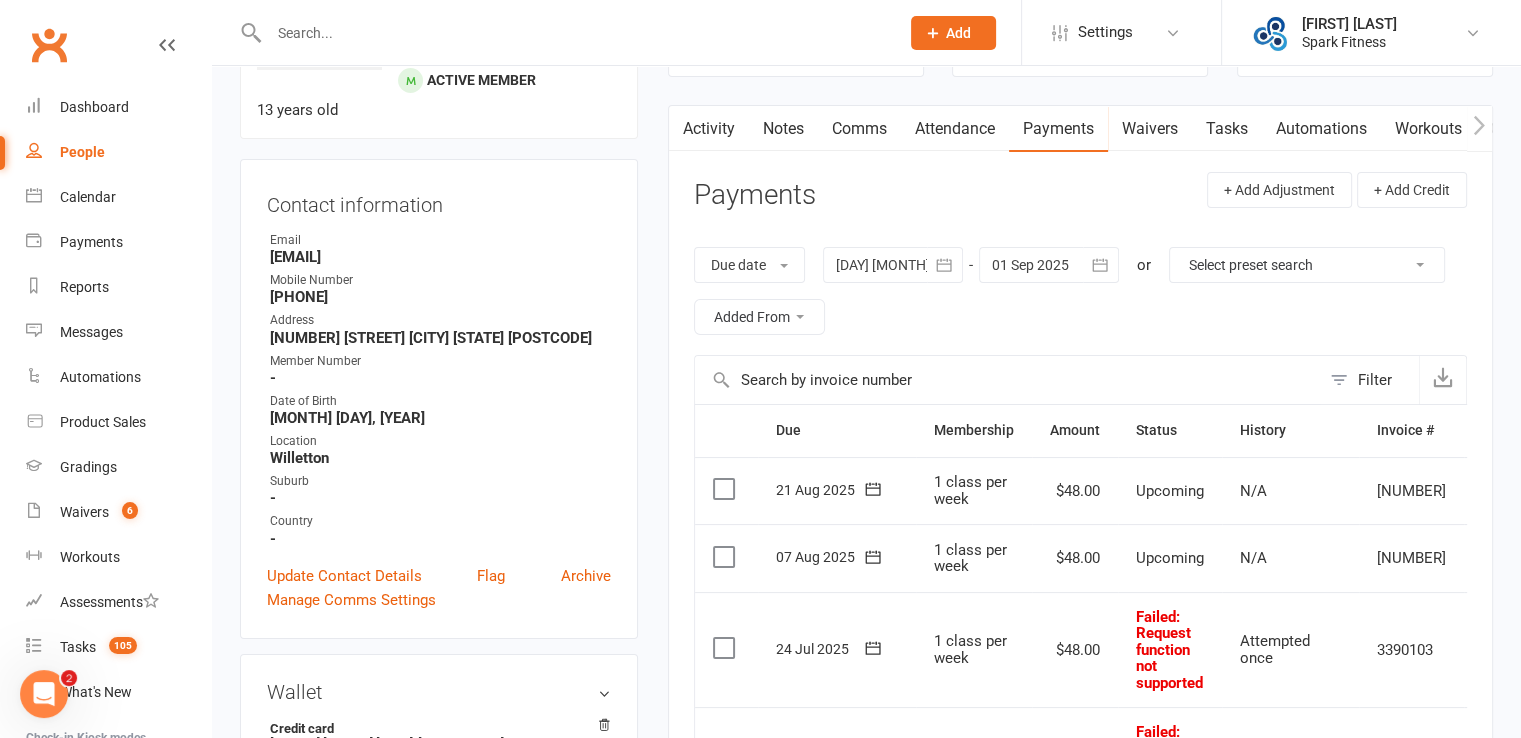 scroll, scrollTop: 0, scrollLeft: 0, axis: both 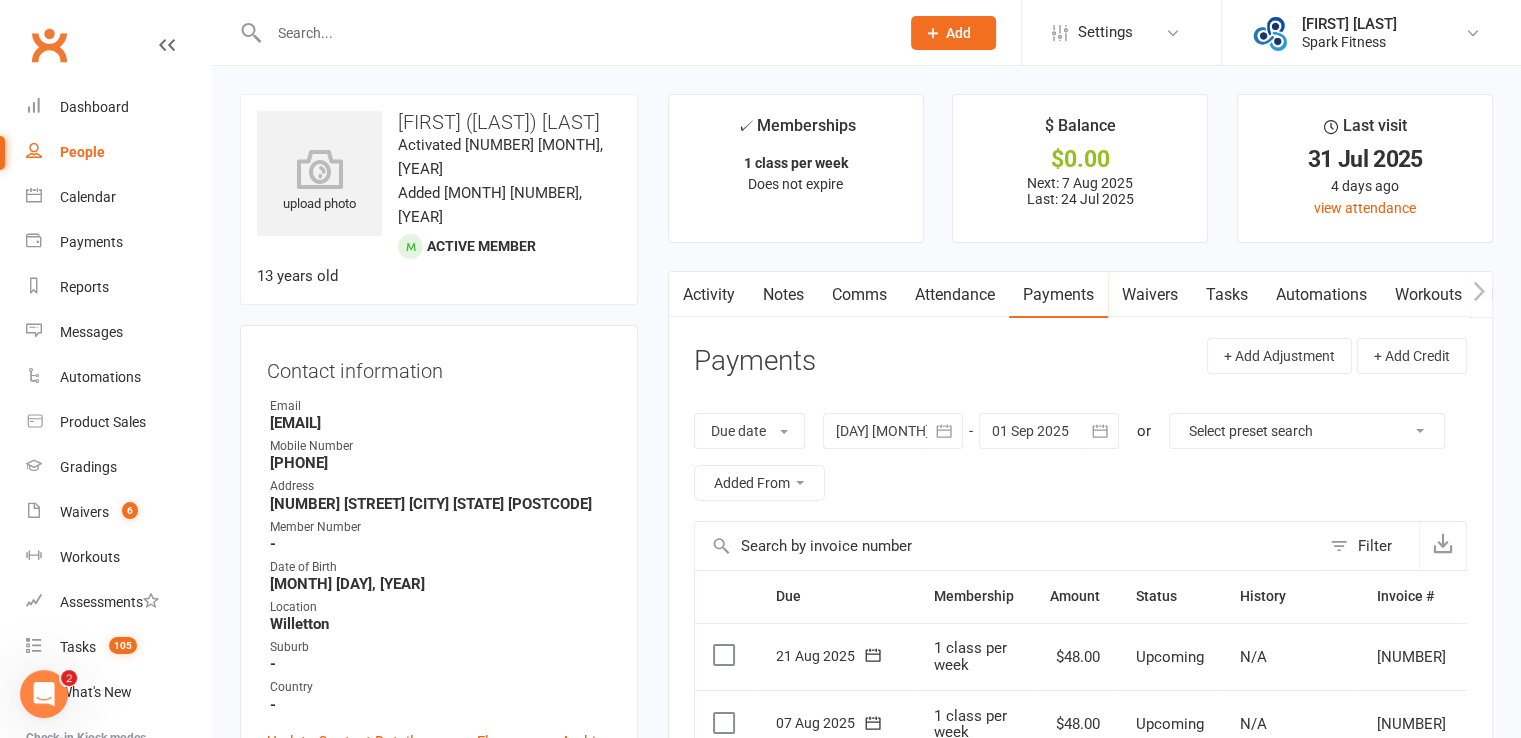drag, startPoint x: 272, startPoint y: 370, endPoint x: 464, endPoint y: 383, distance: 192.4396 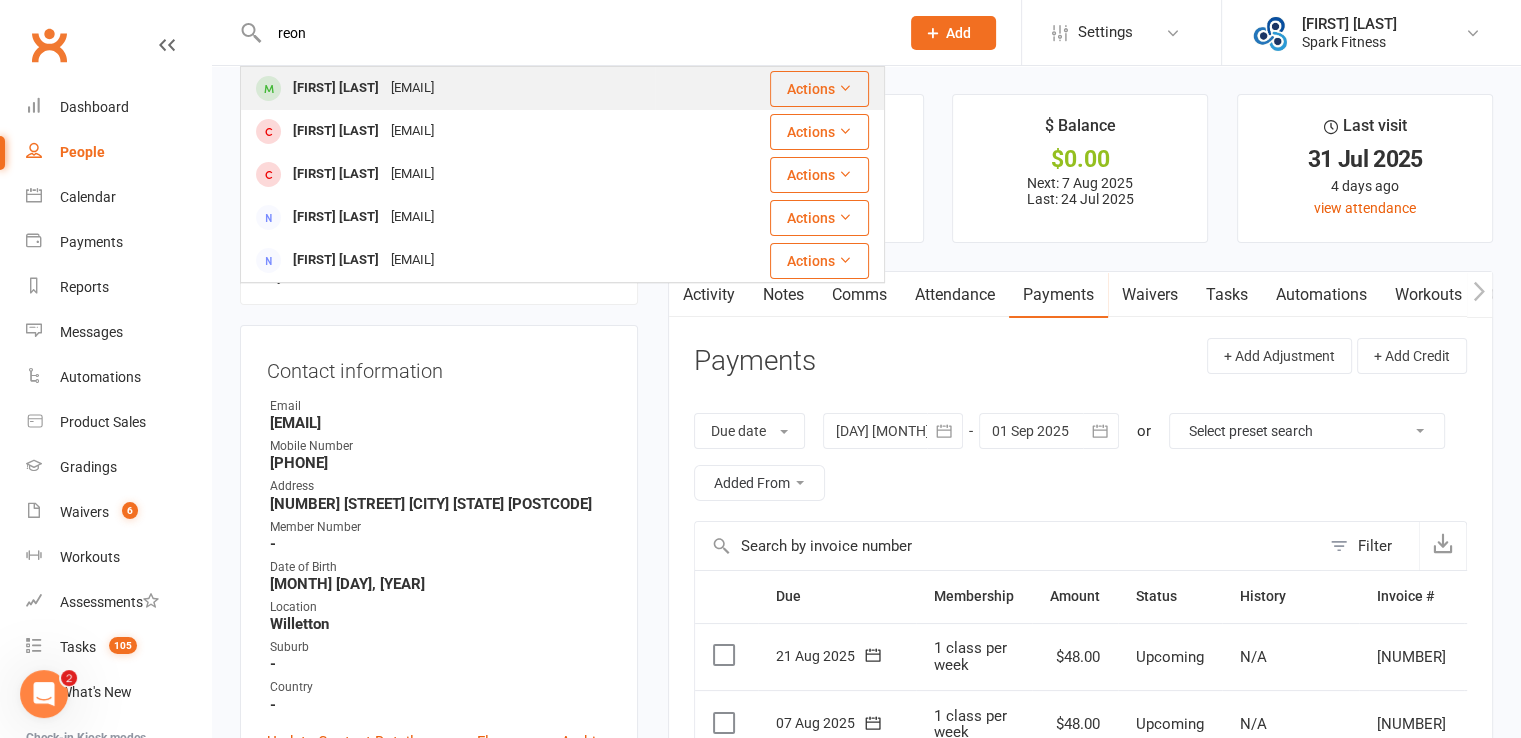 type on "reon" 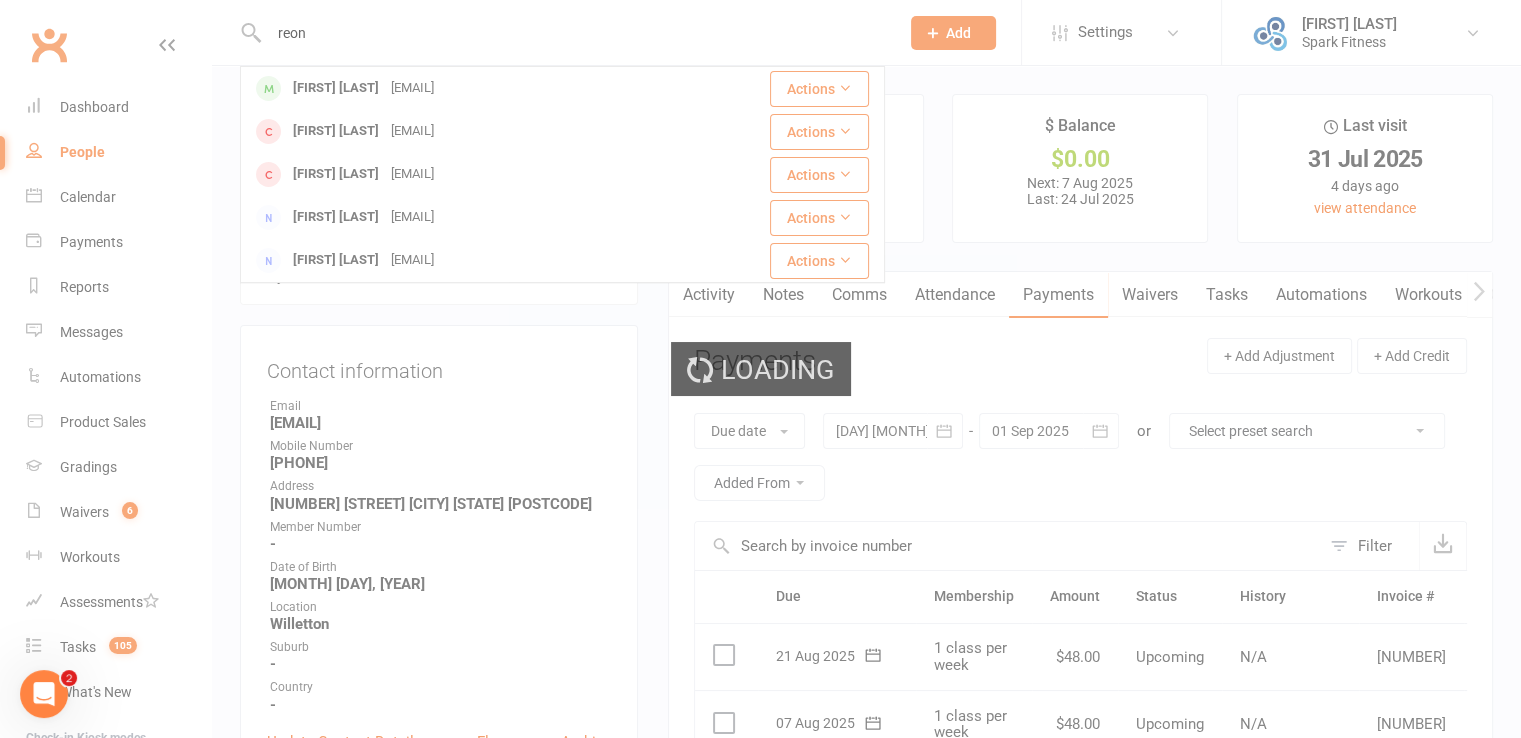 type 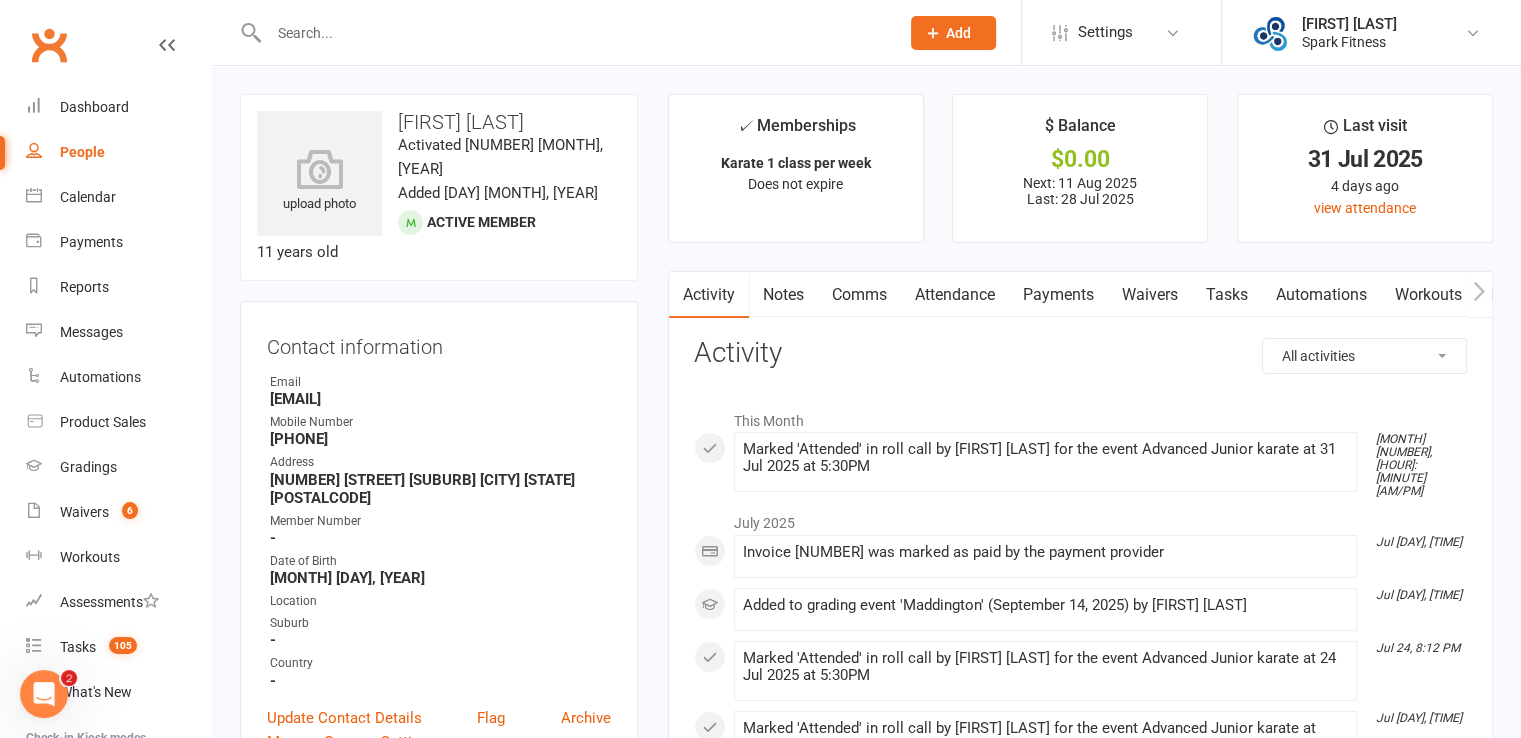 drag, startPoint x: 270, startPoint y: 373, endPoint x: 452, endPoint y: 362, distance: 182.3321 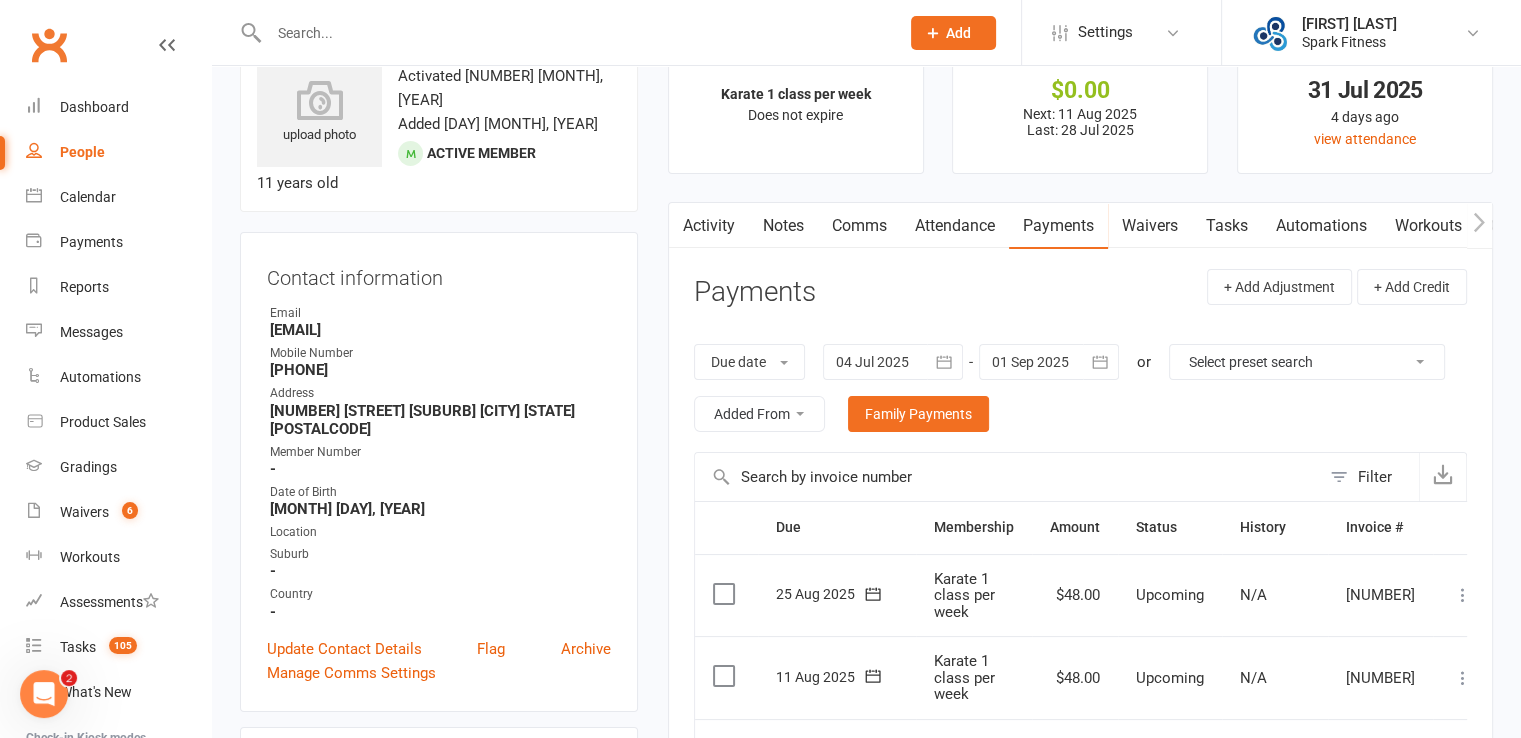 scroll, scrollTop: 100, scrollLeft: 0, axis: vertical 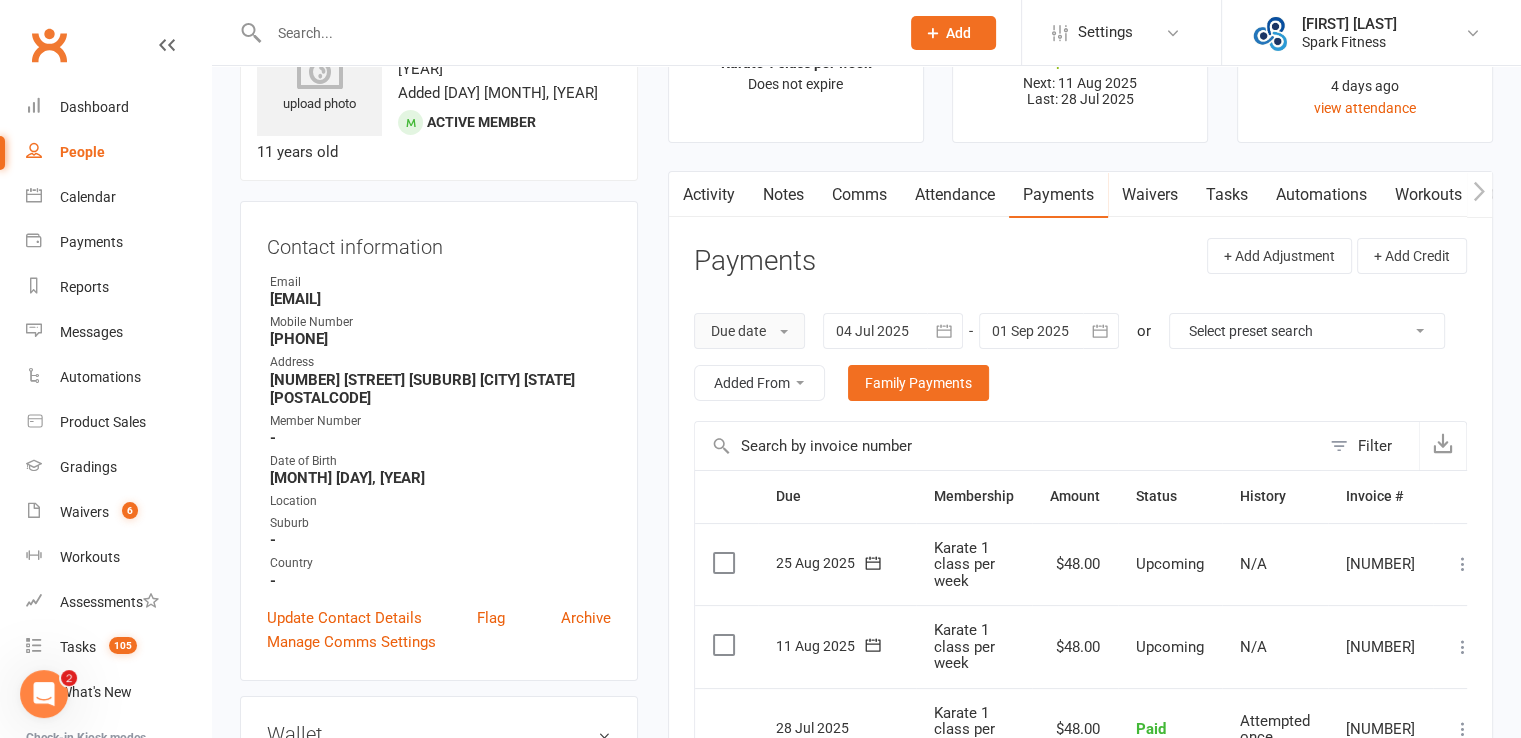 click on "Due date" at bounding box center [749, 331] 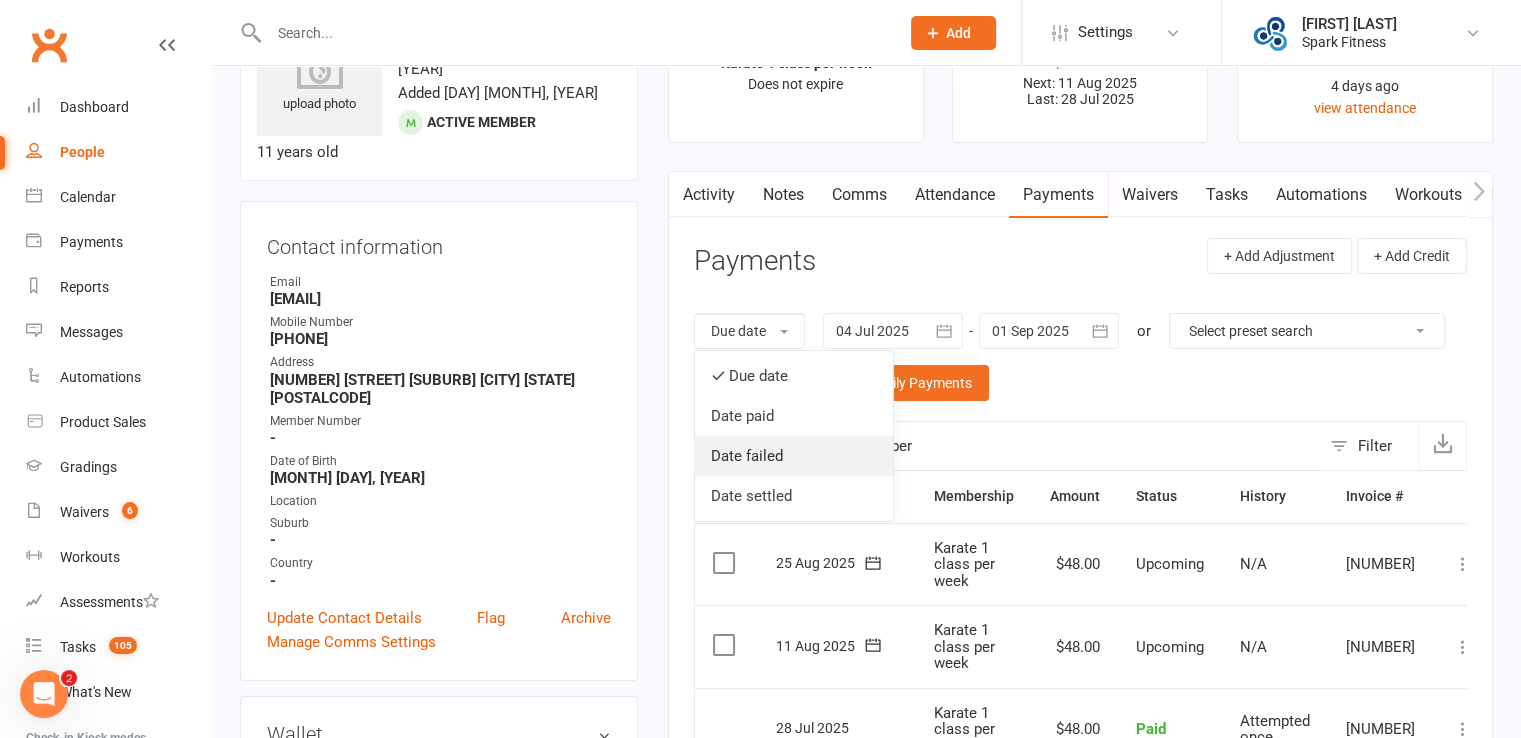 click on "Date failed" at bounding box center (794, 456) 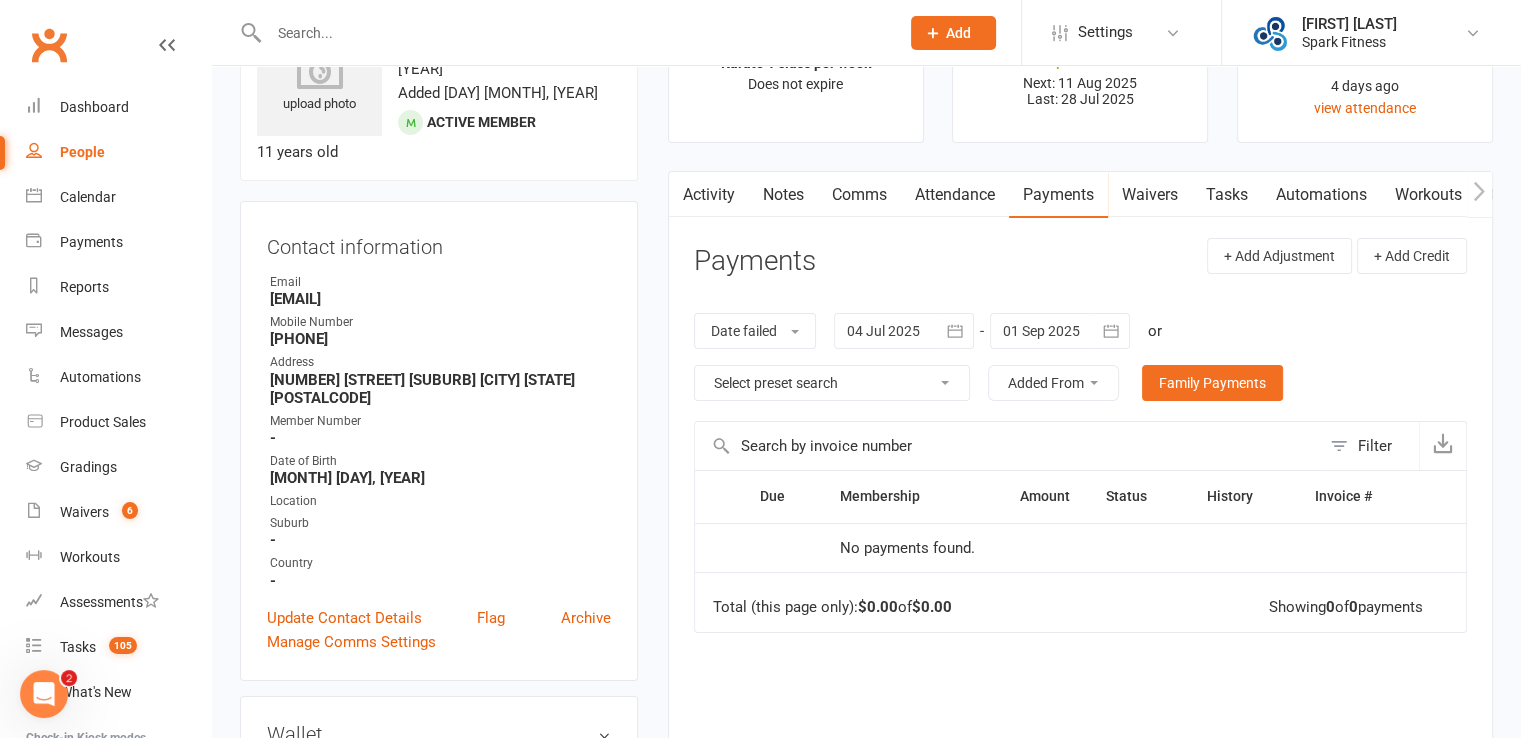 click 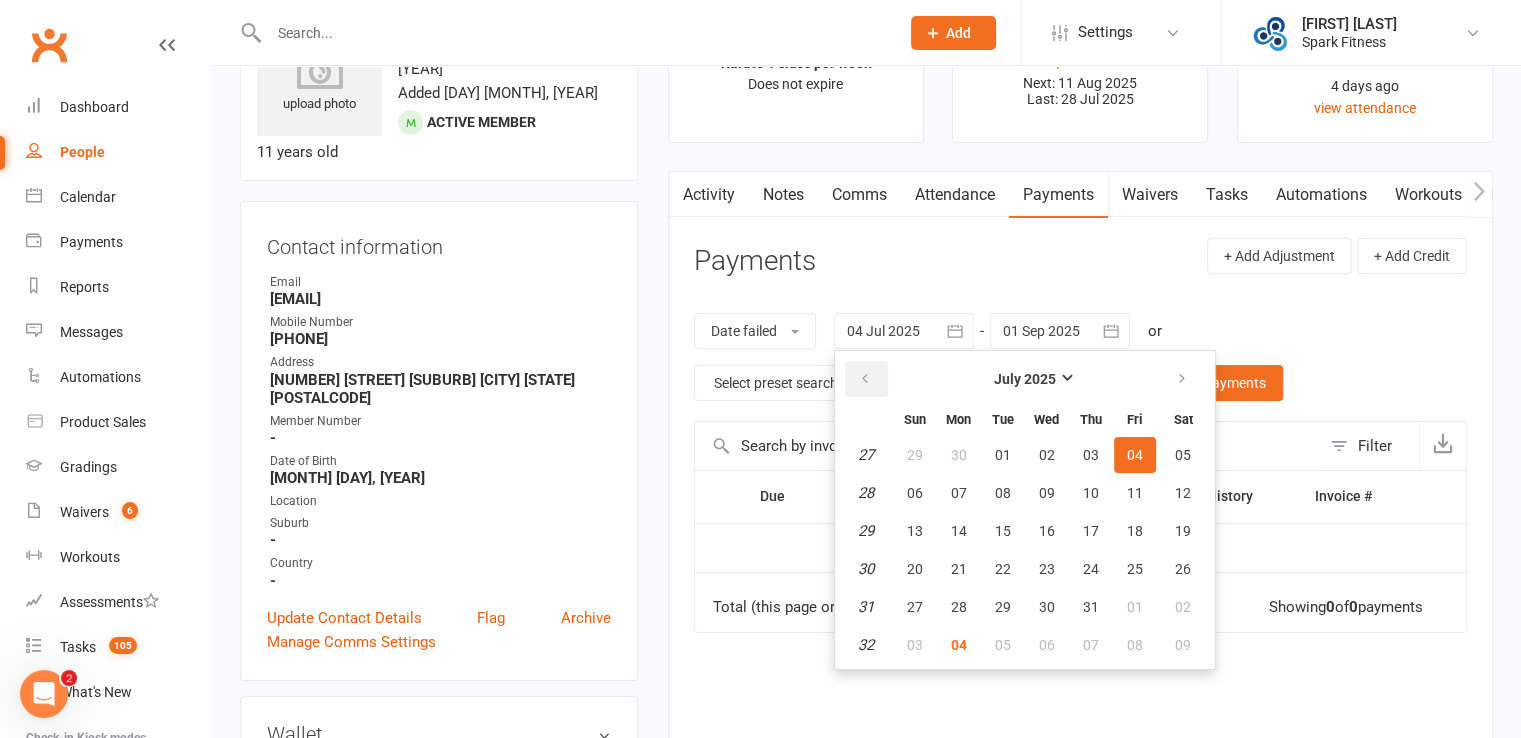 click at bounding box center (865, 379) 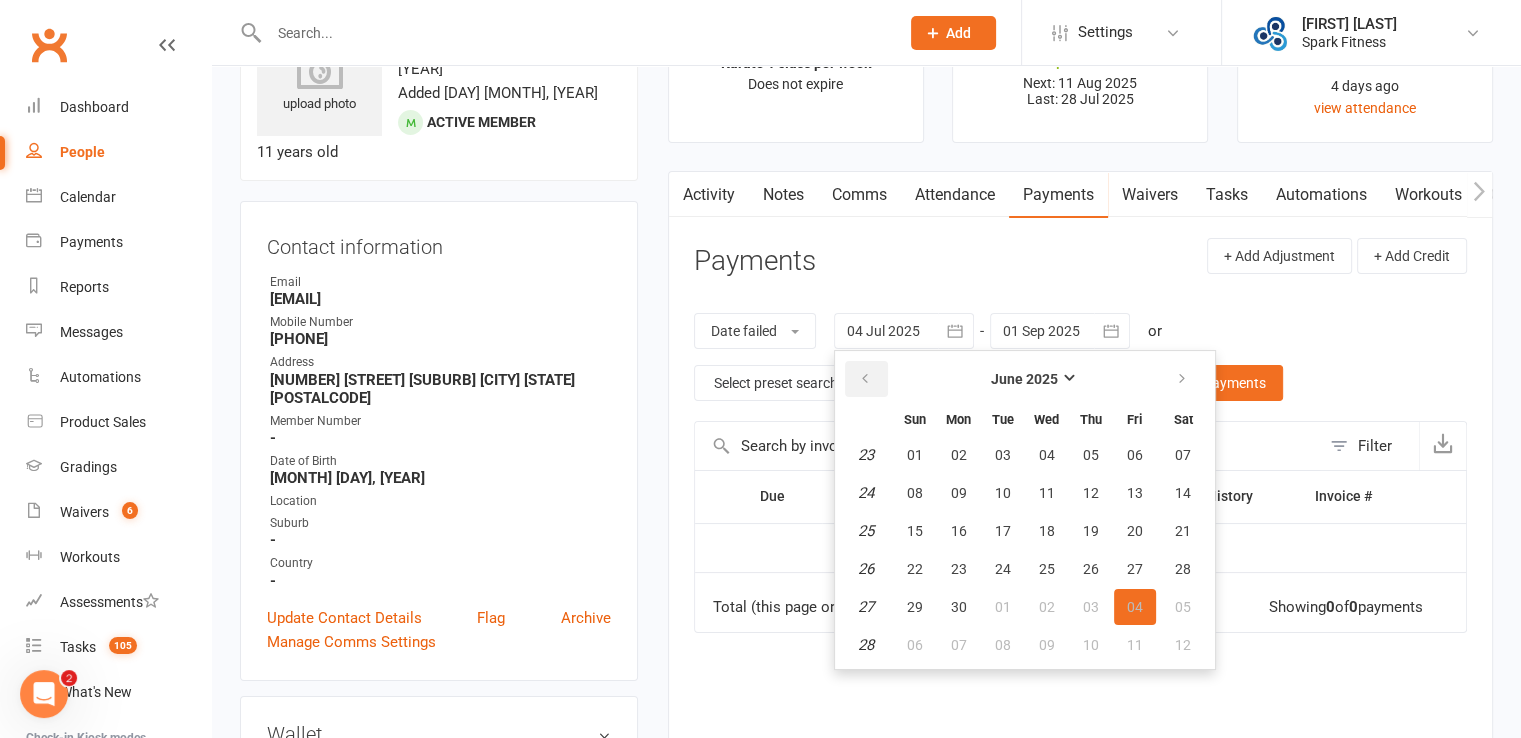 click at bounding box center (865, 379) 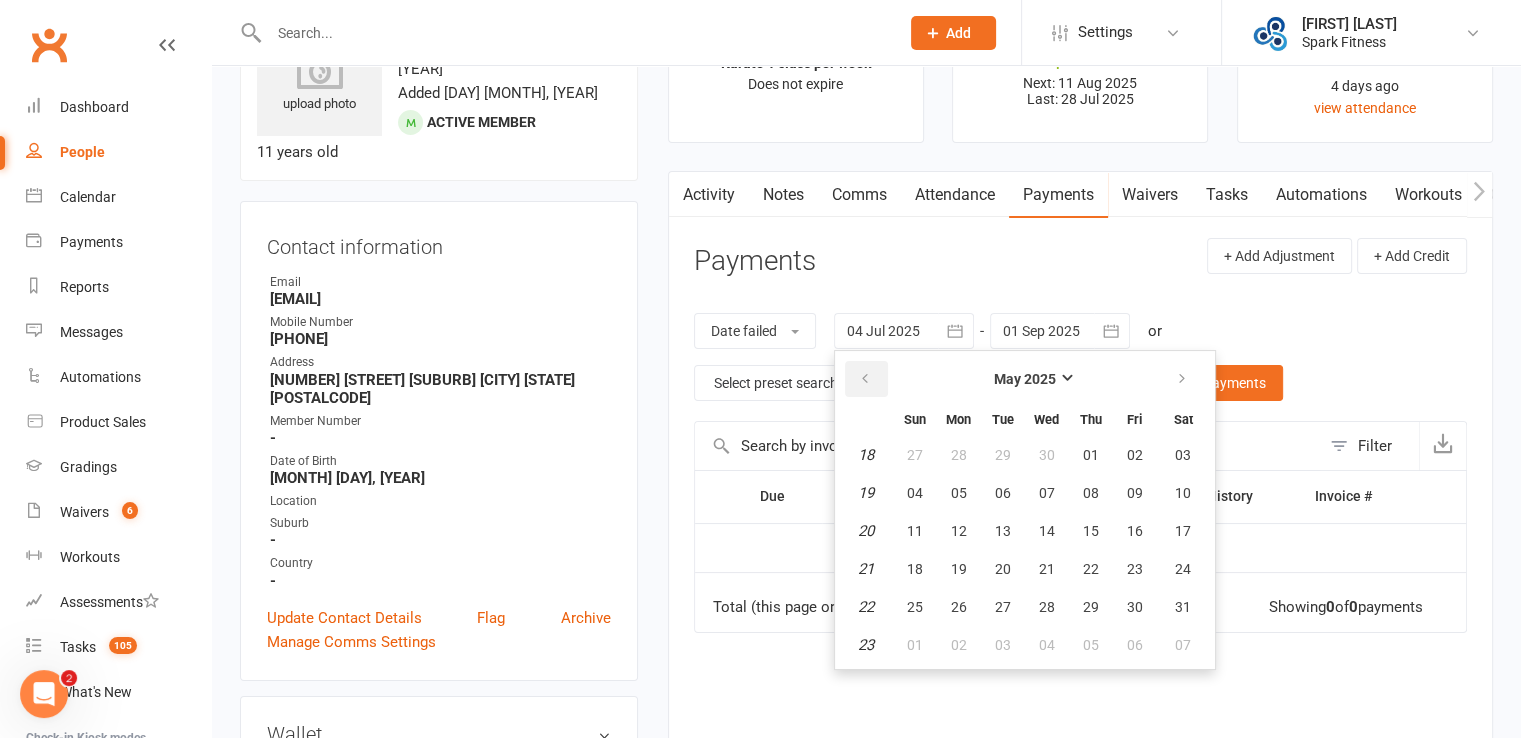 click at bounding box center (865, 379) 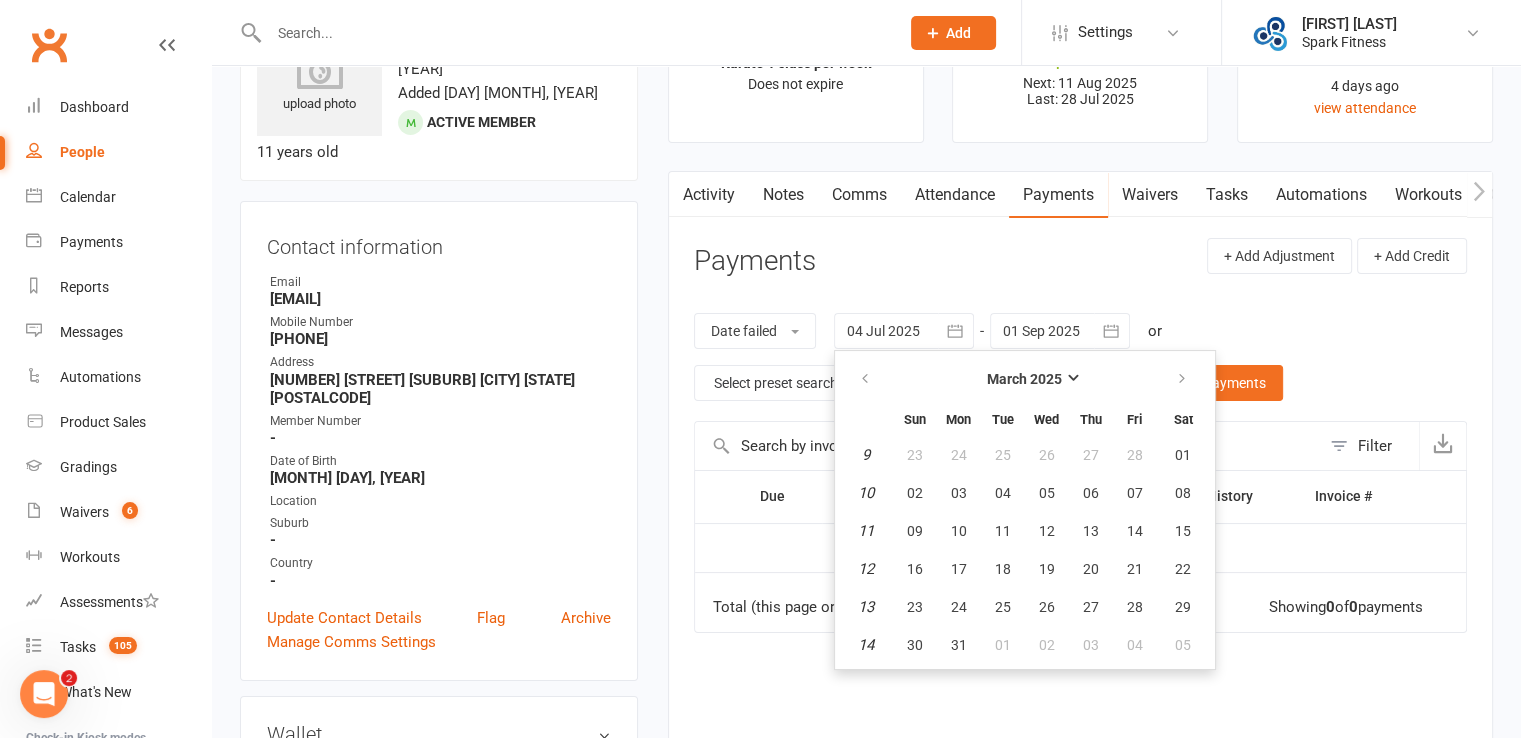 click on "12" at bounding box center [866, 569] 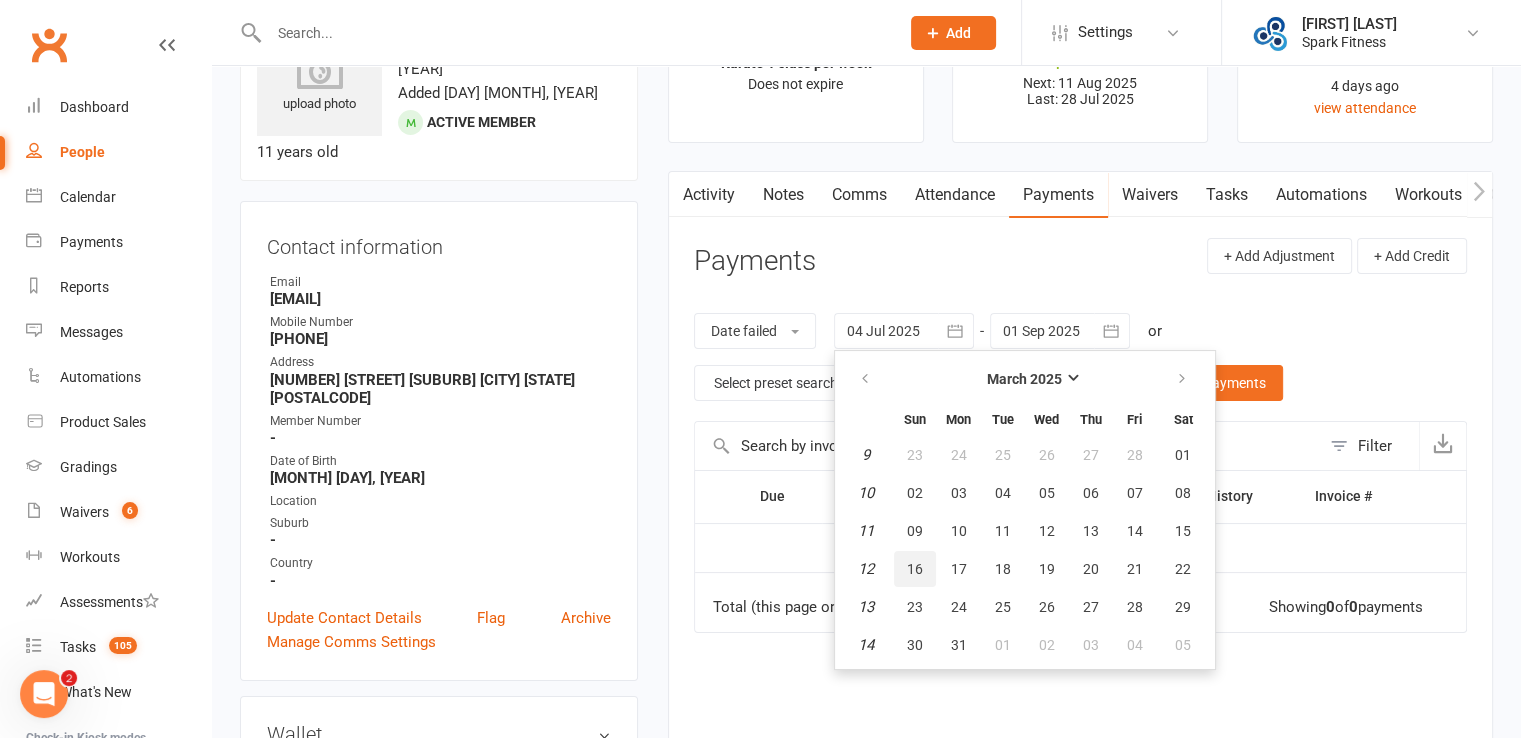 click on "16" at bounding box center [915, 569] 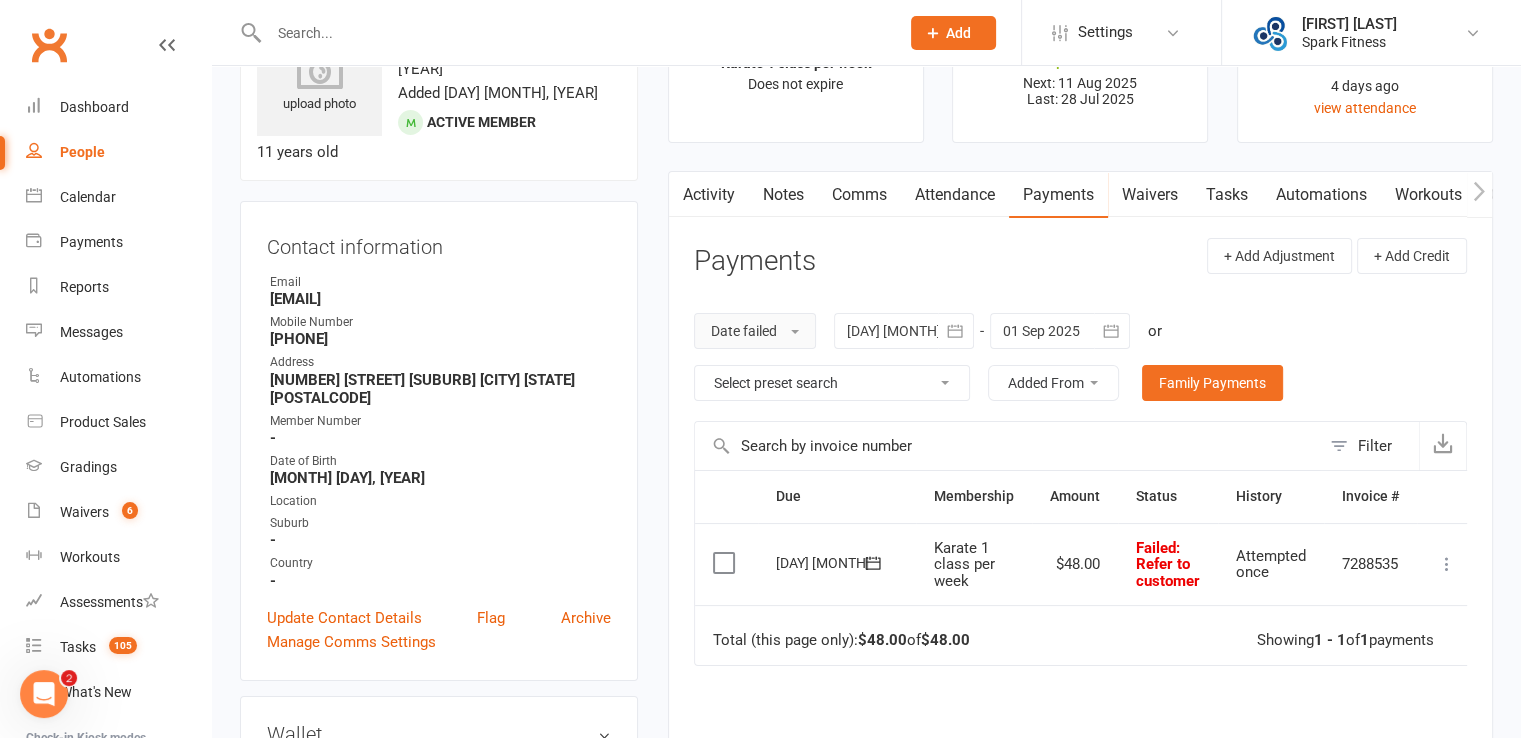 click on "Date failed" at bounding box center (755, 331) 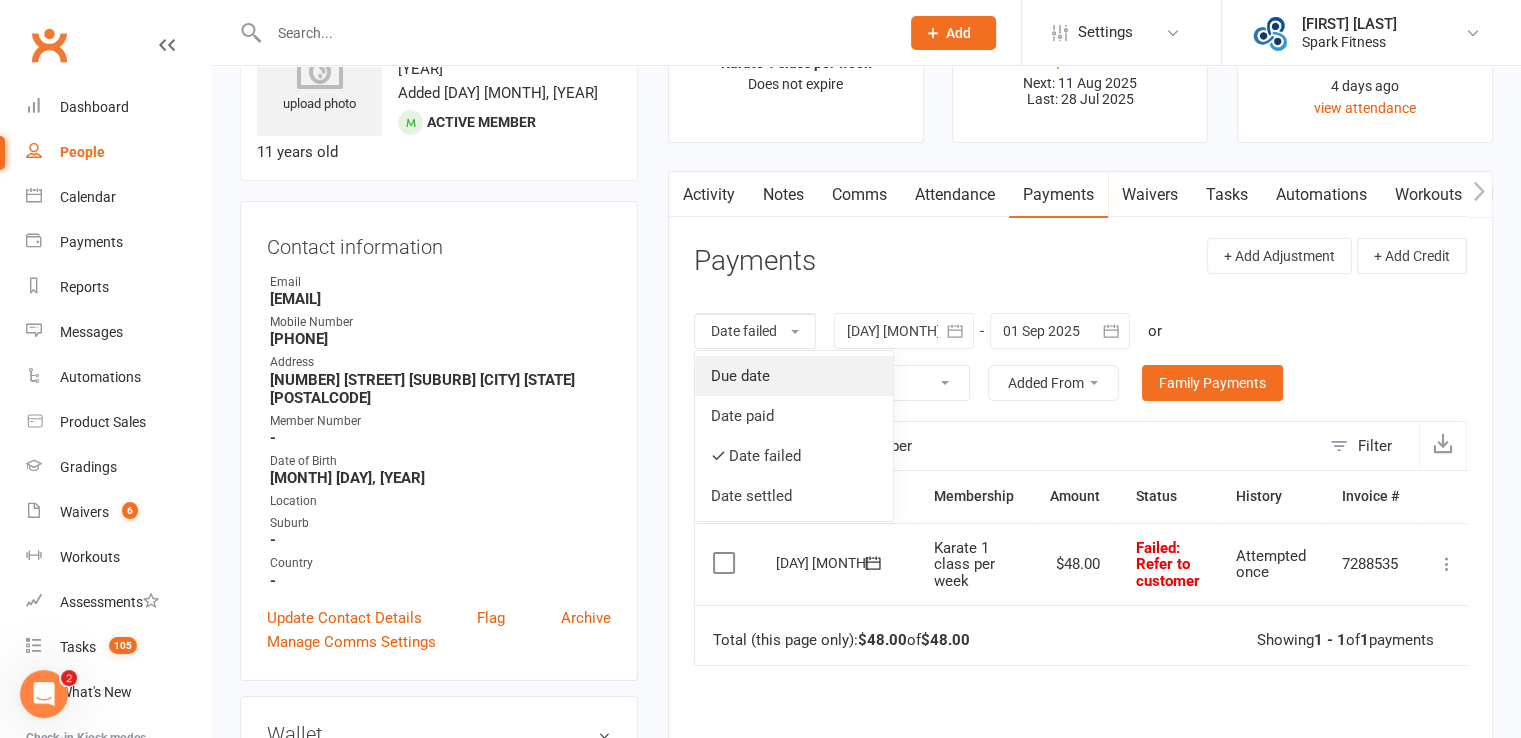 click on "Due date" at bounding box center [794, 376] 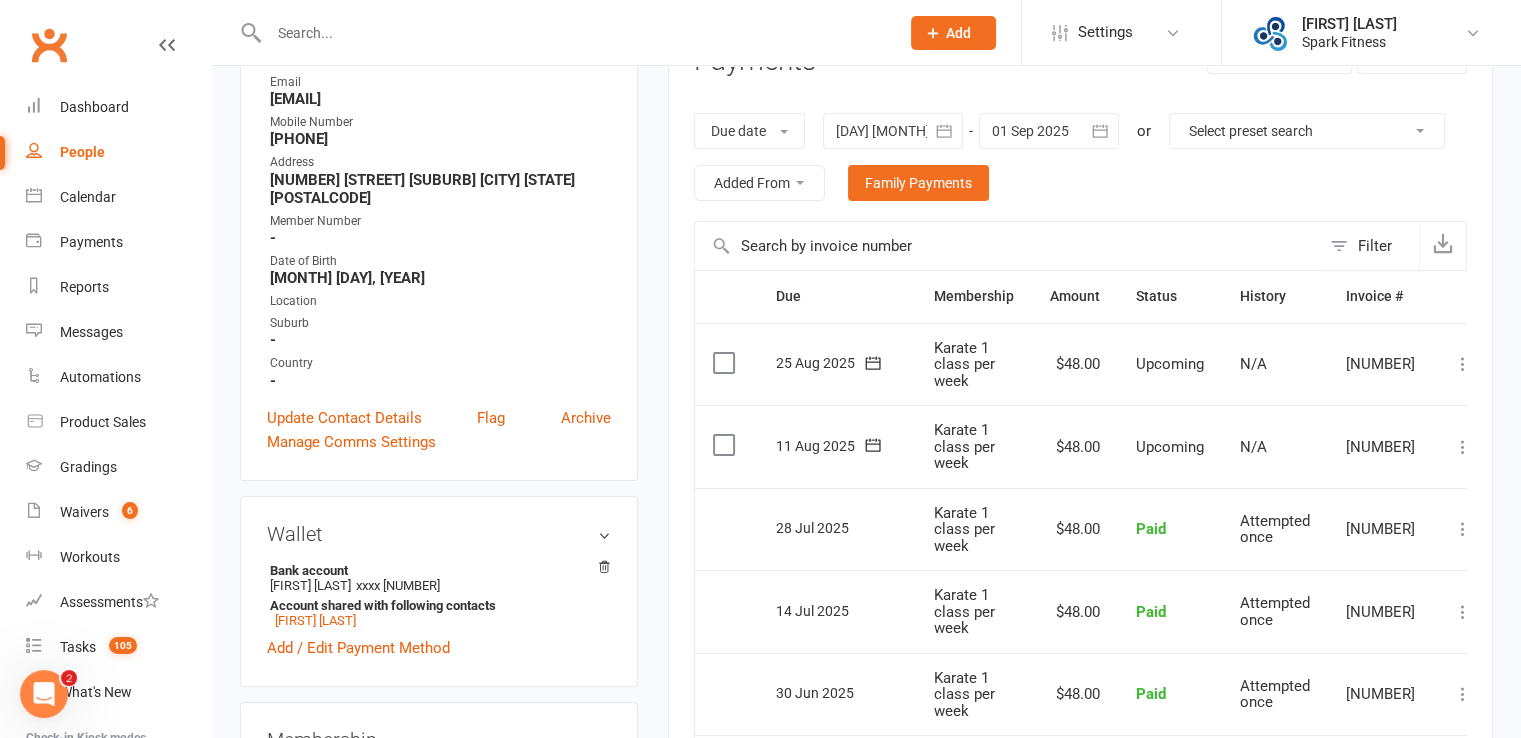 scroll, scrollTop: 200, scrollLeft: 0, axis: vertical 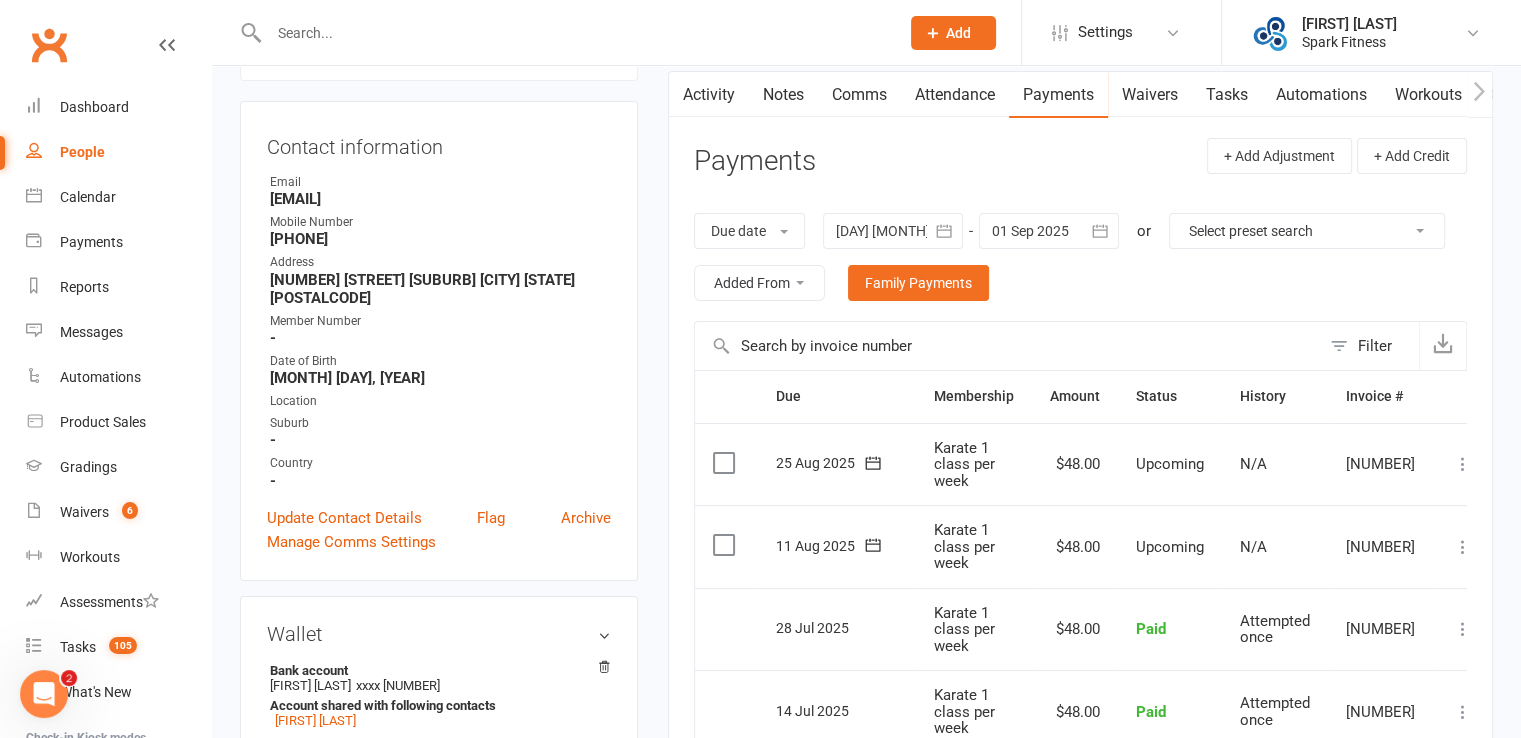 click at bounding box center (893, 231) 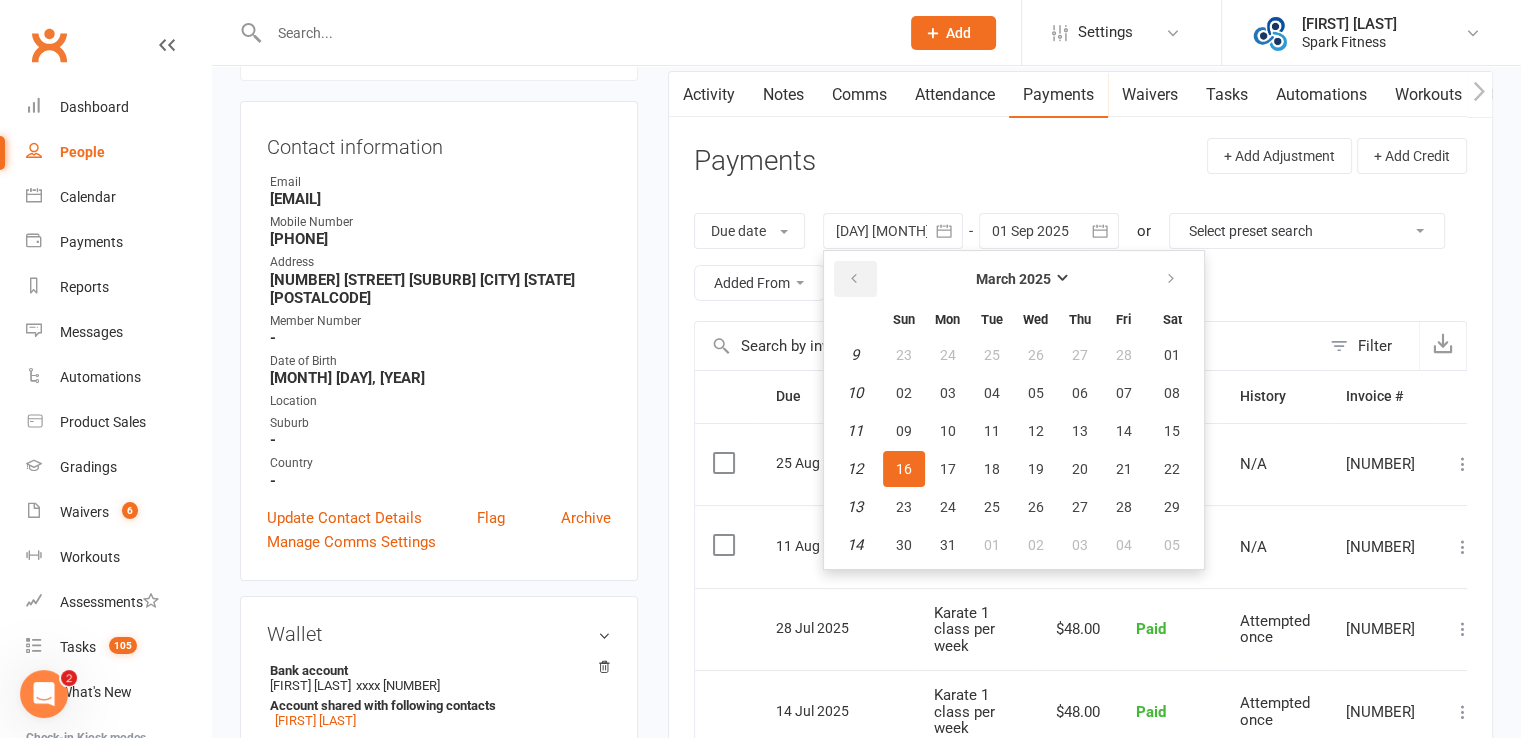 click at bounding box center [854, 279] 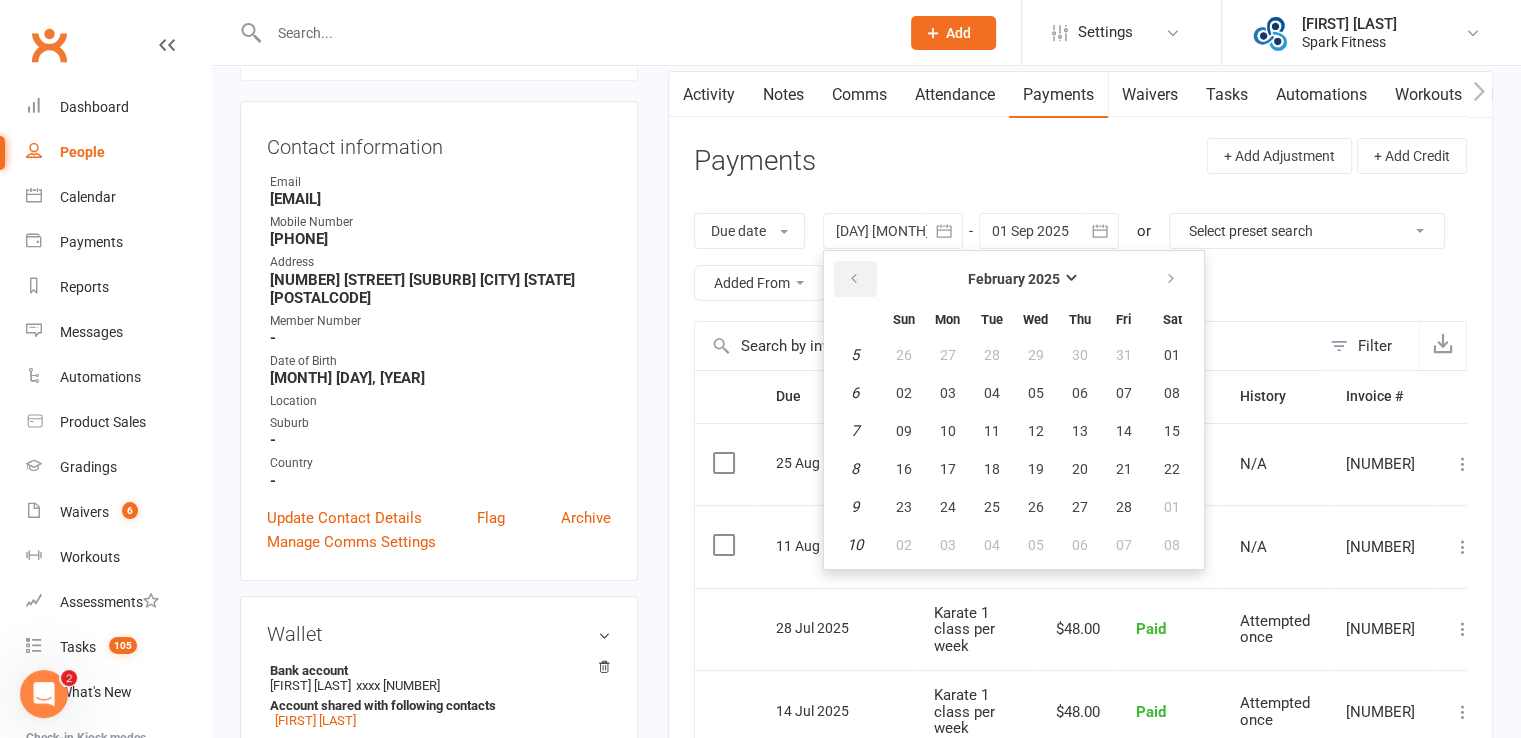 click at bounding box center [854, 279] 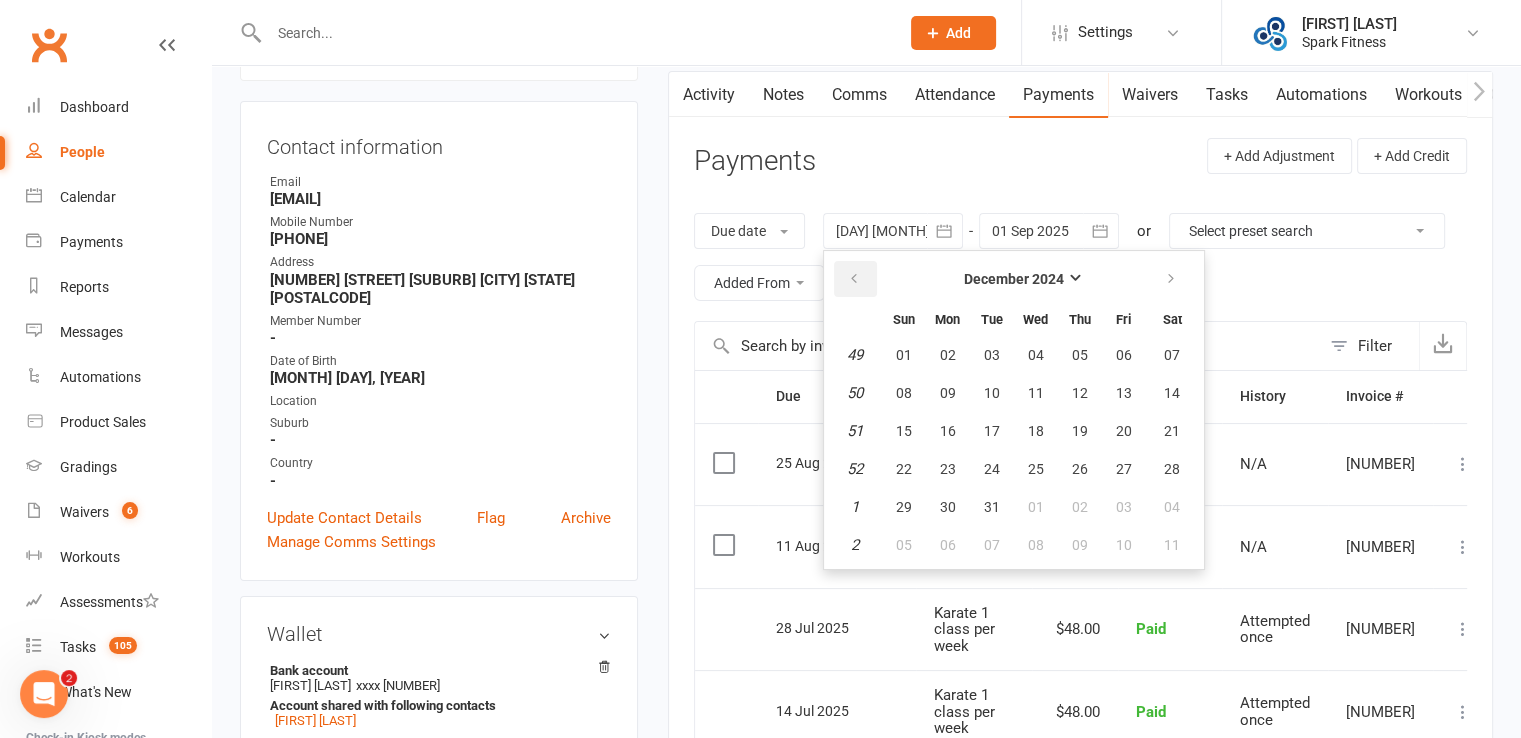 click at bounding box center (854, 279) 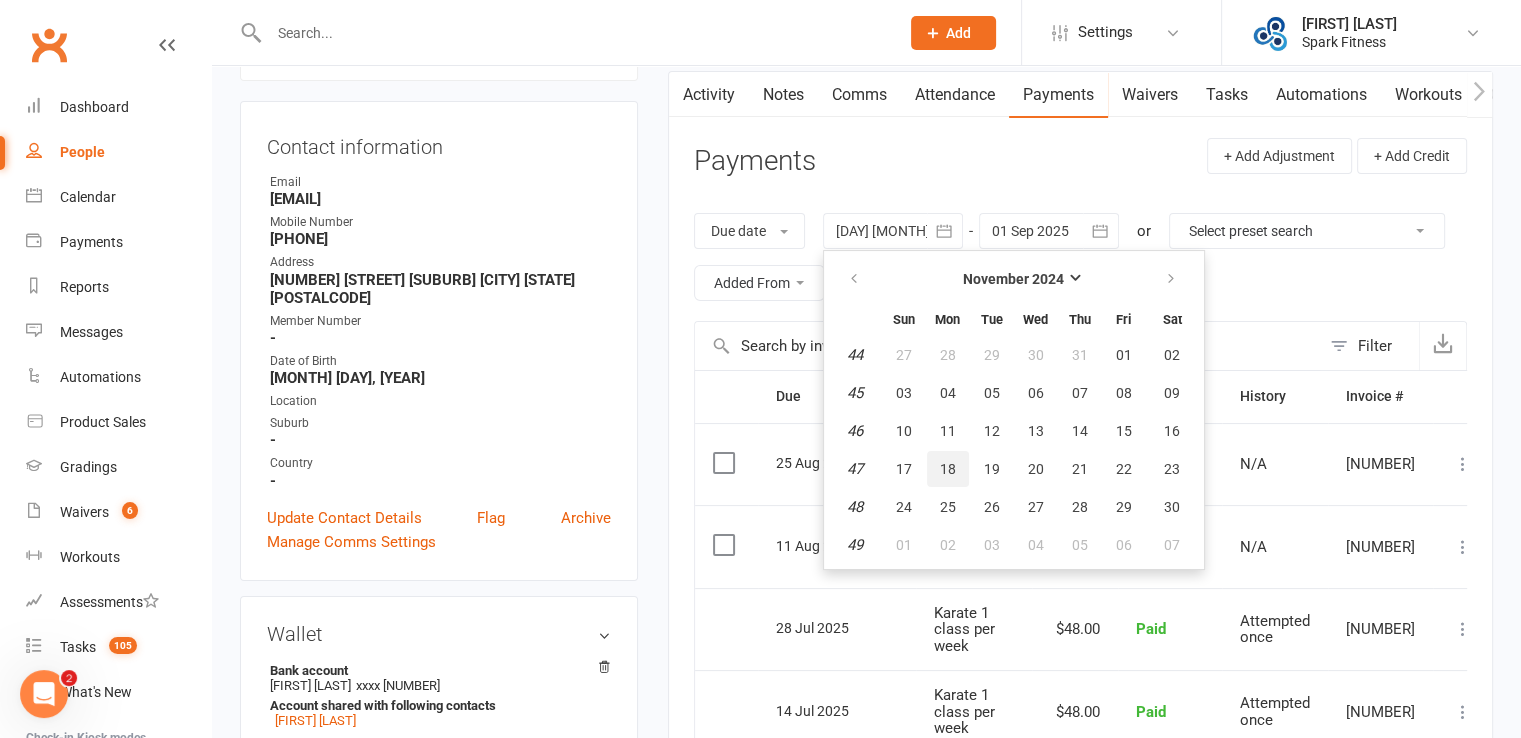 click on "18" at bounding box center [948, 469] 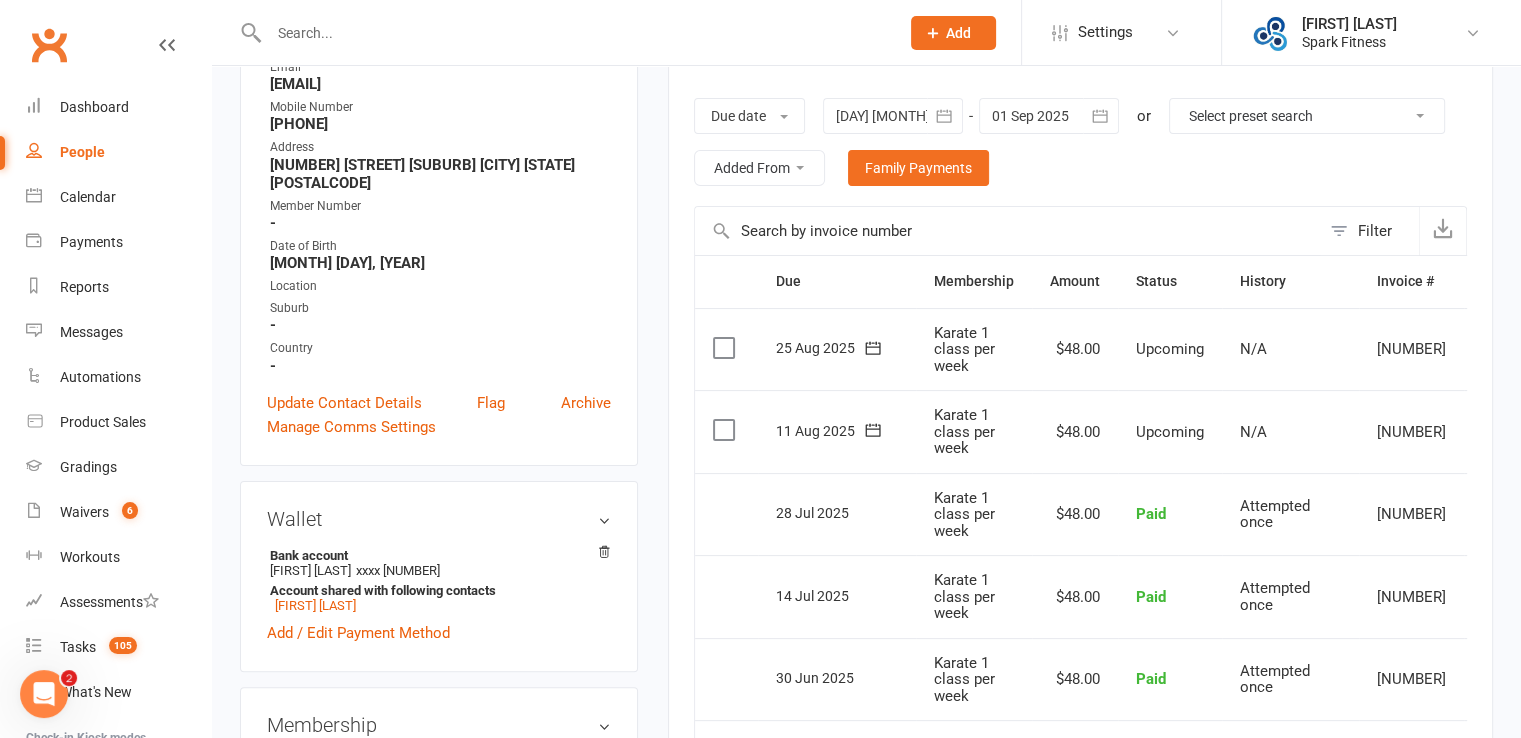 scroll, scrollTop: 0, scrollLeft: 0, axis: both 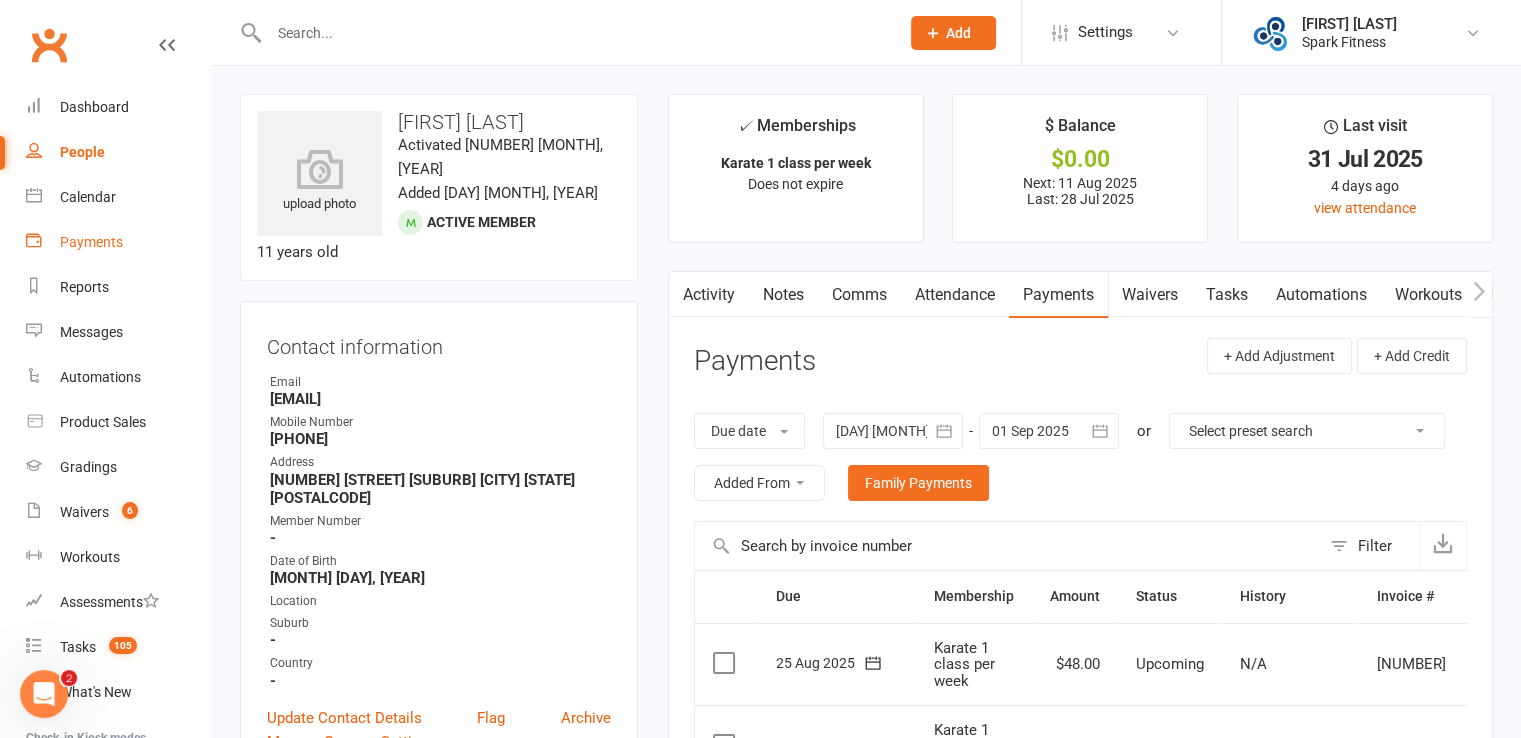 click on "Payments" at bounding box center [91, 242] 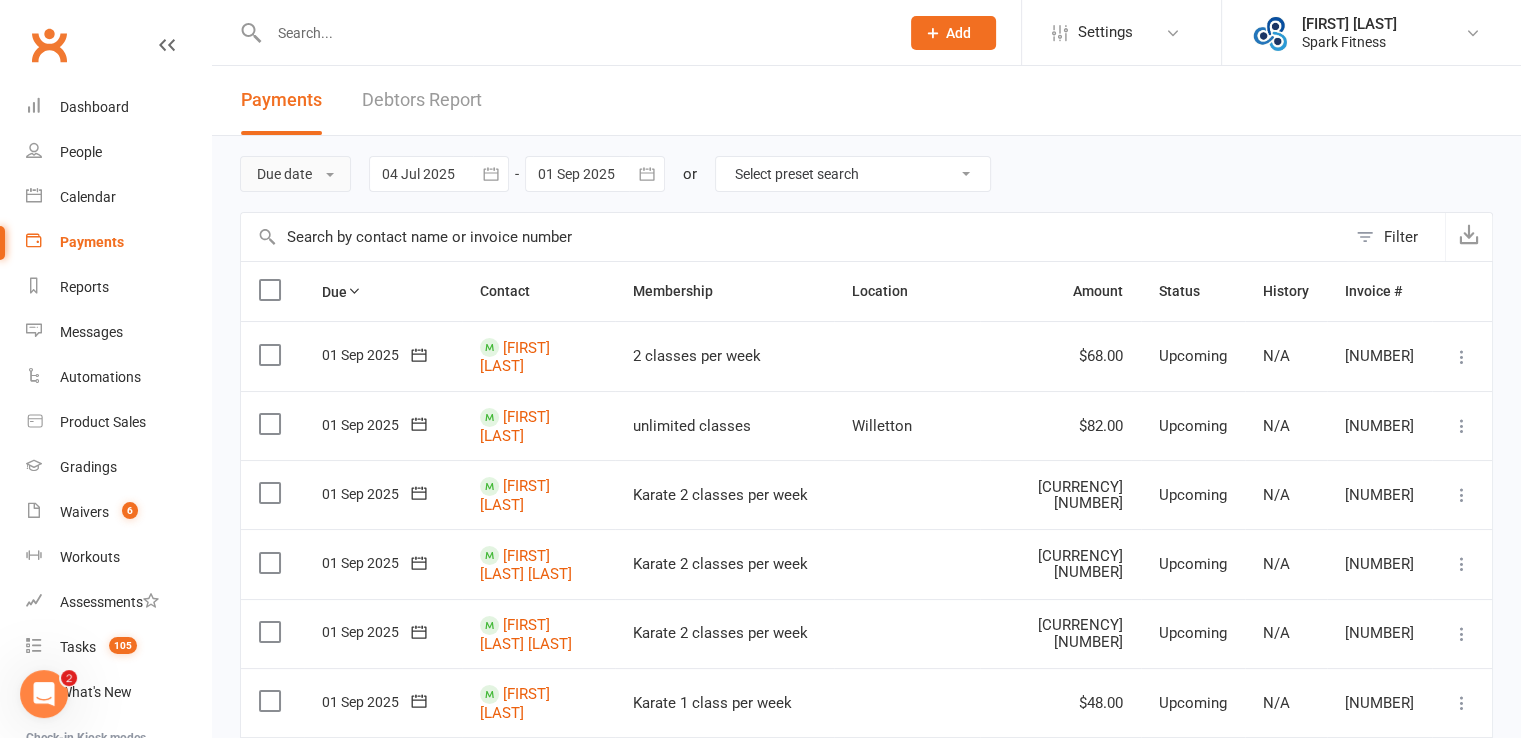 click on "Due date" at bounding box center (295, 174) 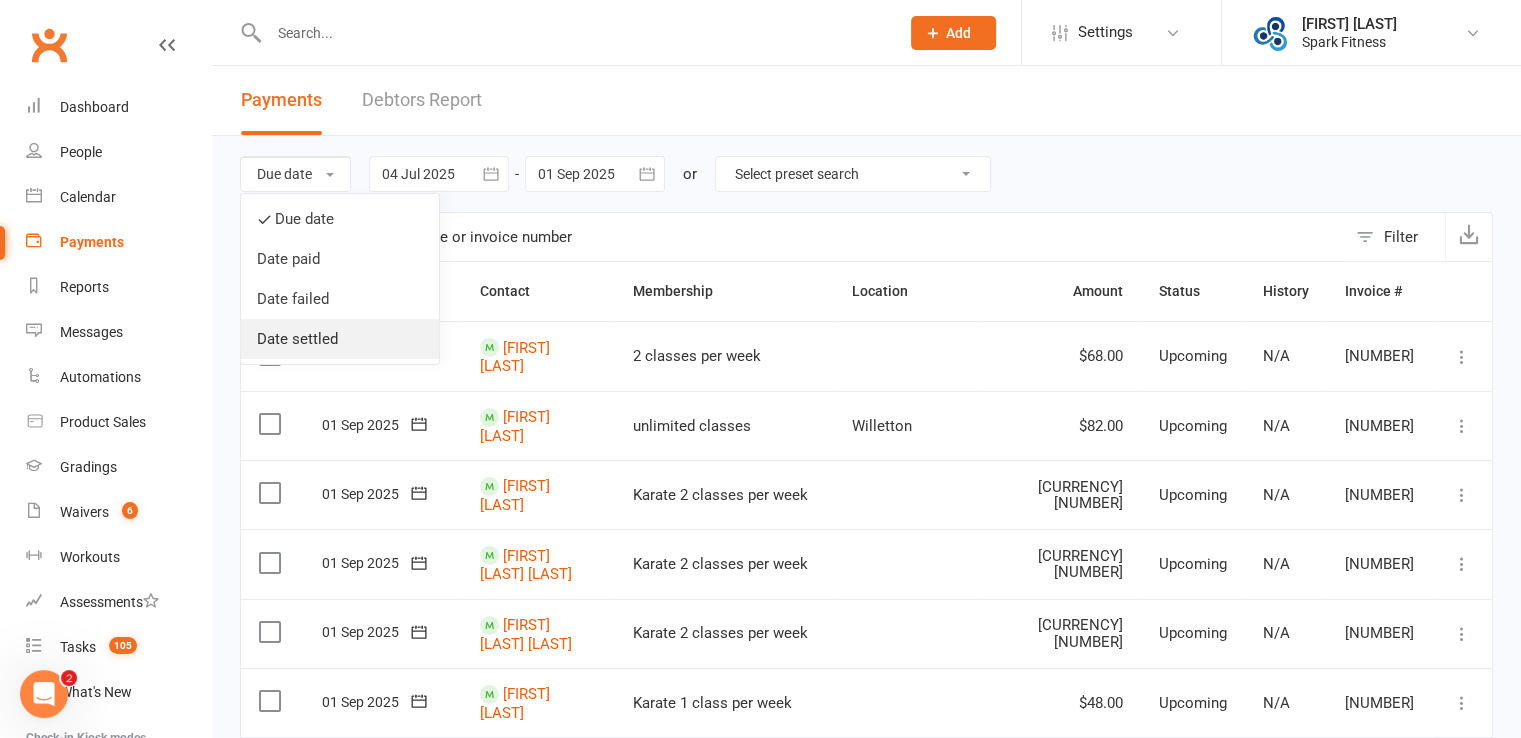 click on "Date settled" at bounding box center (340, 339) 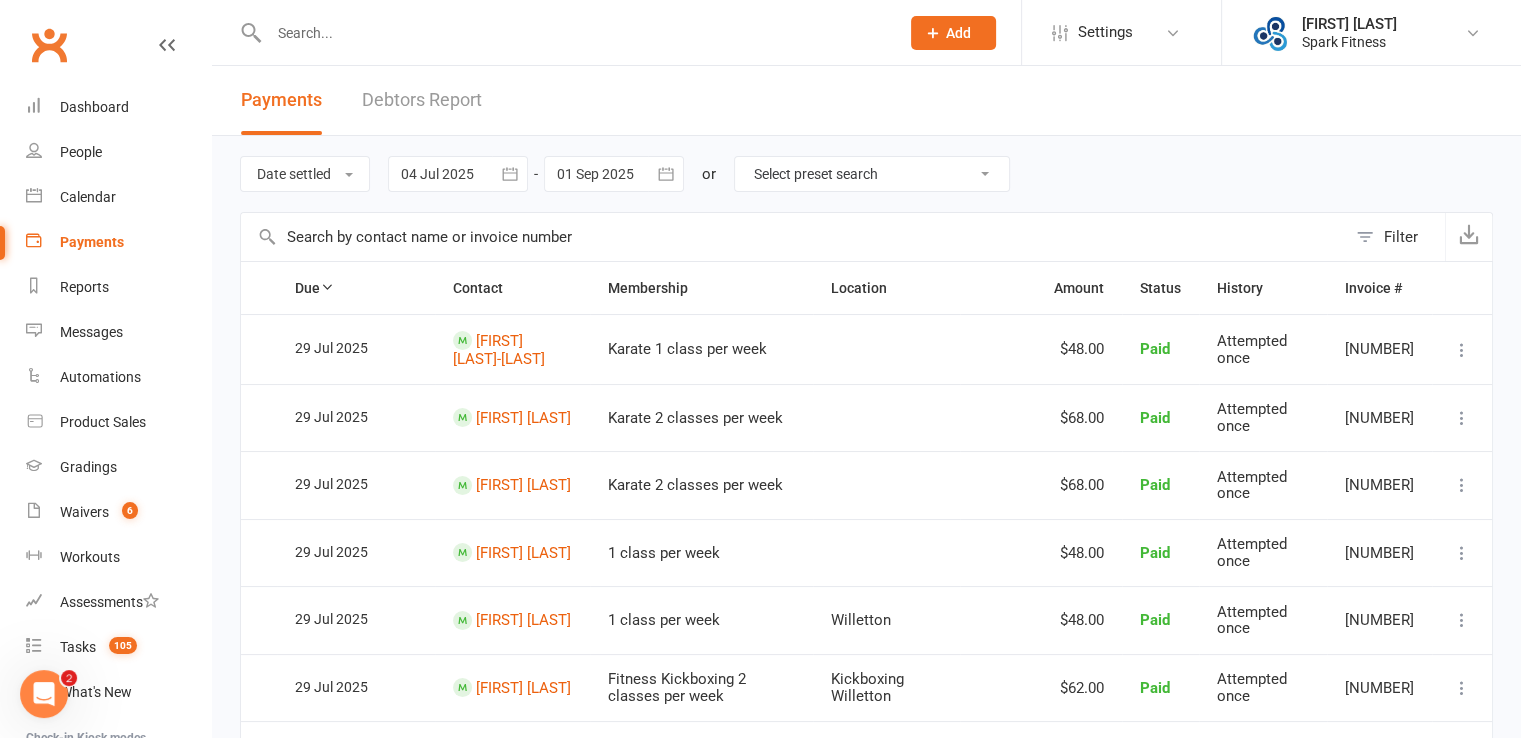 click on "Date settled  Due date Date paid Date failed Date settled 04 Jul 2025
July 205
Sun Mon Tue Wed Thu Fri Sat
27
29
30
01
02
03
04
05
28
06
07
08
09
10
11
12
29
13
14
15
16
17
18
19
30
20
21
22
23
24
25
26
31
27
28
29
30
31
01 02" at bounding box center [866, 174] 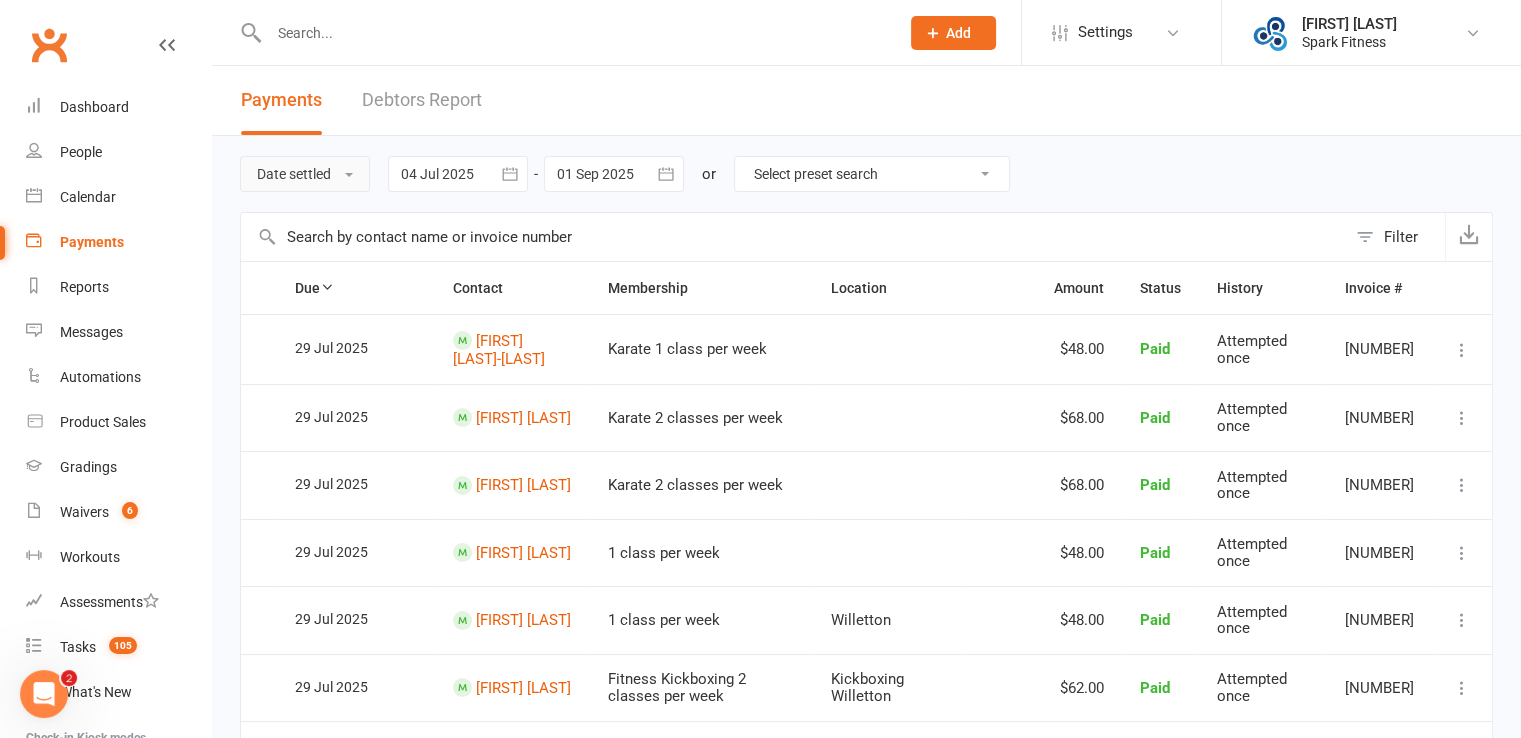click on "Date settled" at bounding box center (305, 174) 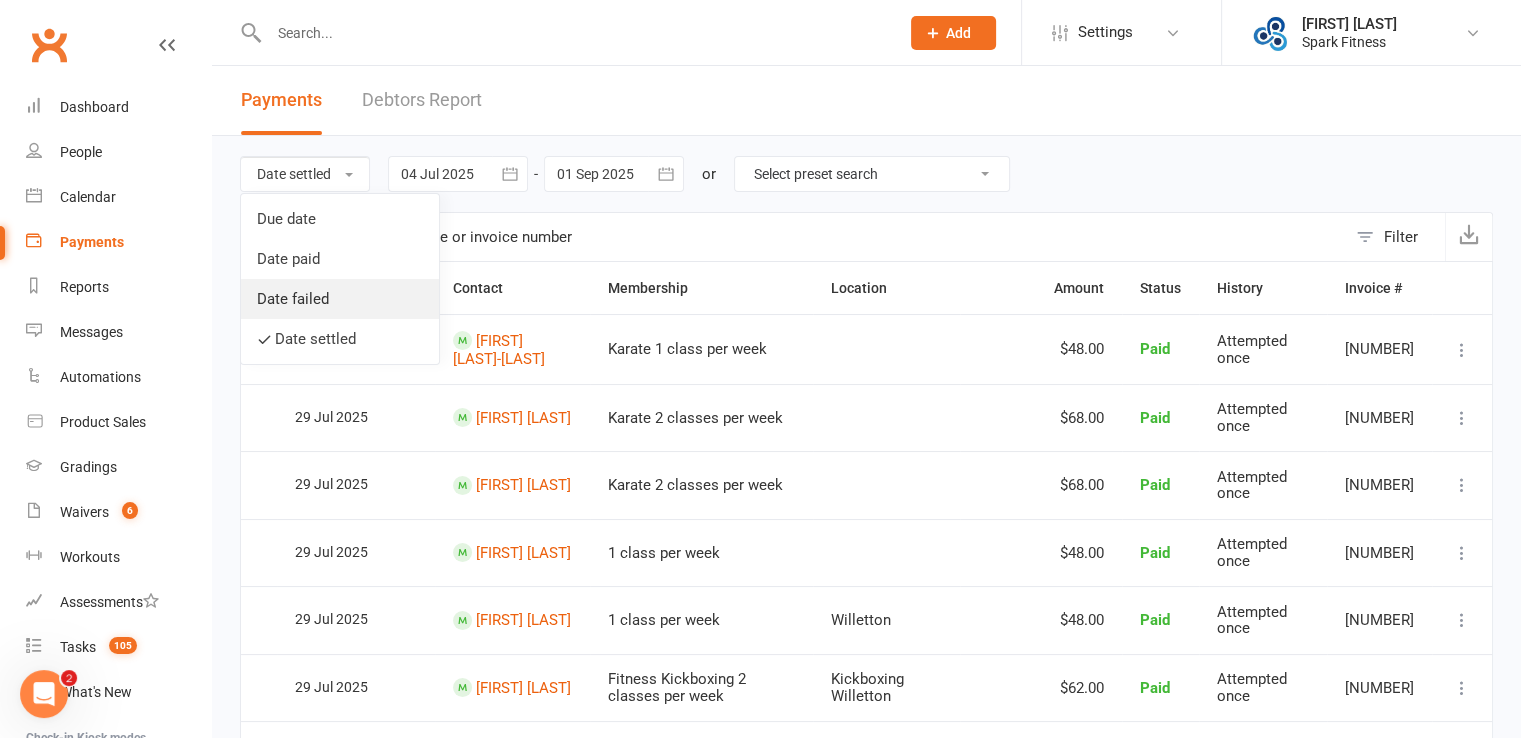 click on "Date failed" at bounding box center (340, 299) 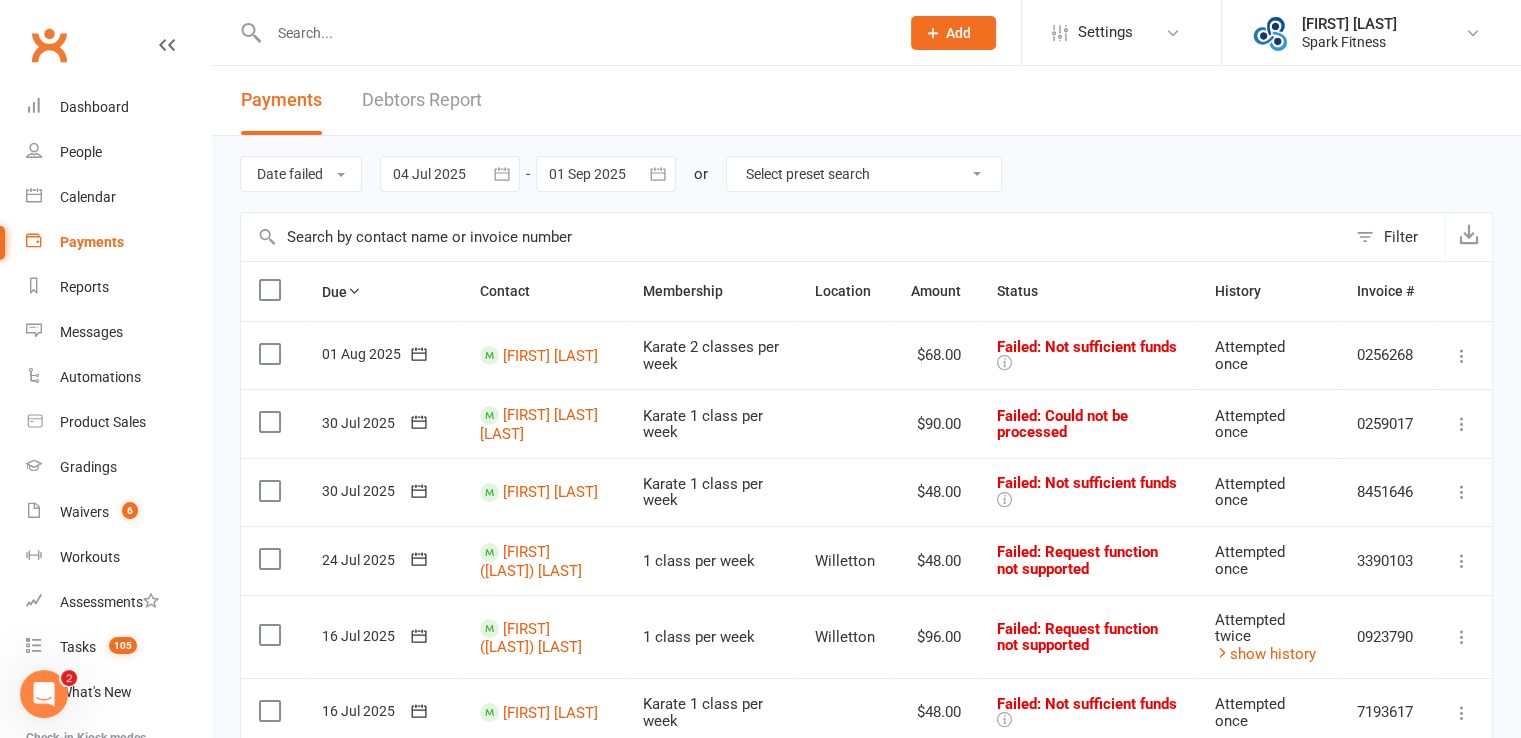 click 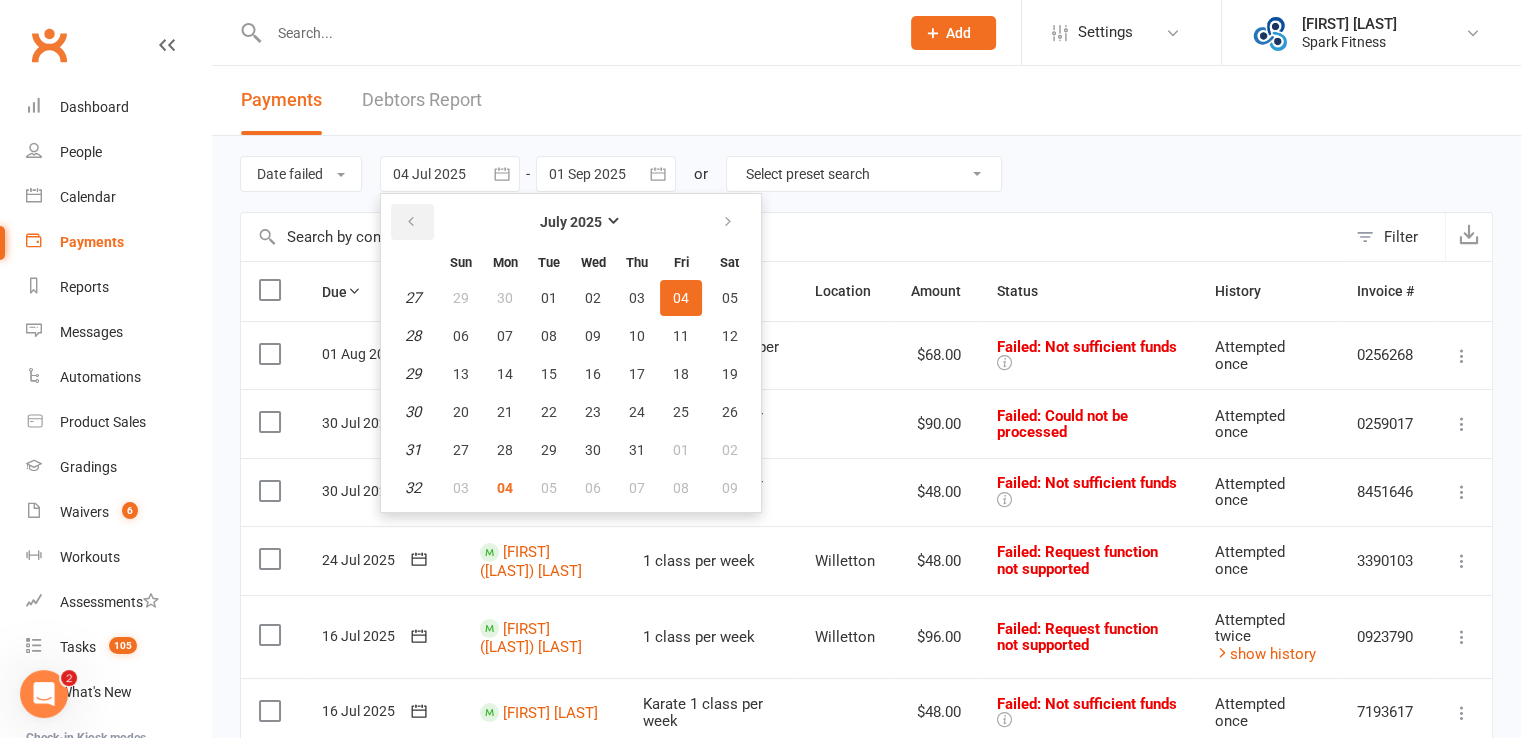 click at bounding box center (411, 222) 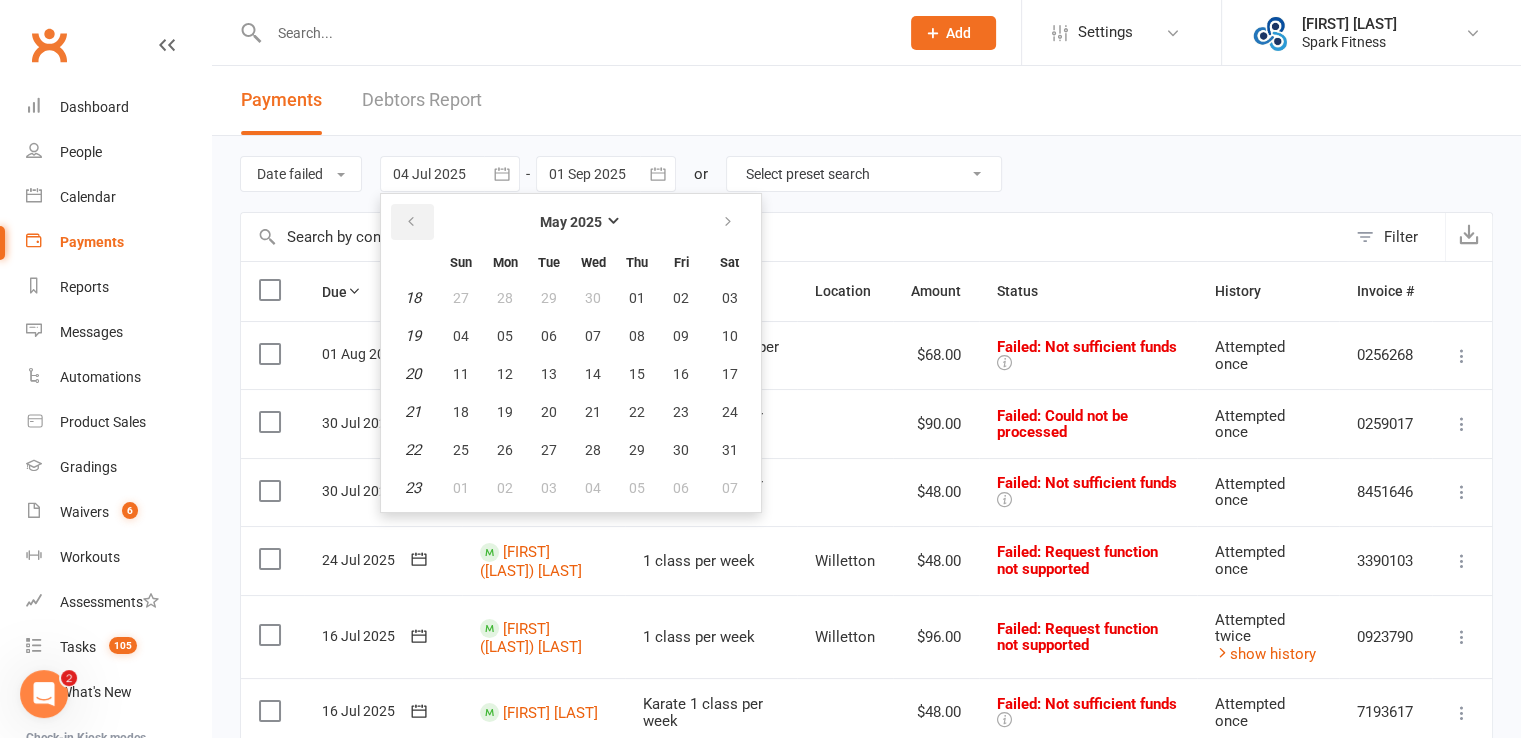 click at bounding box center (411, 222) 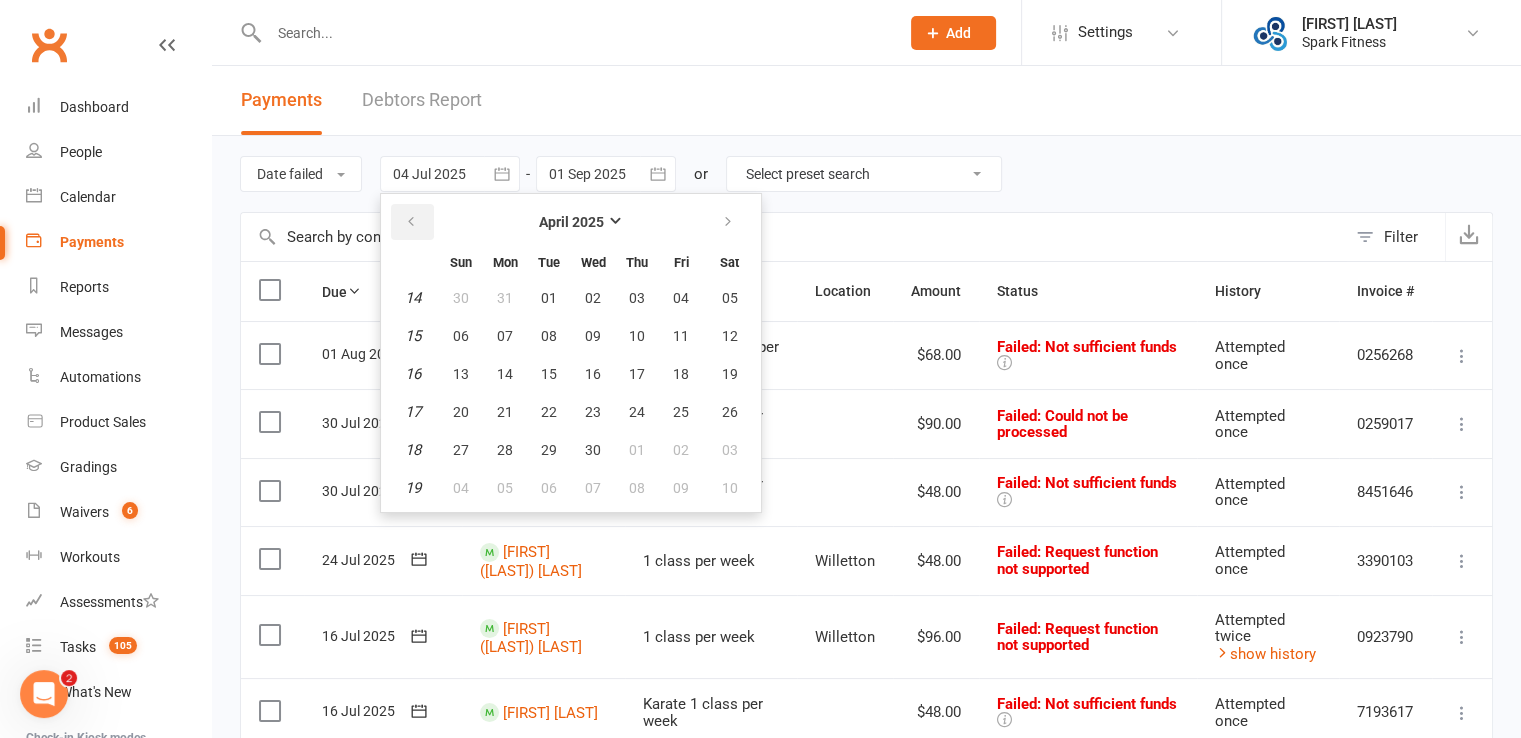 click at bounding box center (411, 222) 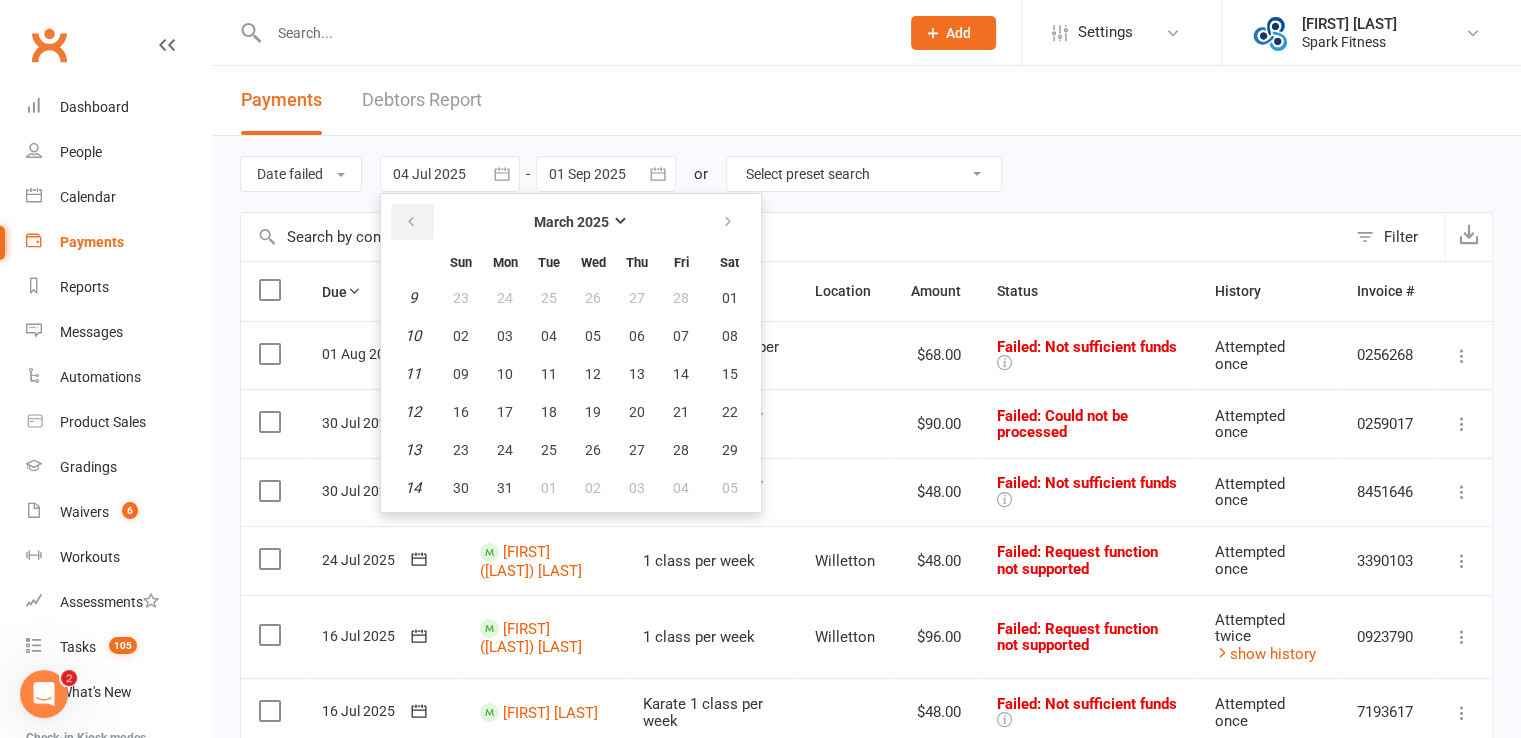 click at bounding box center (411, 222) 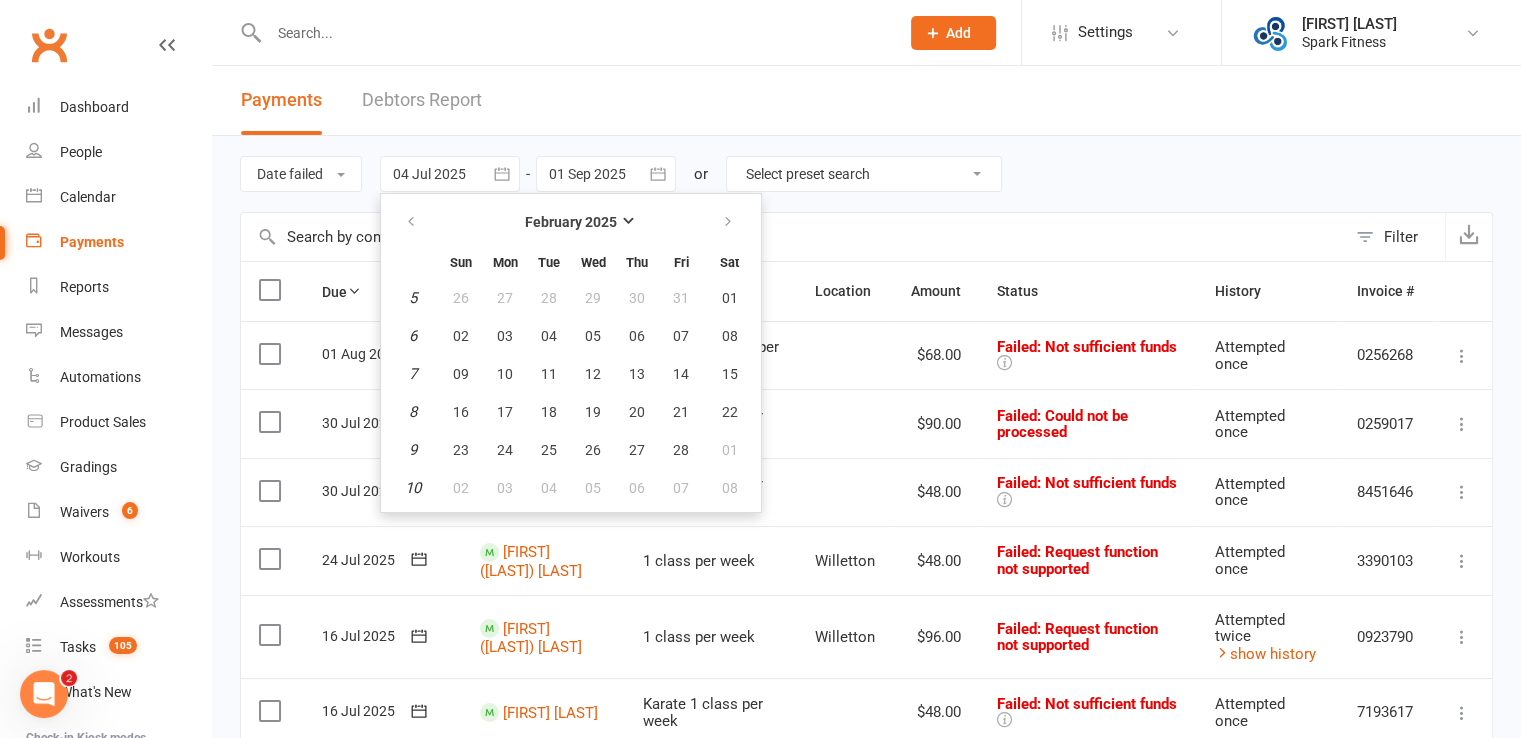 click on "February 2025
Sun Mon Tue Wed Thu Fri Sat
5
26
27
28
29
30
31
01
6
02
03
04
05
06
07
08
7
09
10
11
12
13
14
15
8
16
17
18
19
20
21
22
9
23
24
25
26
27
28
01
10
02
03 04" at bounding box center [571, 353] 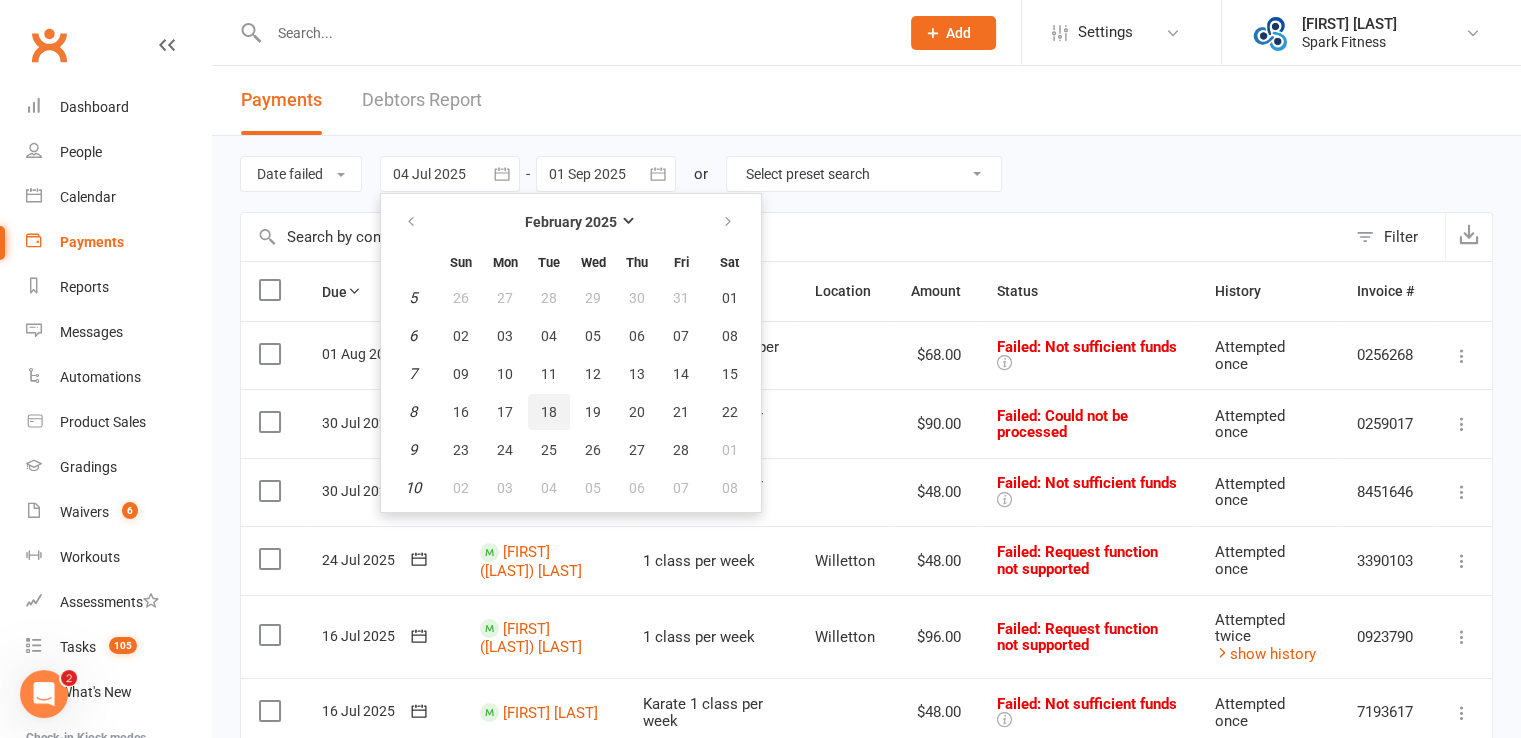 click on "18" at bounding box center [549, 412] 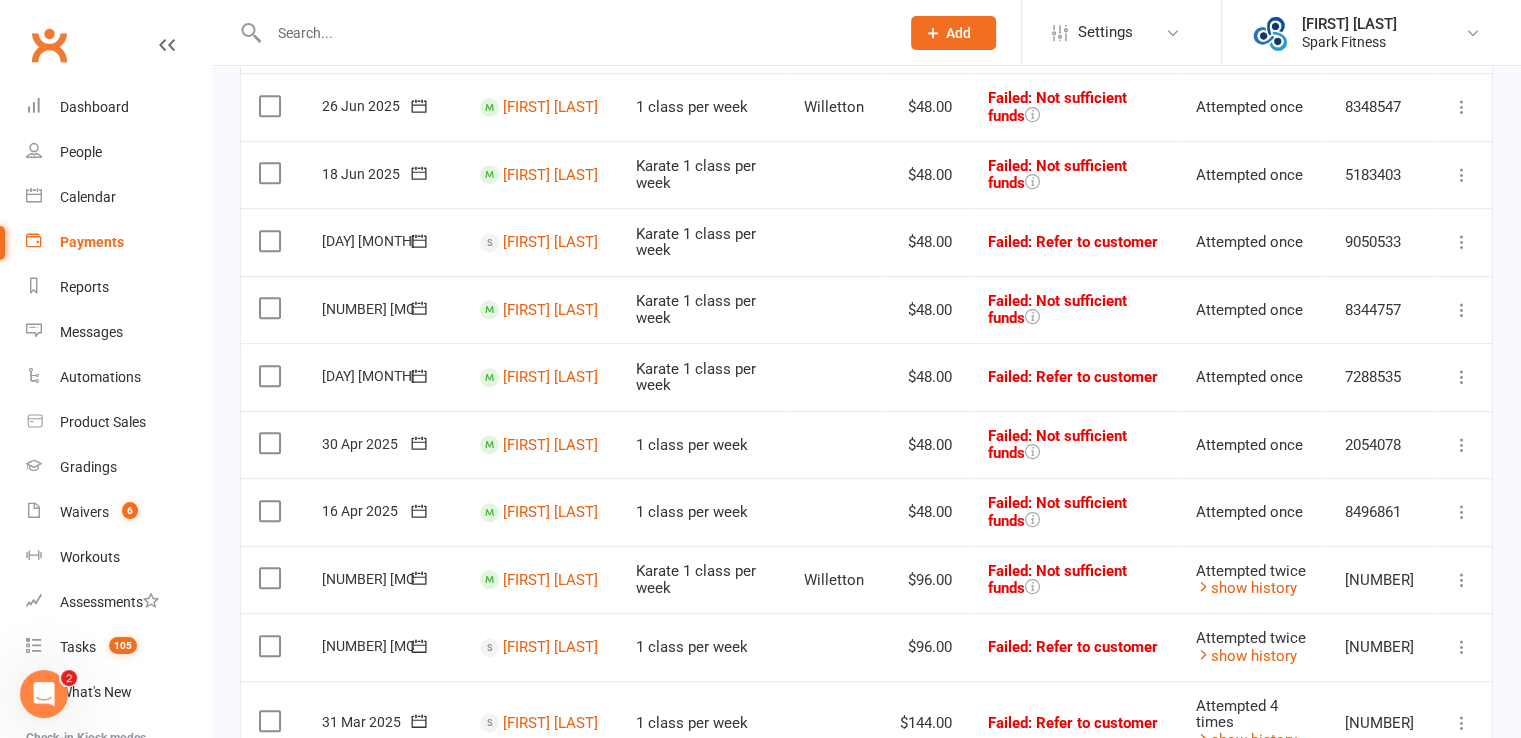 scroll, scrollTop: 896, scrollLeft: 0, axis: vertical 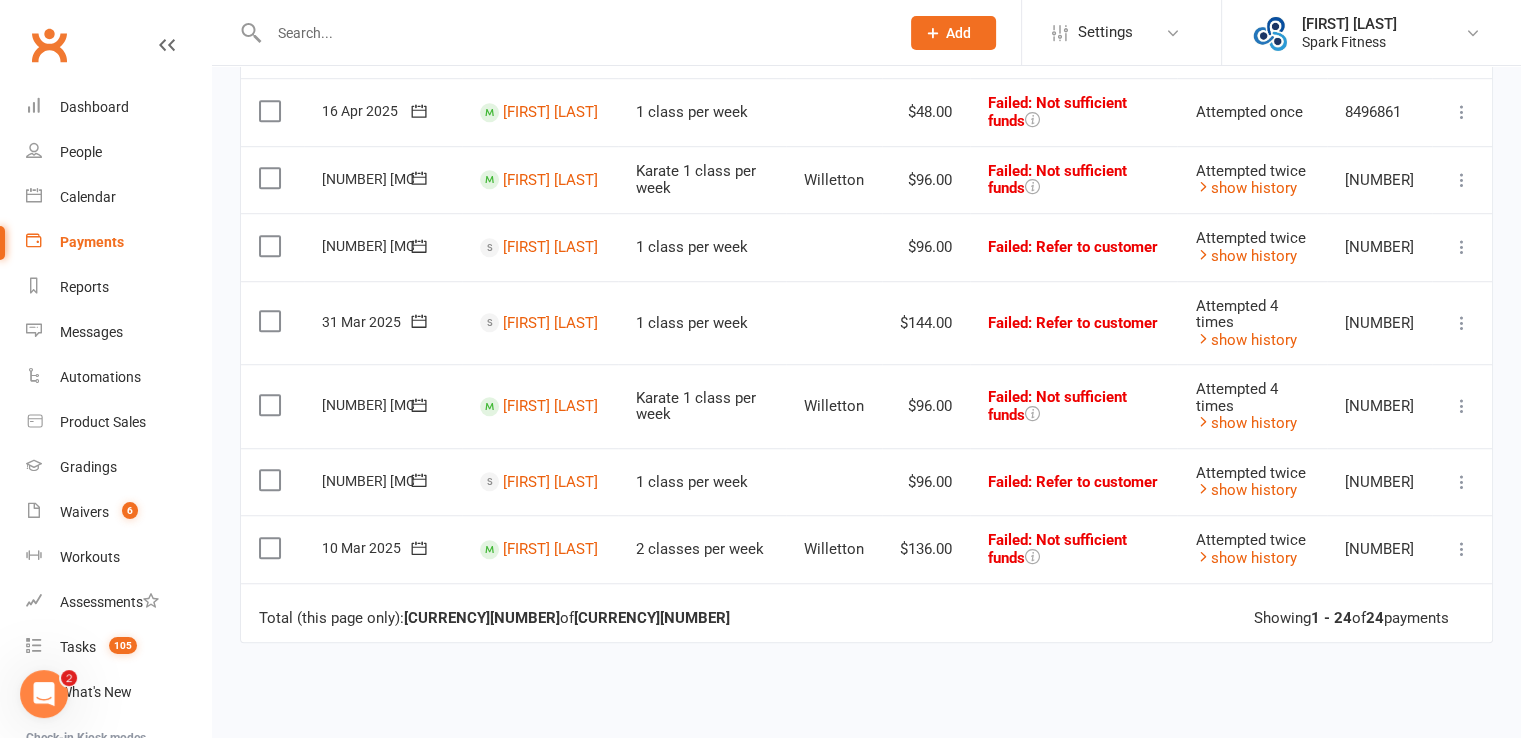 click 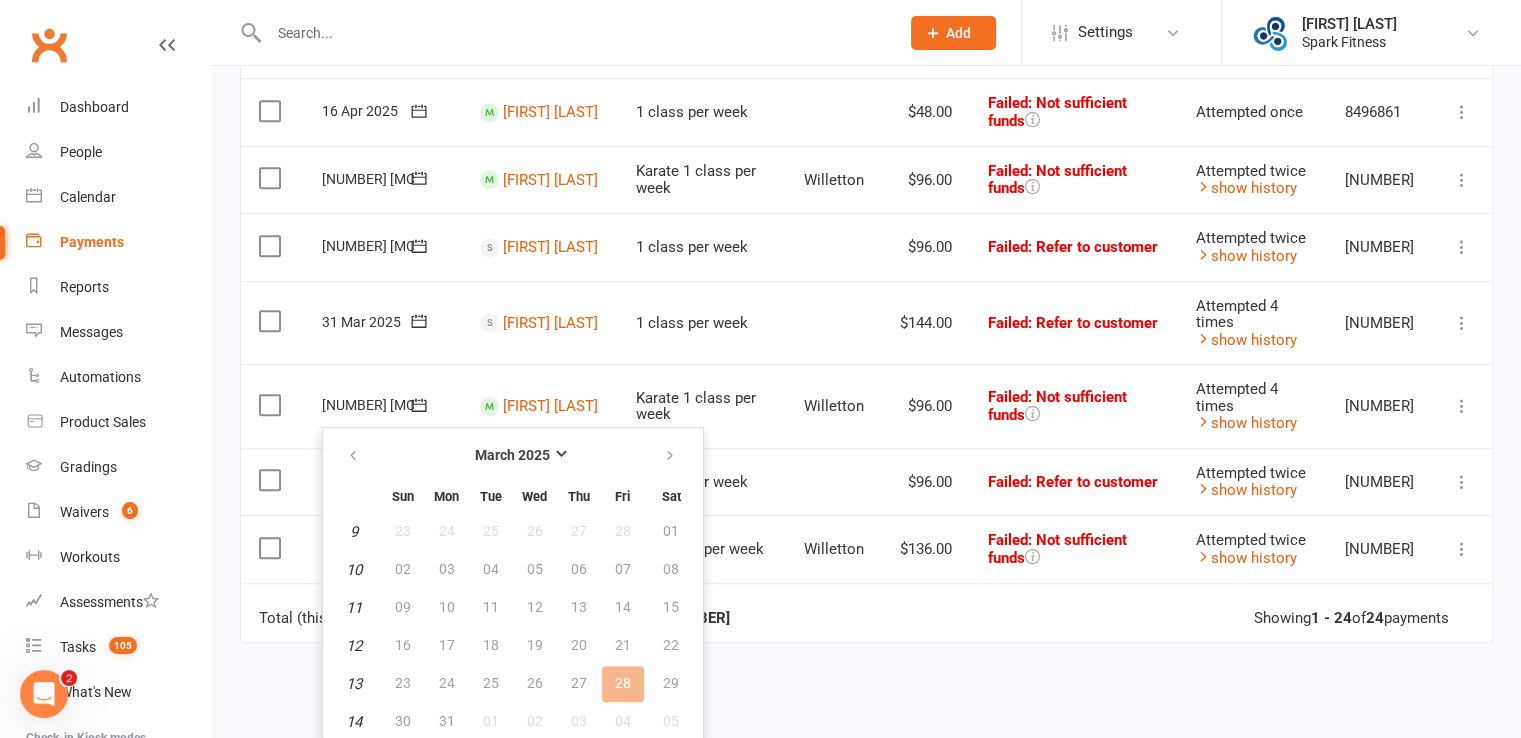 scroll, scrollTop: 1496, scrollLeft: 0, axis: vertical 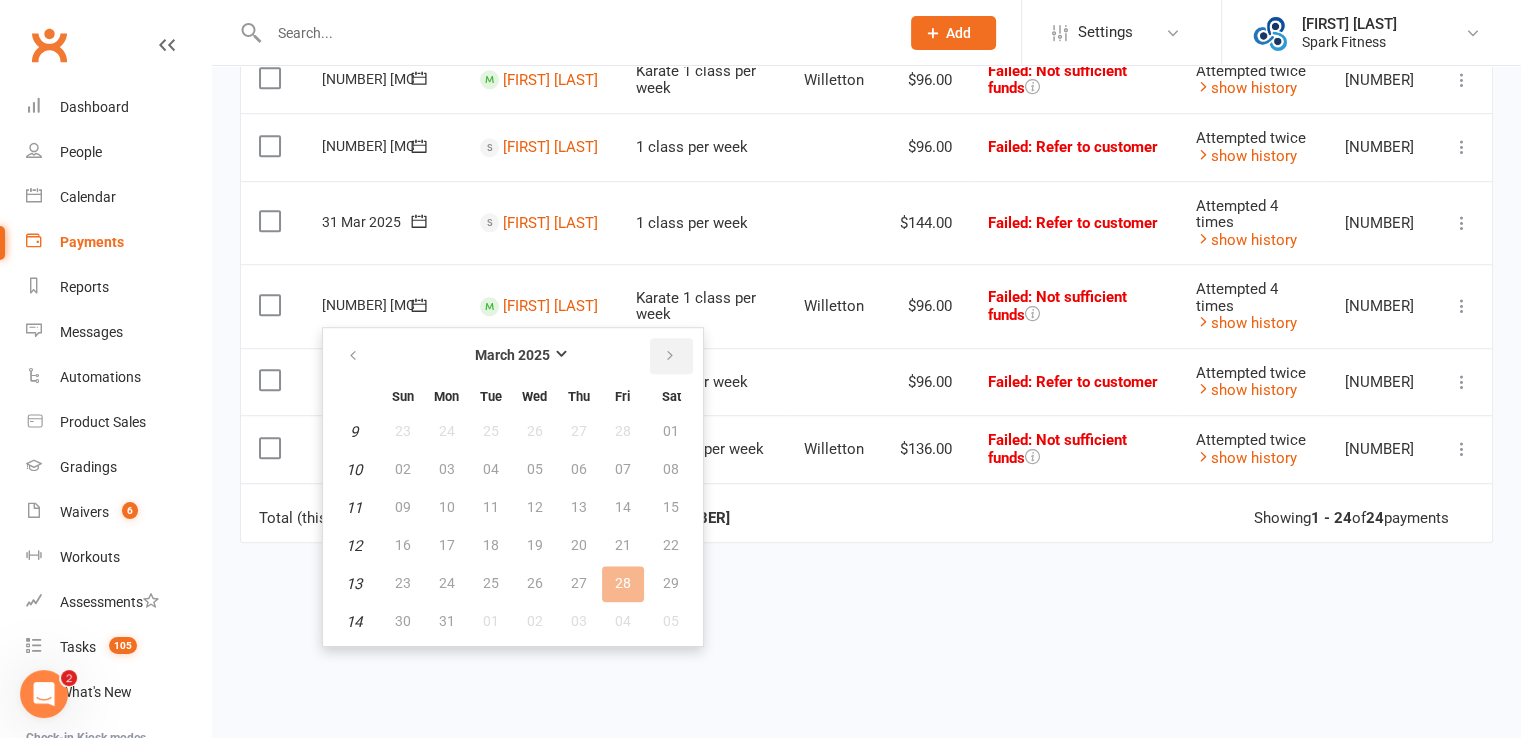 click at bounding box center (670, 356) 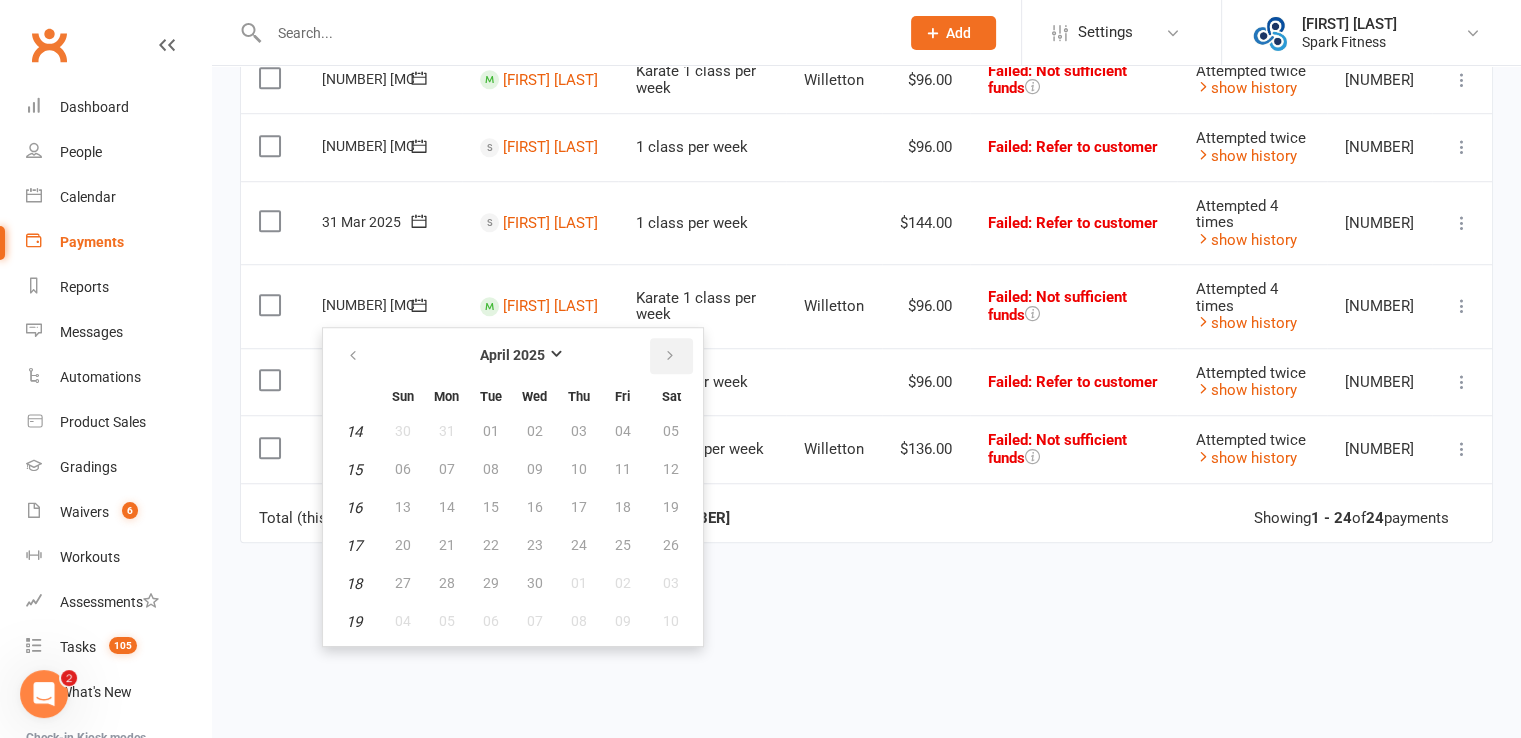 click at bounding box center (670, 356) 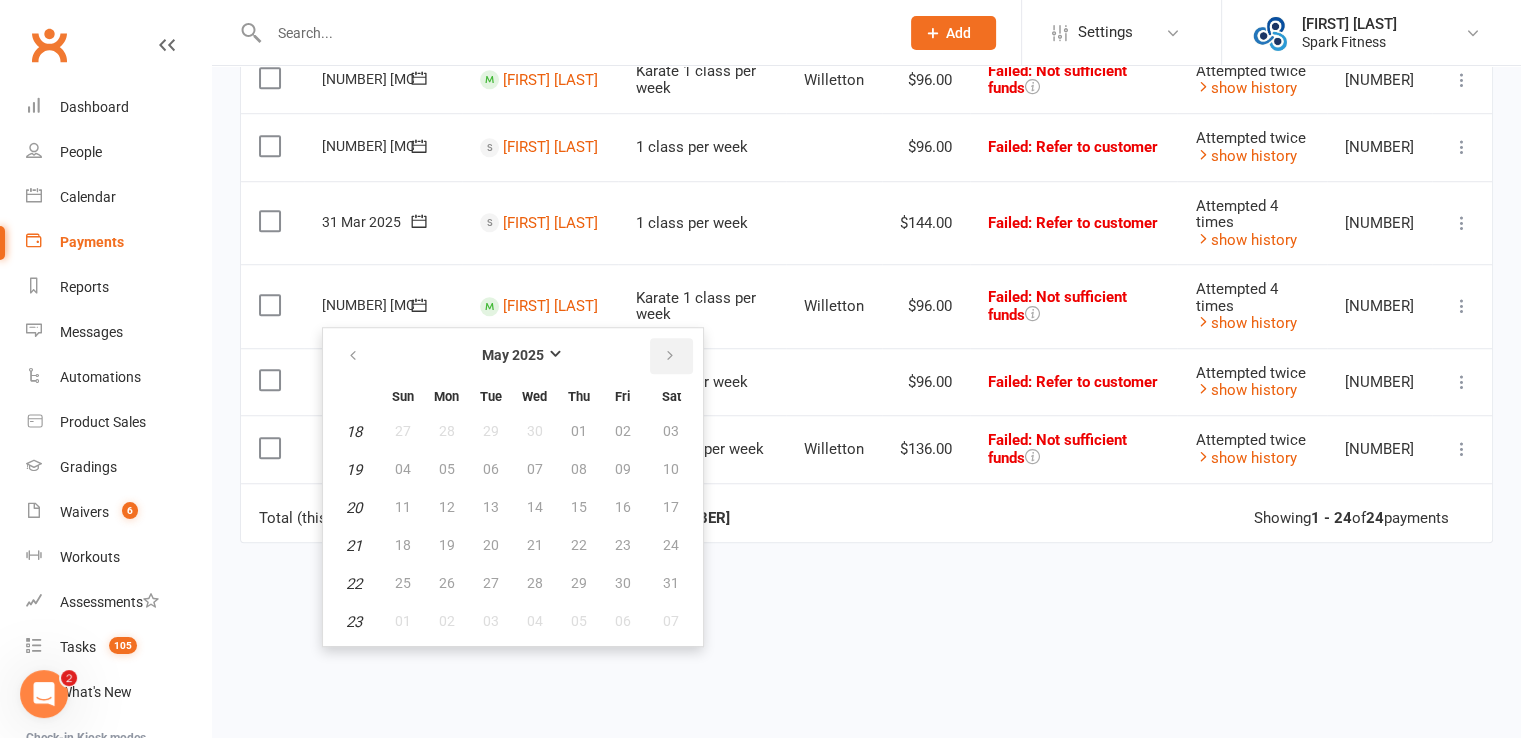 click at bounding box center [670, 356] 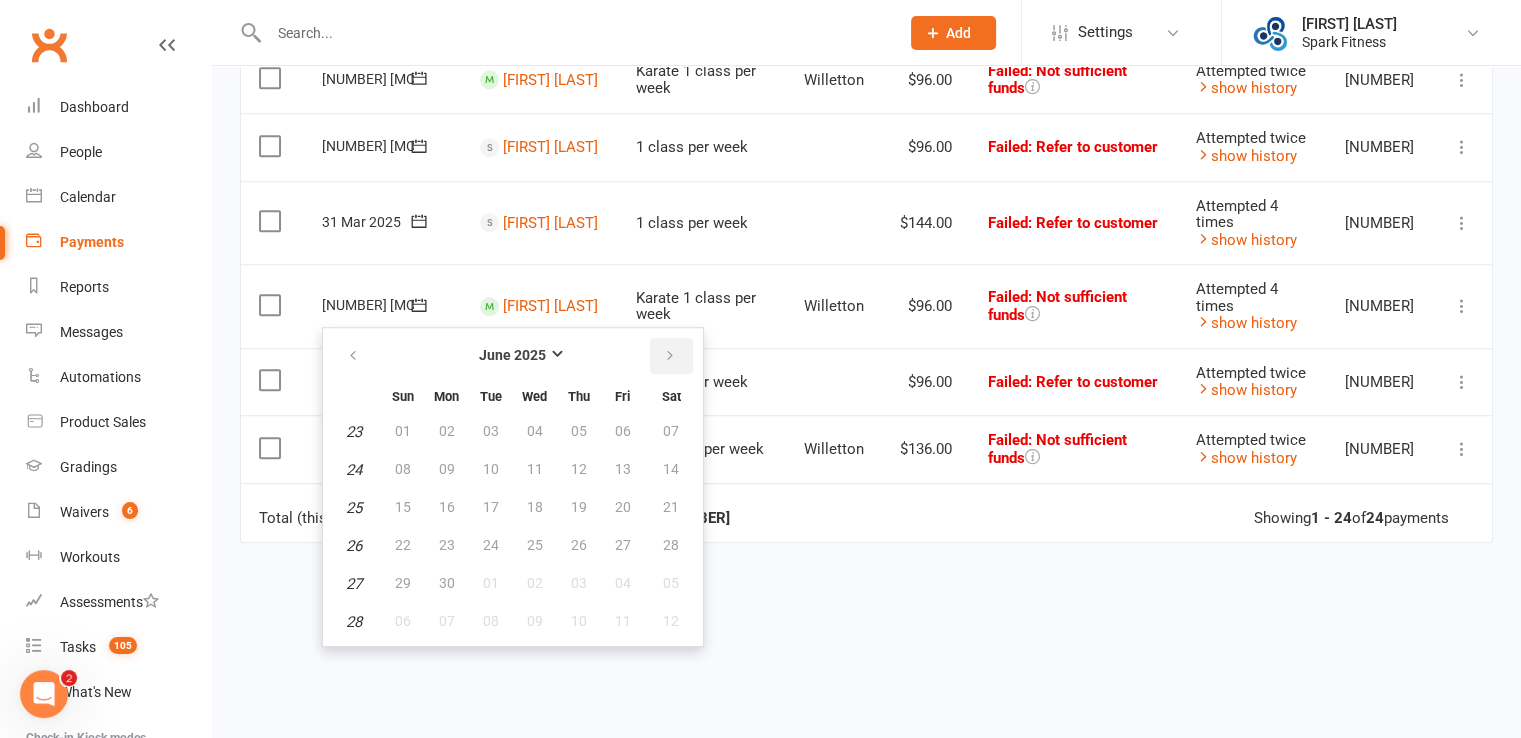 click at bounding box center (670, 356) 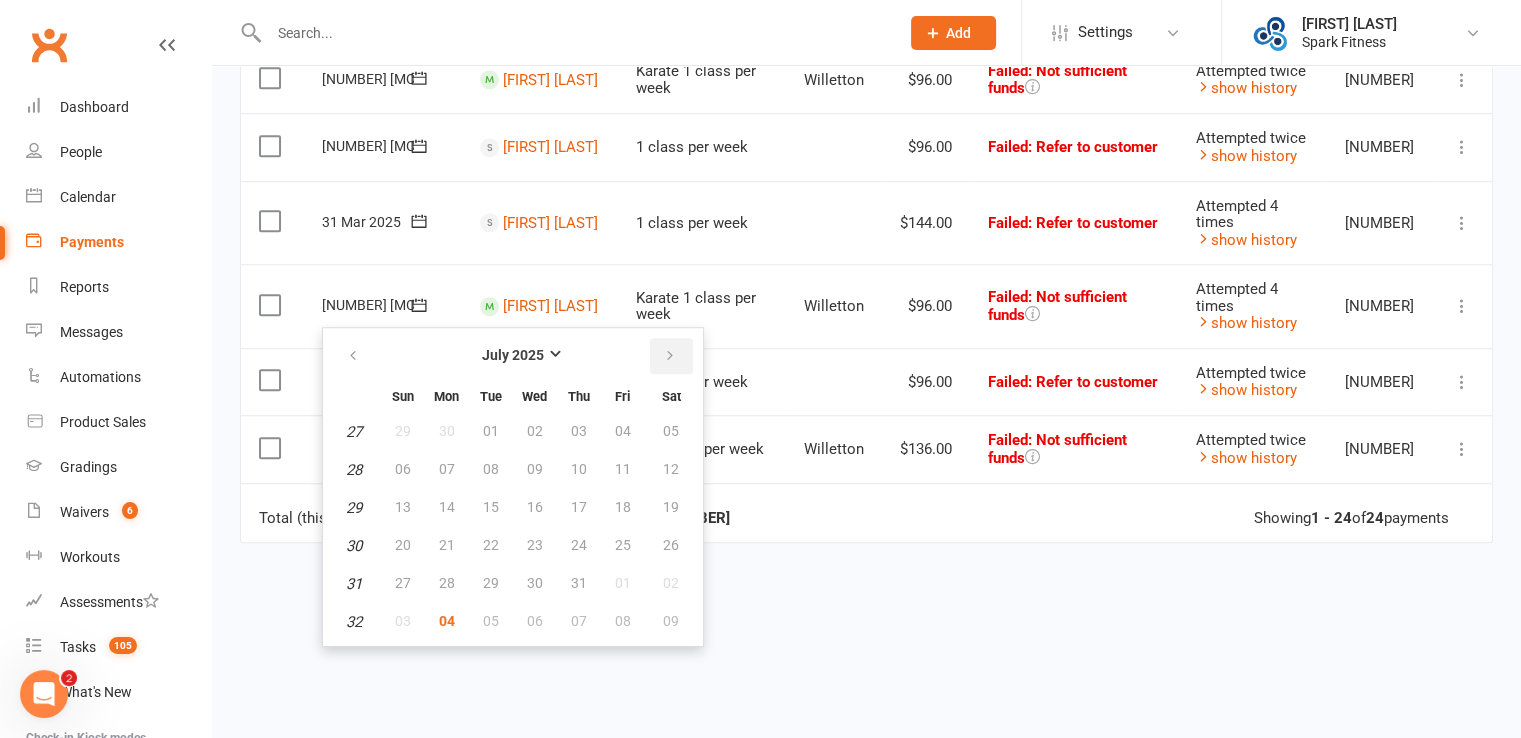 click at bounding box center (670, 356) 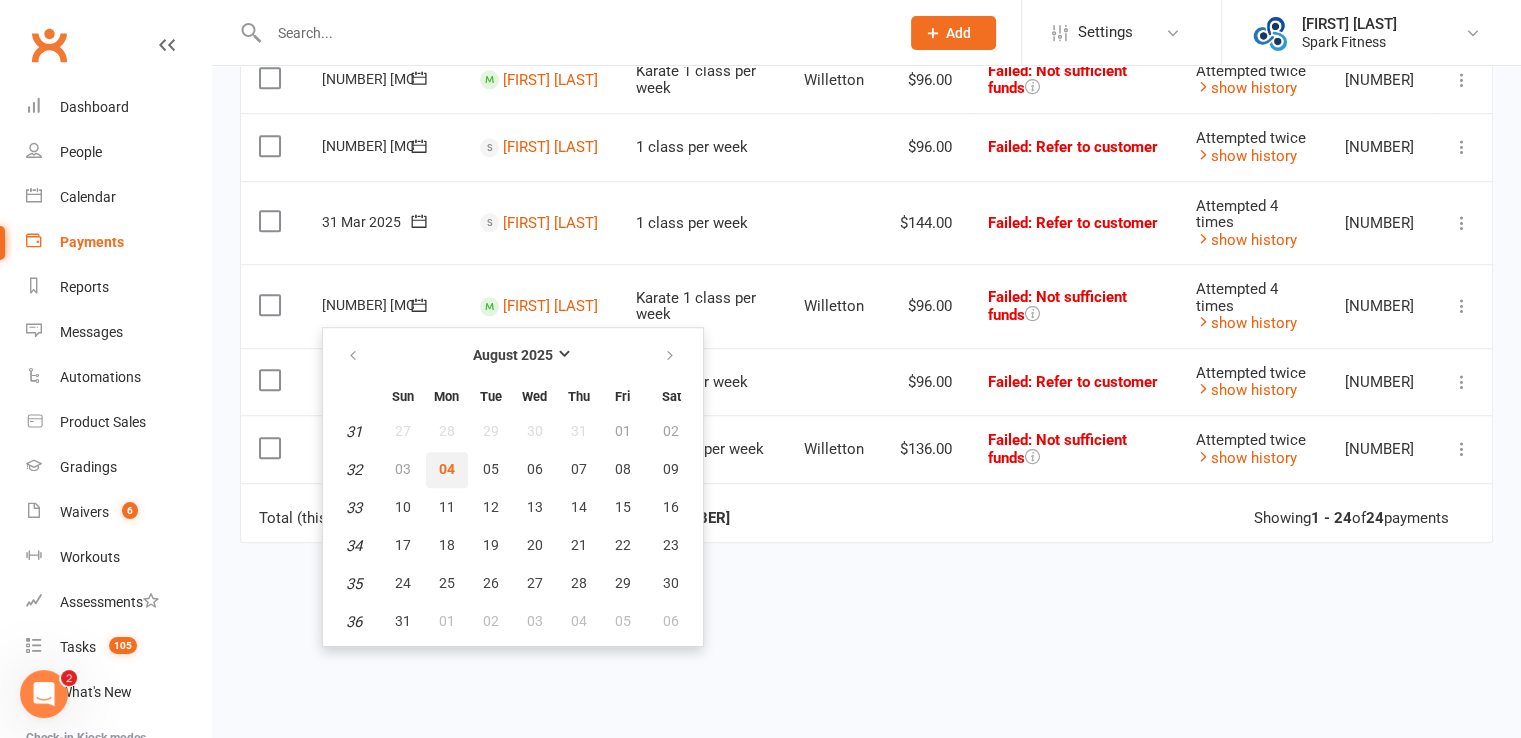 click on "04" at bounding box center [447, 469] 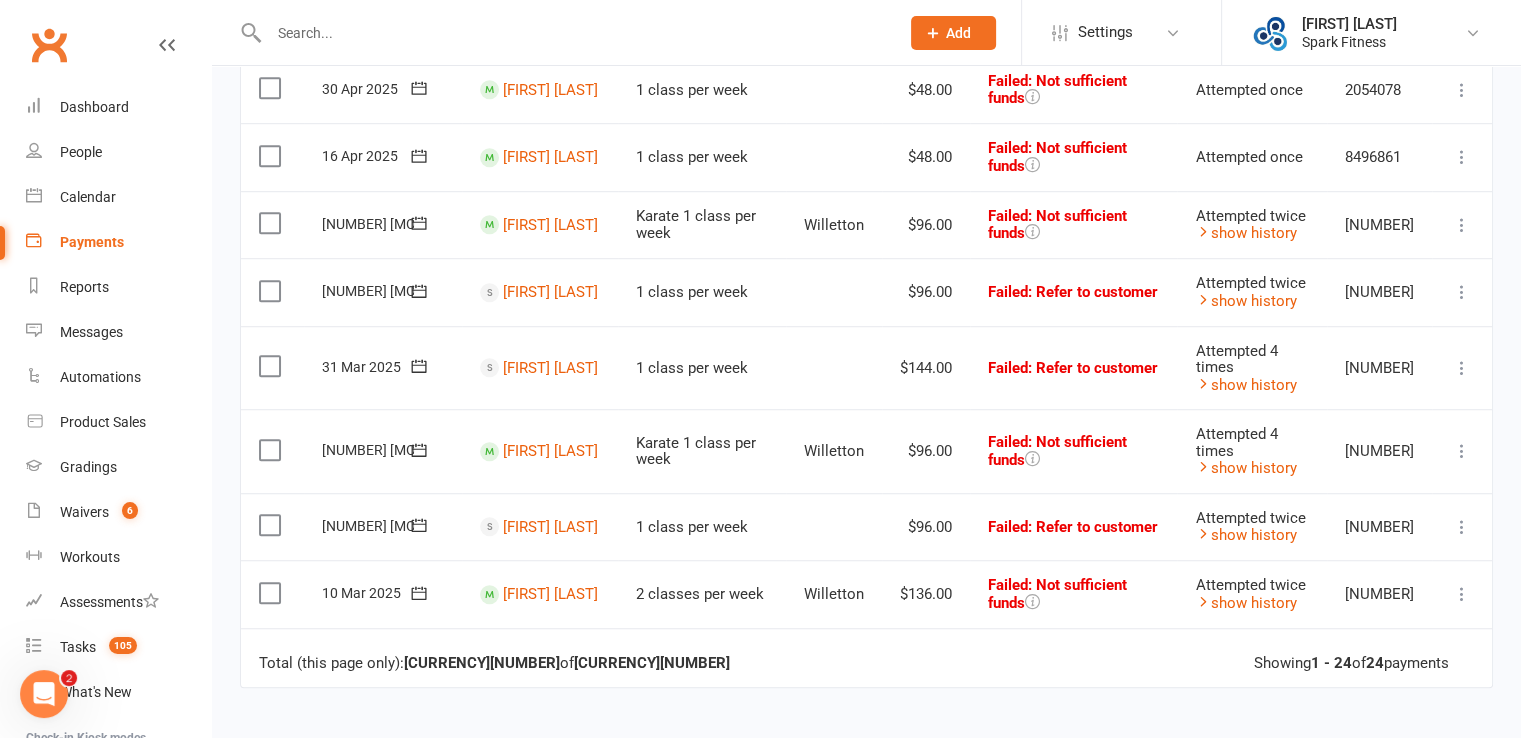 scroll, scrollTop: 1296, scrollLeft: 0, axis: vertical 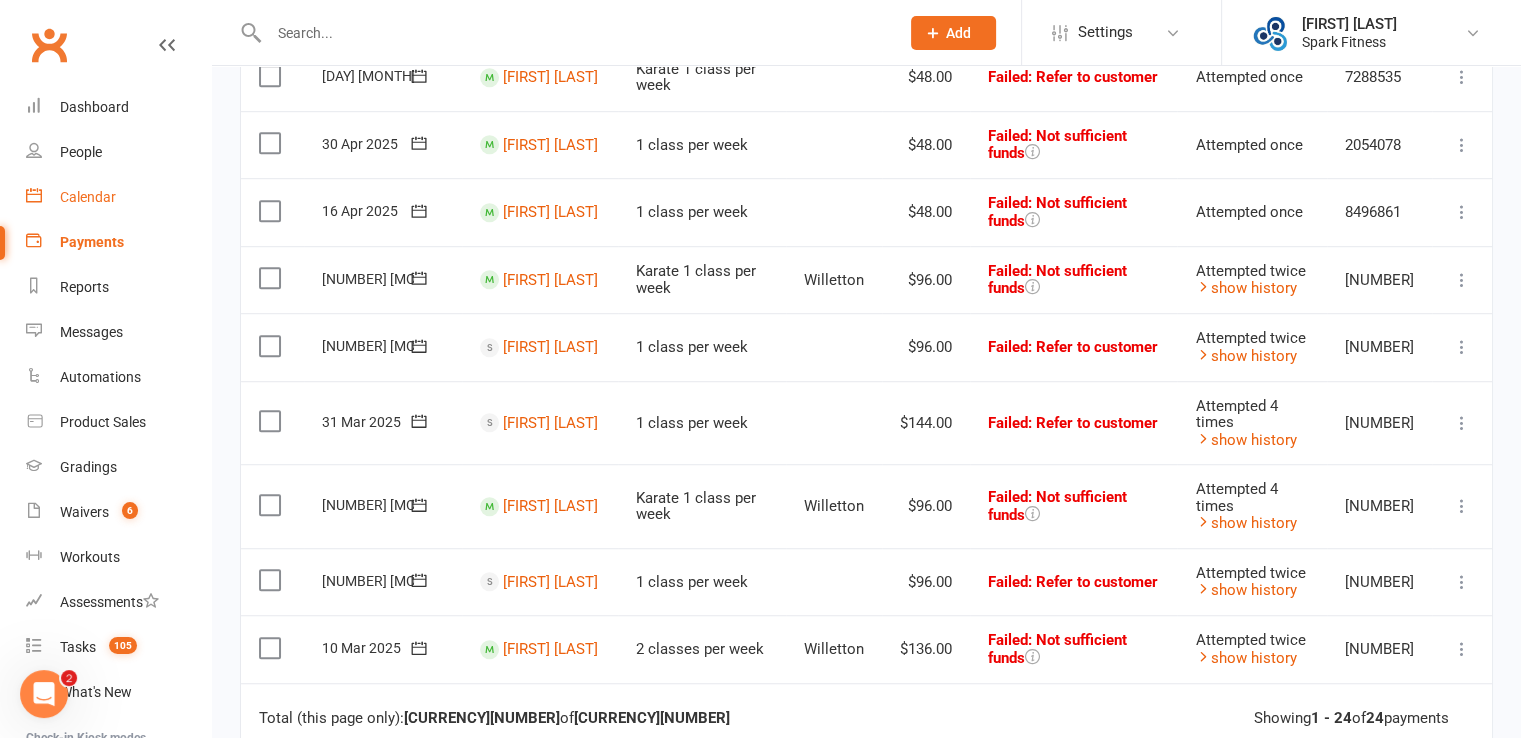 click on "Calendar" at bounding box center [88, 197] 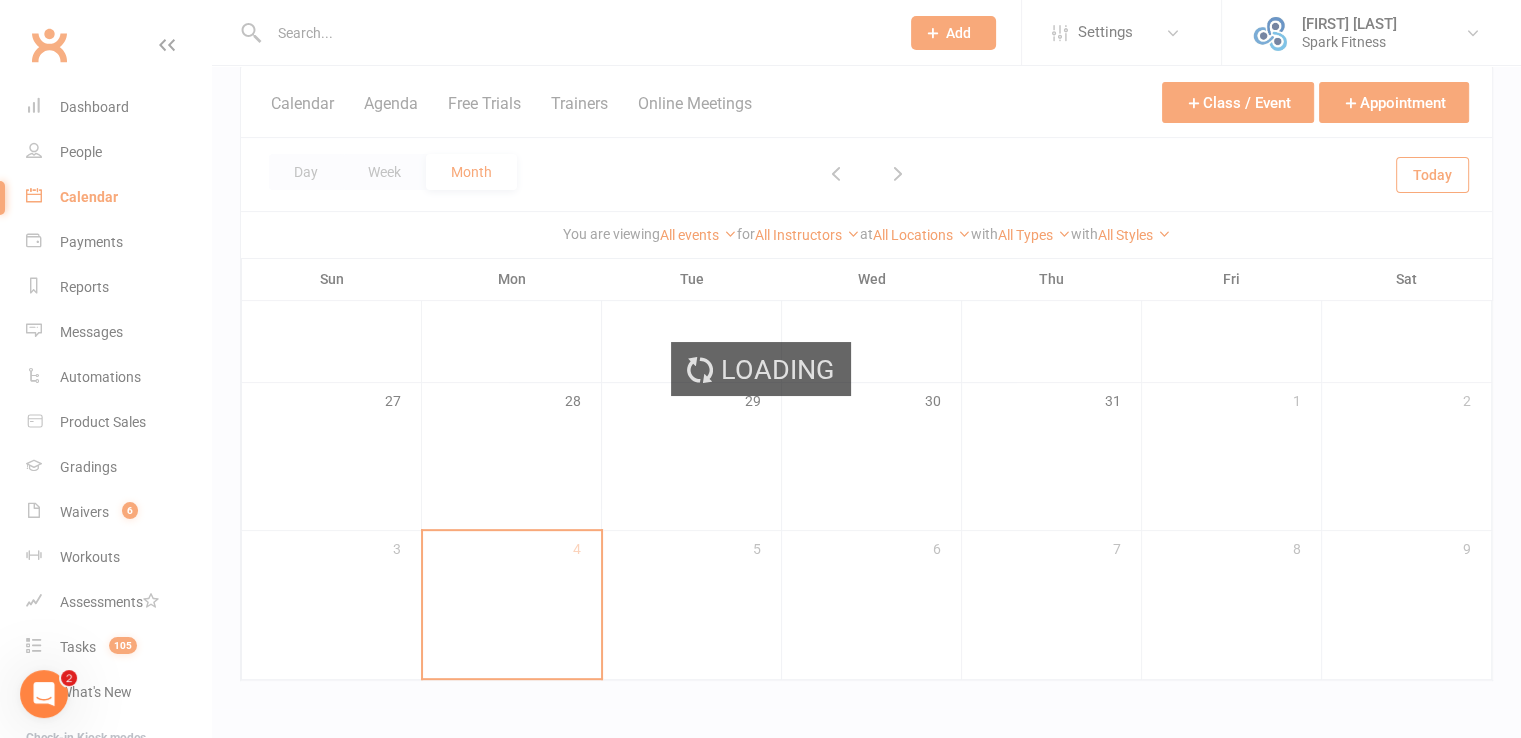 scroll, scrollTop: 0, scrollLeft: 0, axis: both 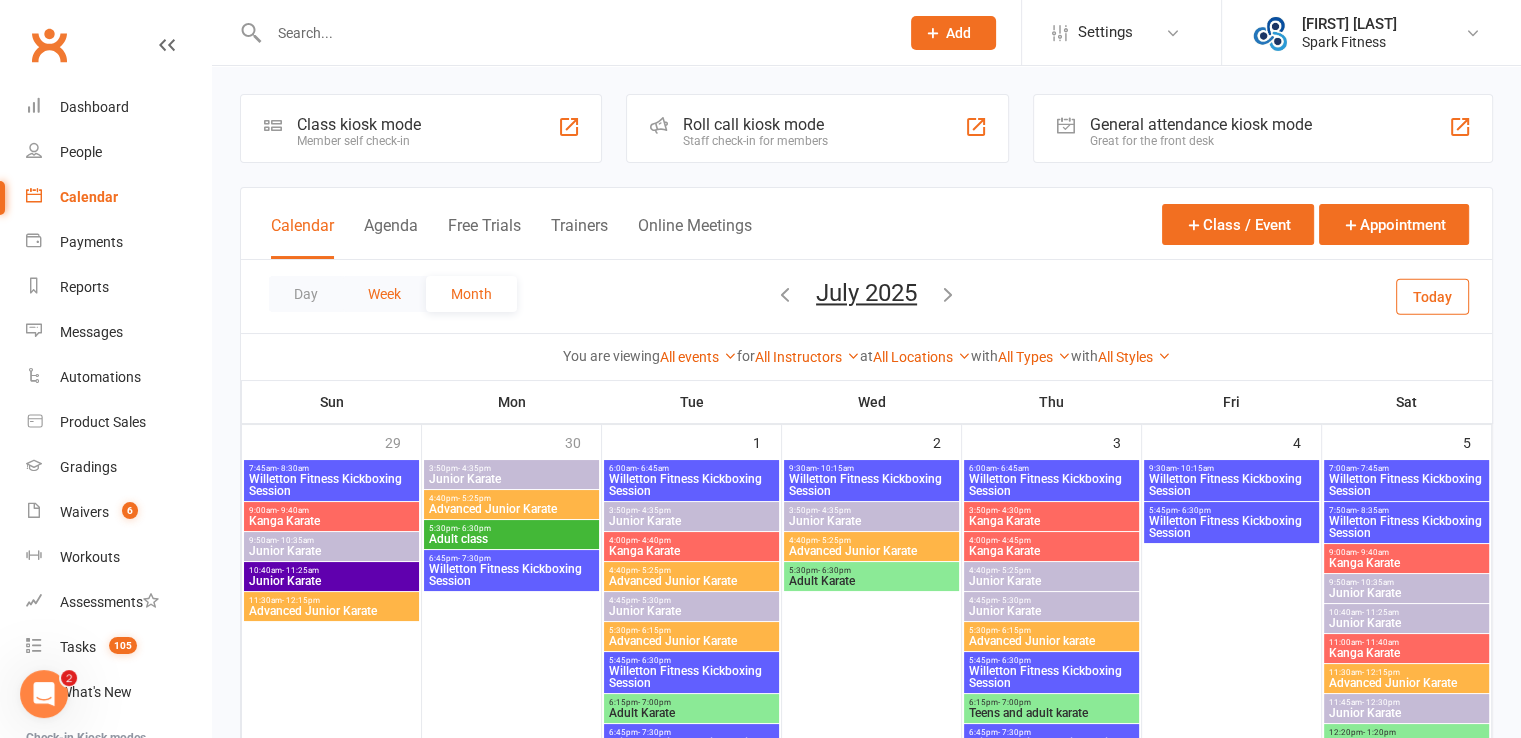 drag, startPoint x: 426, startPoint y: 300, endPoint x: 415, endPoint y: 302, distance: 11.18034 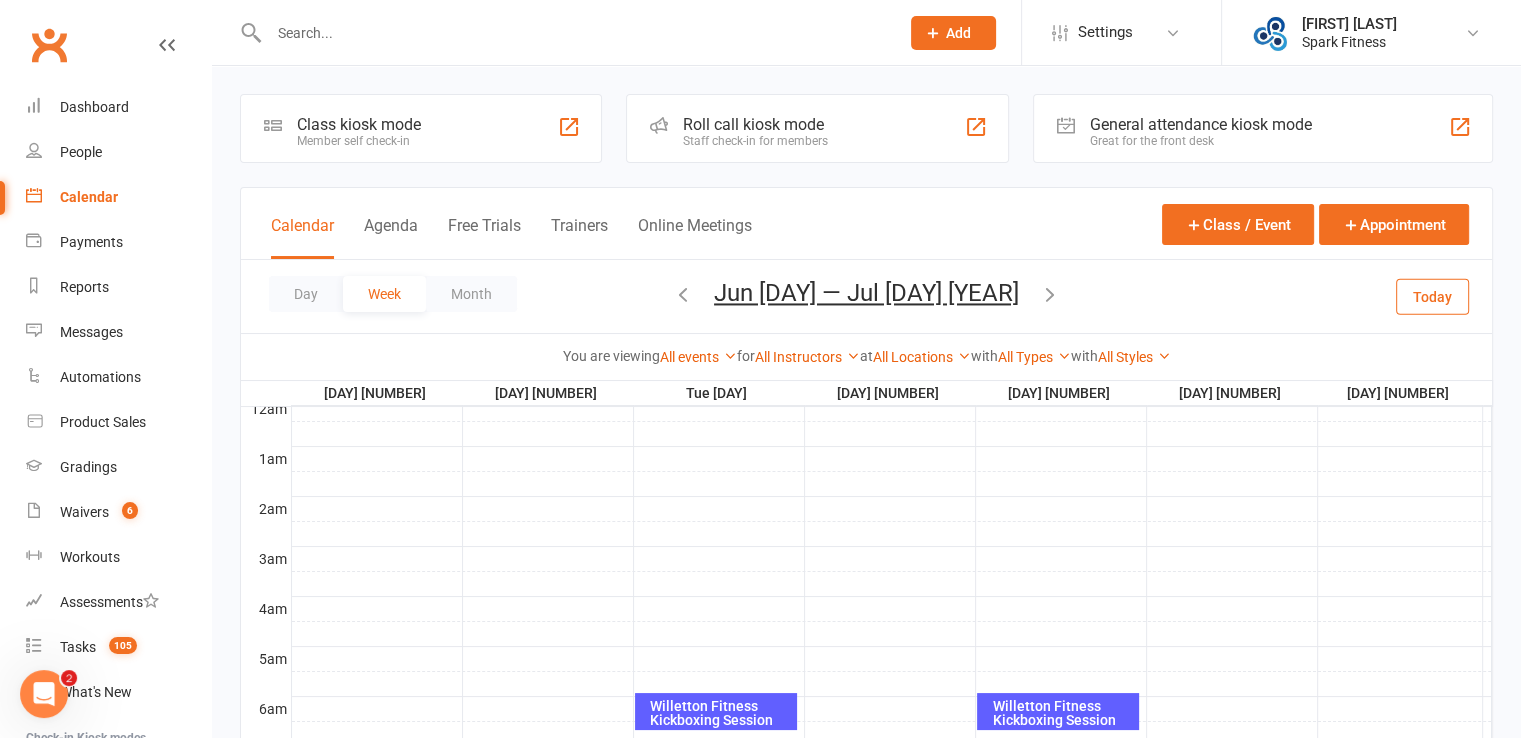 scroll, scrollTop: 0, scrollLeft: 0, axis: both 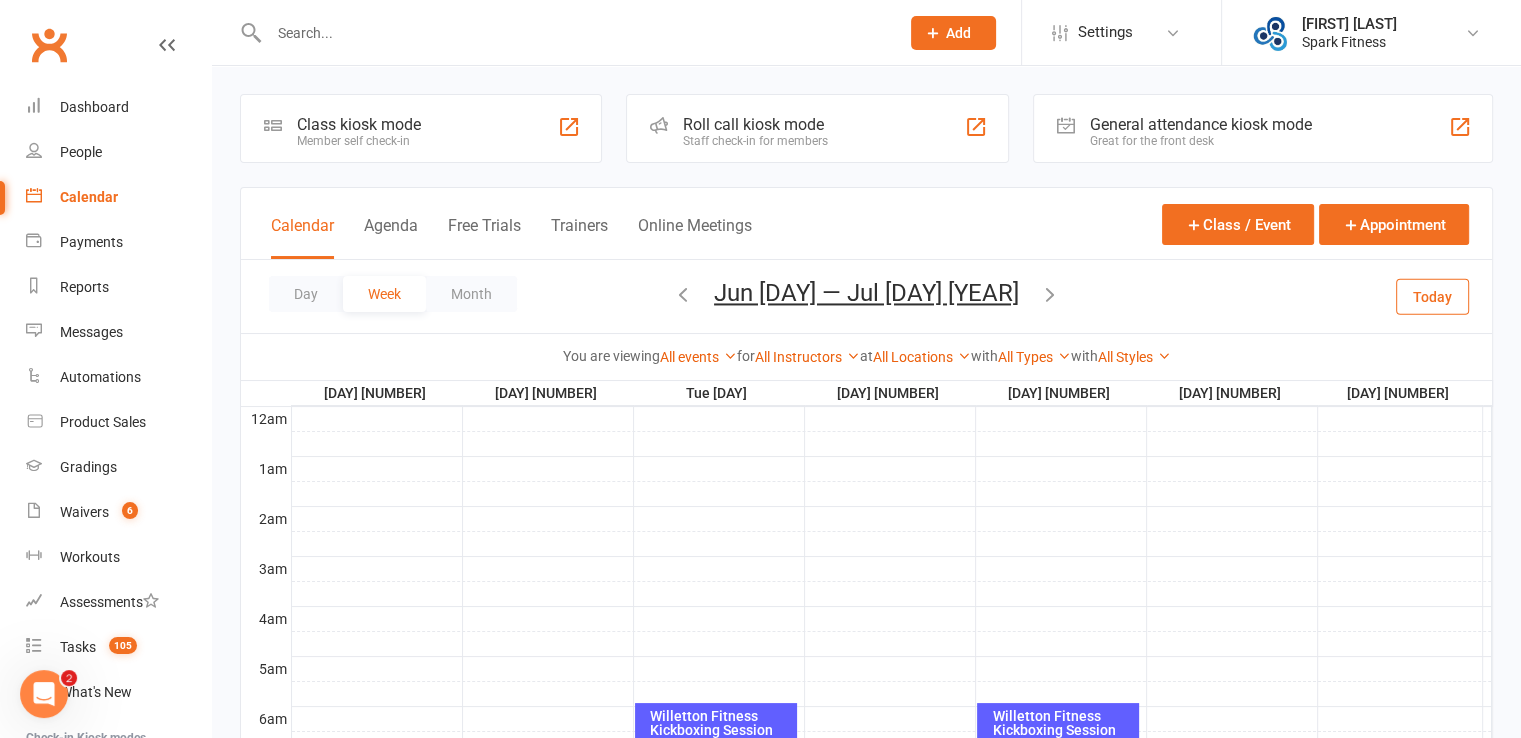 click at bounding box center (1050, 294) 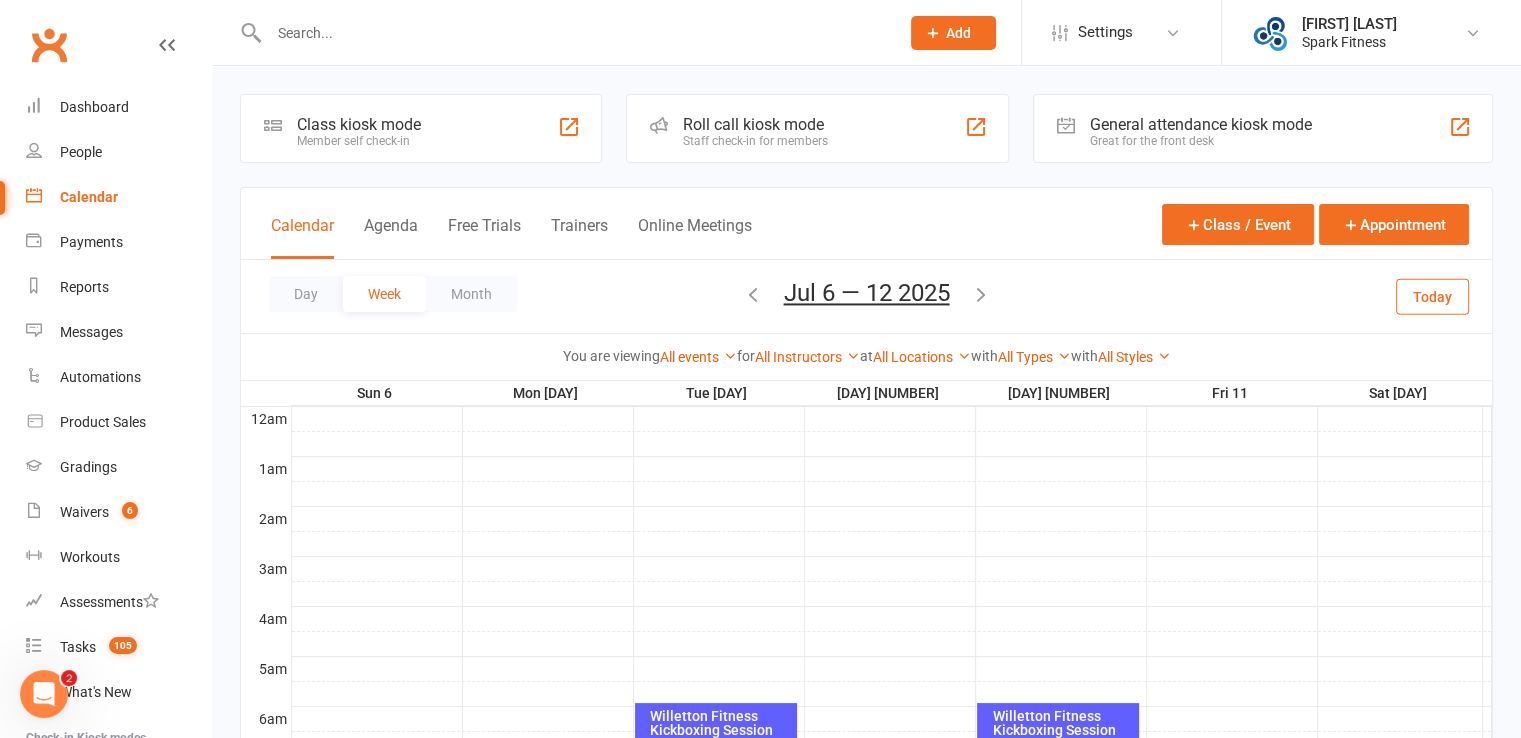 click on "Day Week Month Jul 6 — 12 2025
August 2025
Sun Mon Tue Wed Thu Fri Sat
27
28
29
30
31
01
02
03
04
05
06
07
08
09
10
11
12
13
14
15
16
17
18
19
20
21
22
23
24
25
26
27
28
29
30
31" at bounding box center (866, 296) 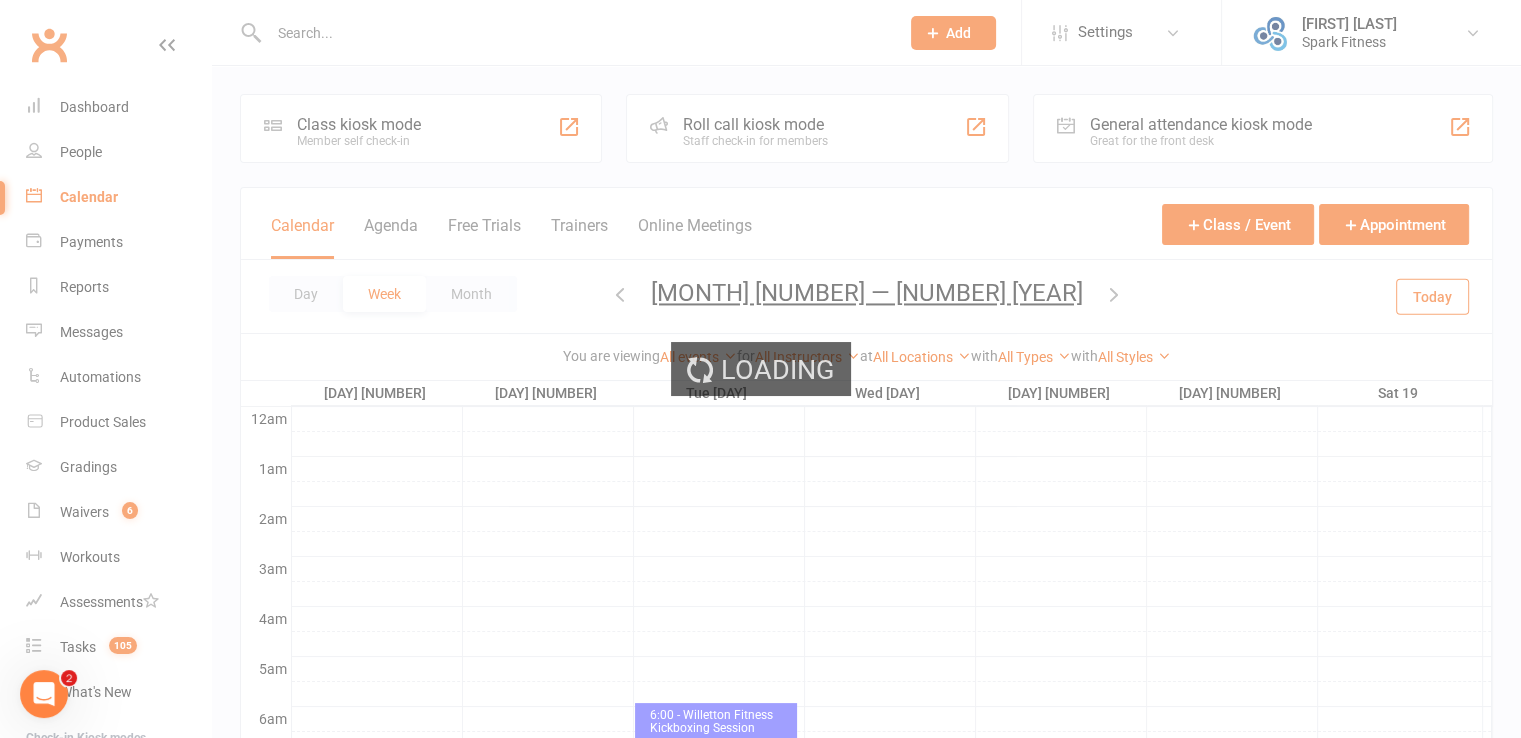click at bounding box center (1114, 294) 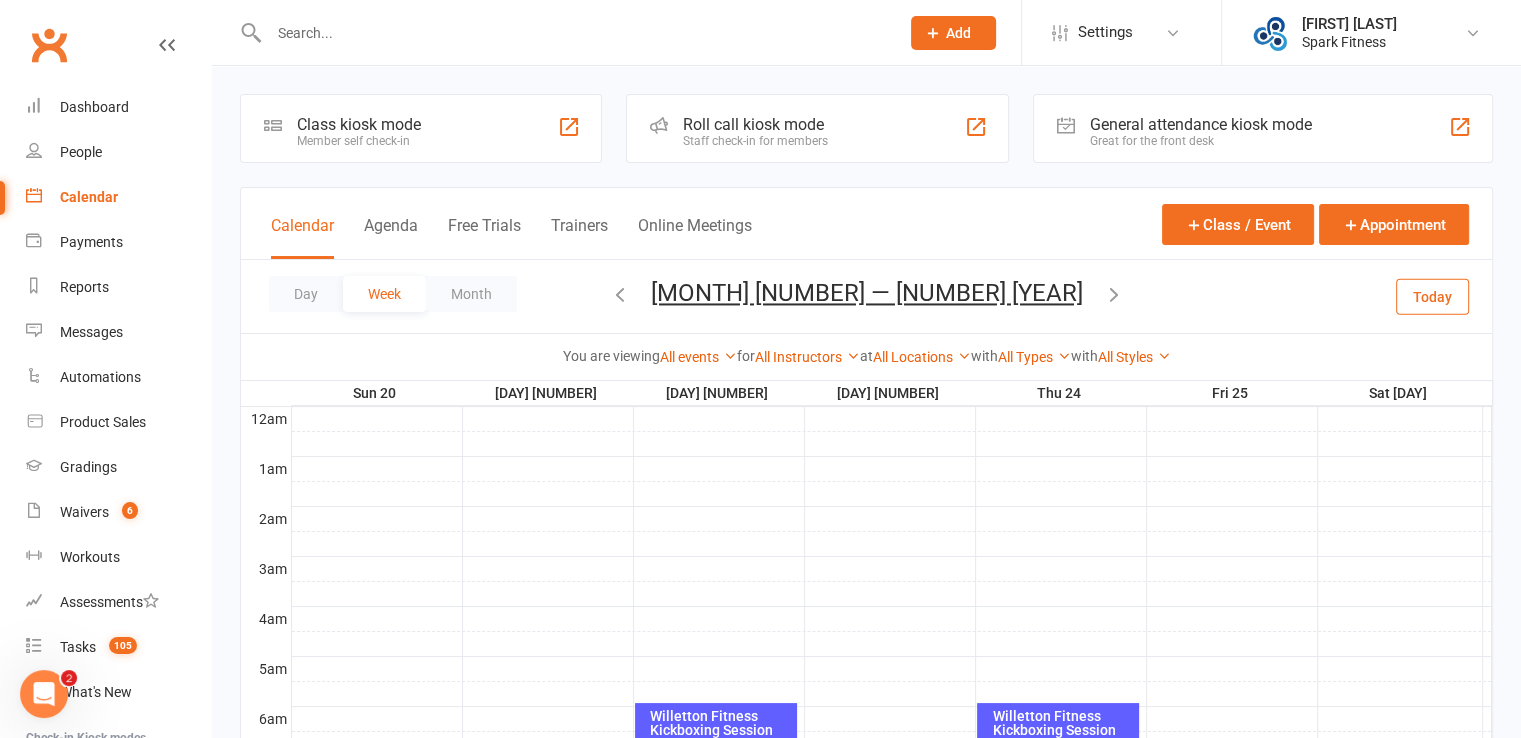 click at bounding box center (1114, 294) 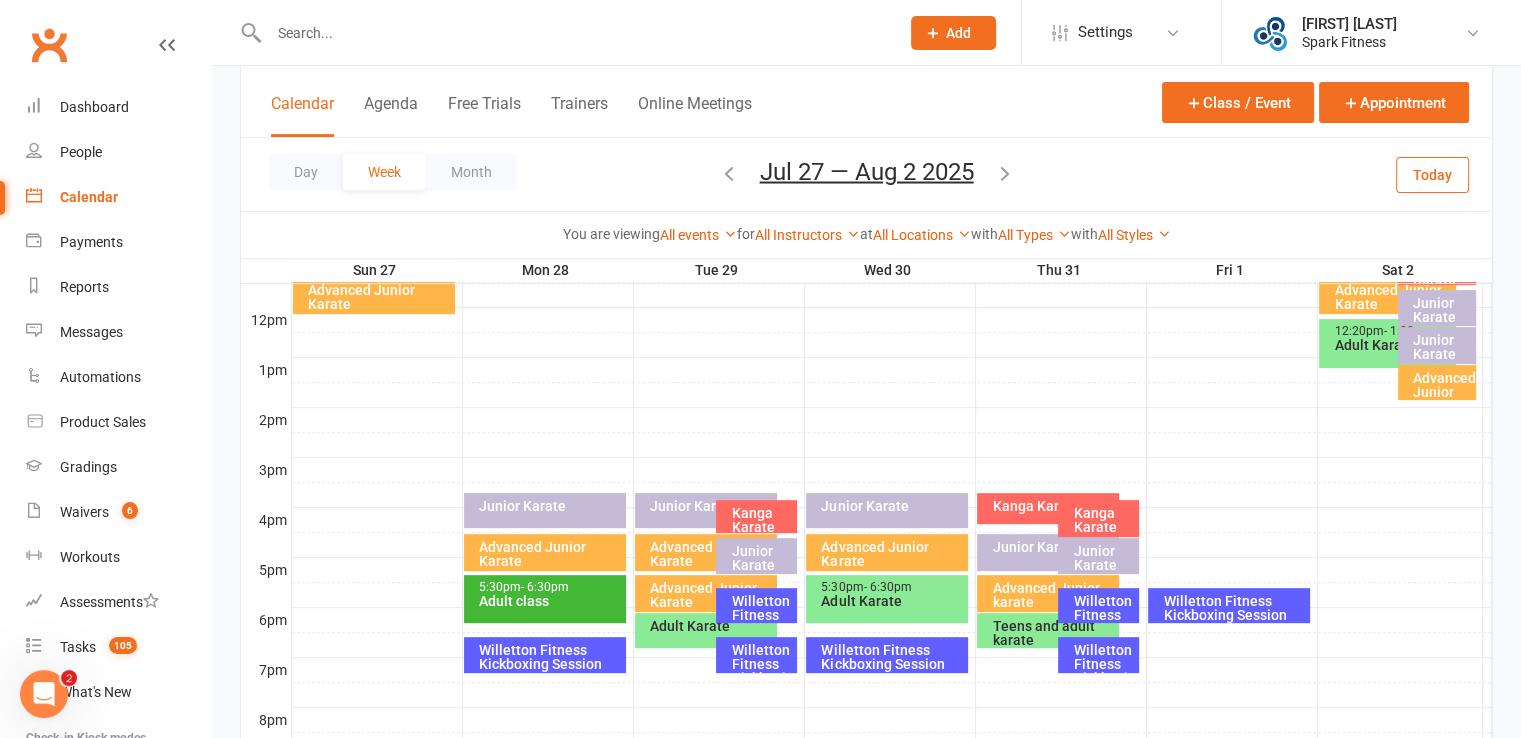 scroll, scrollTop: 700, scrollLeft: 0, axis: vertical 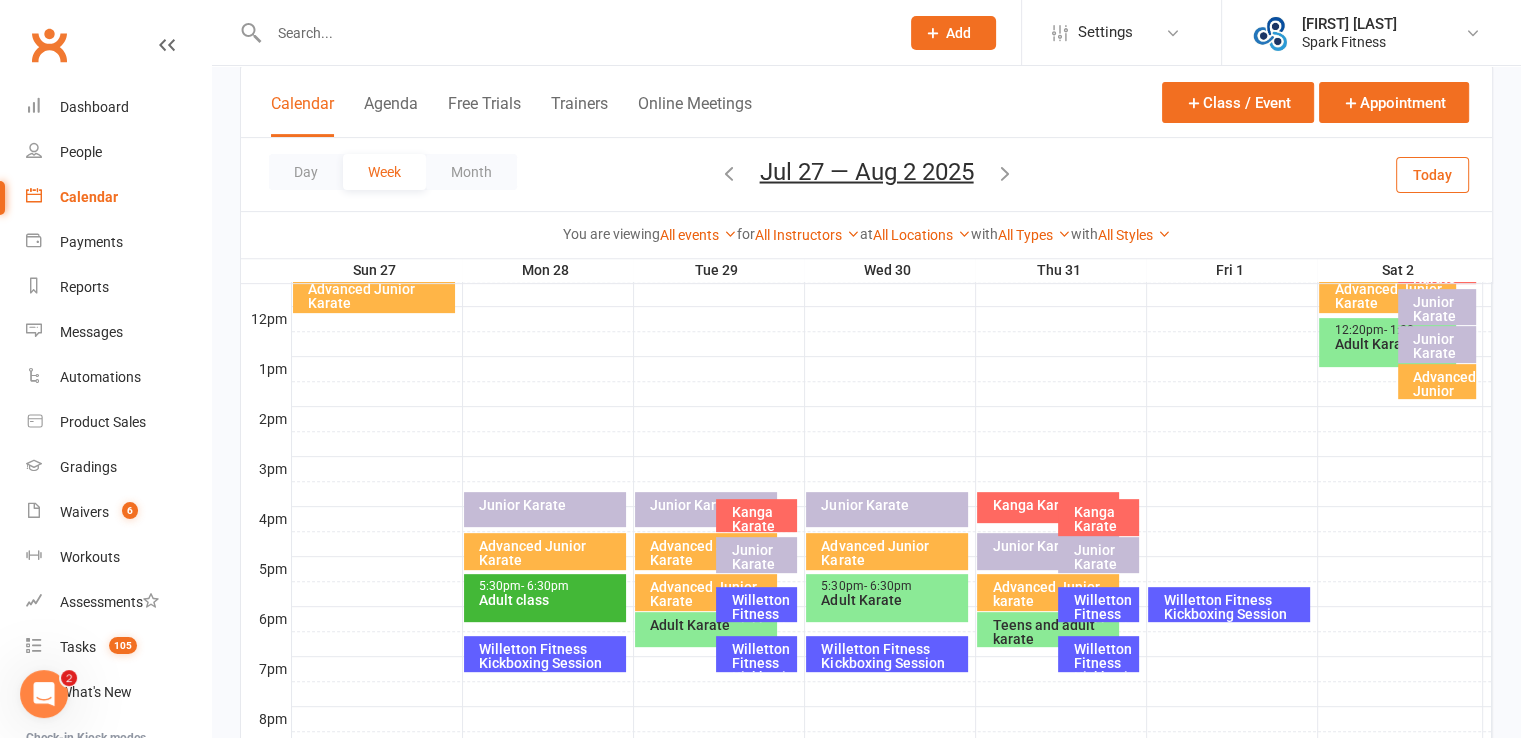 click on "Willetton Fitness Kickboxing Session" at bounding box center (550, 656) 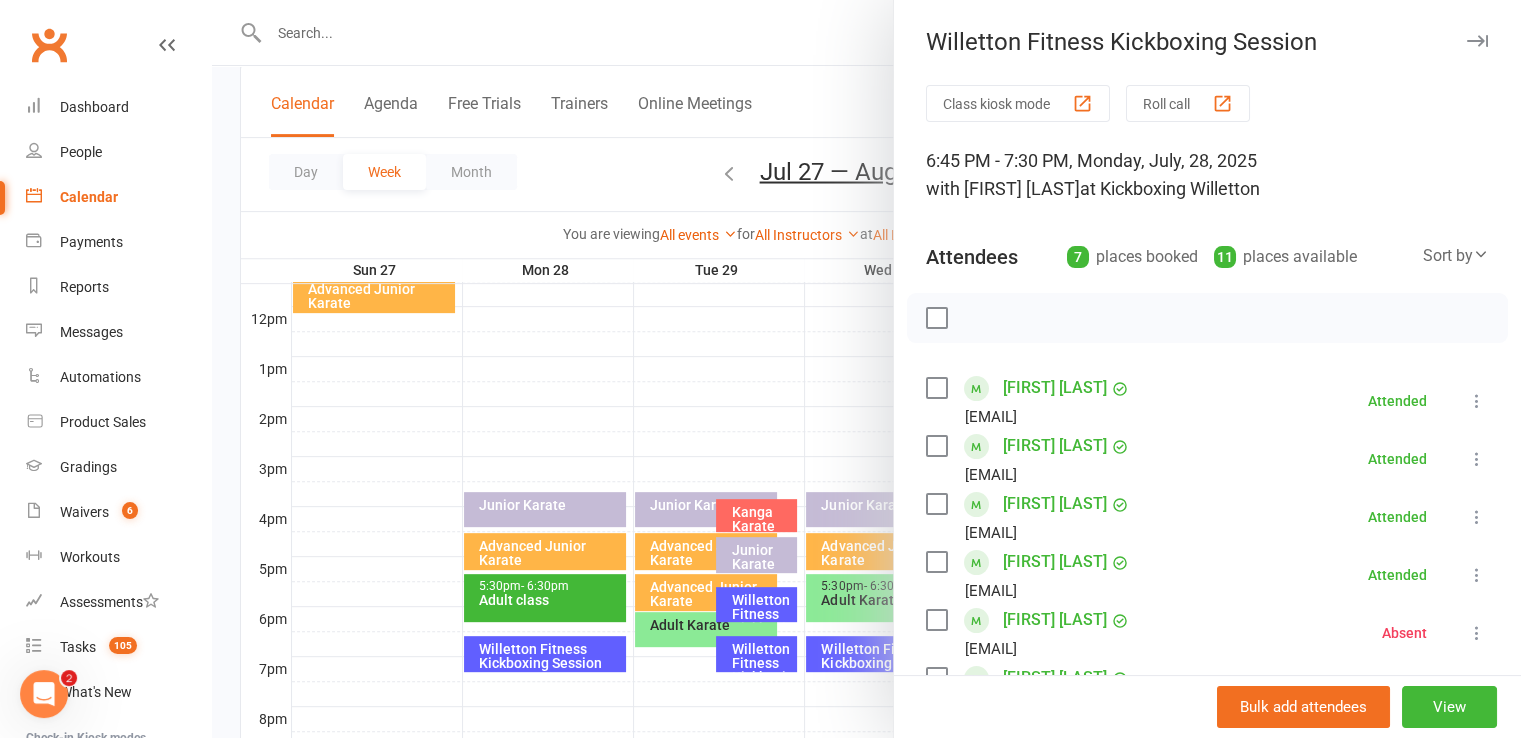 click at bounding box center (866, 369) 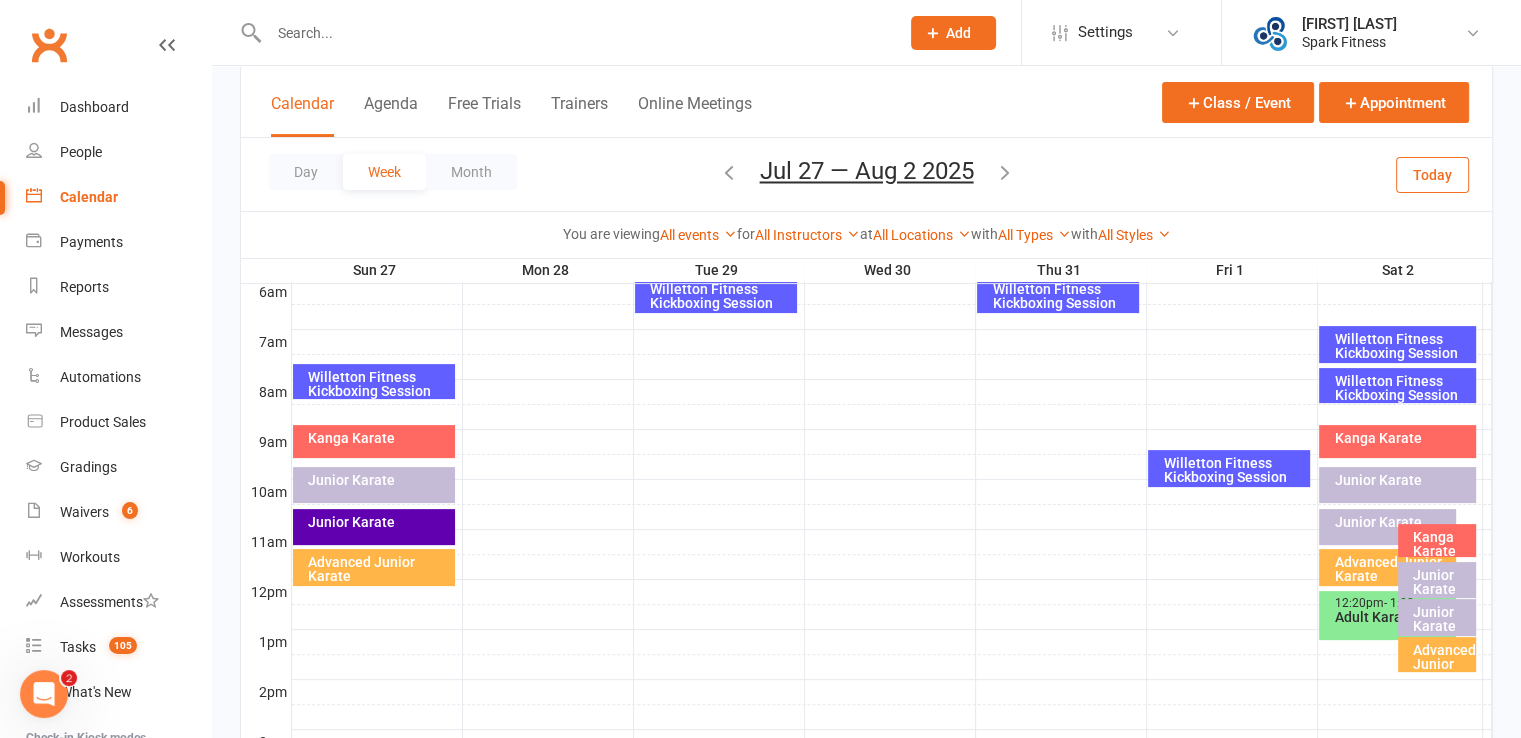 scroll, scrollTop: 316, scrollLeft: 0, axis: vertical 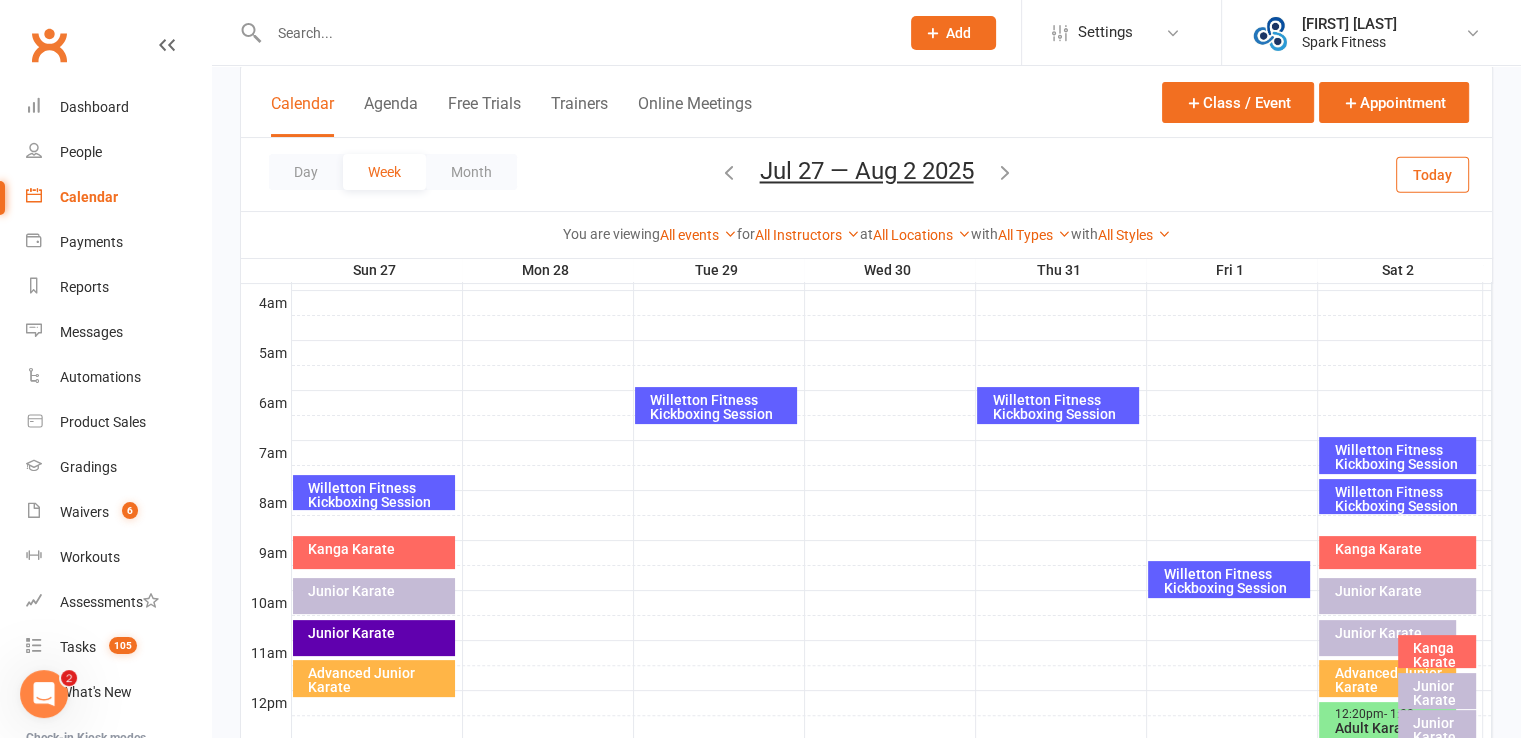 click on "Willetton Fitness Kickboxing Session" at bounding box center (721, 407) 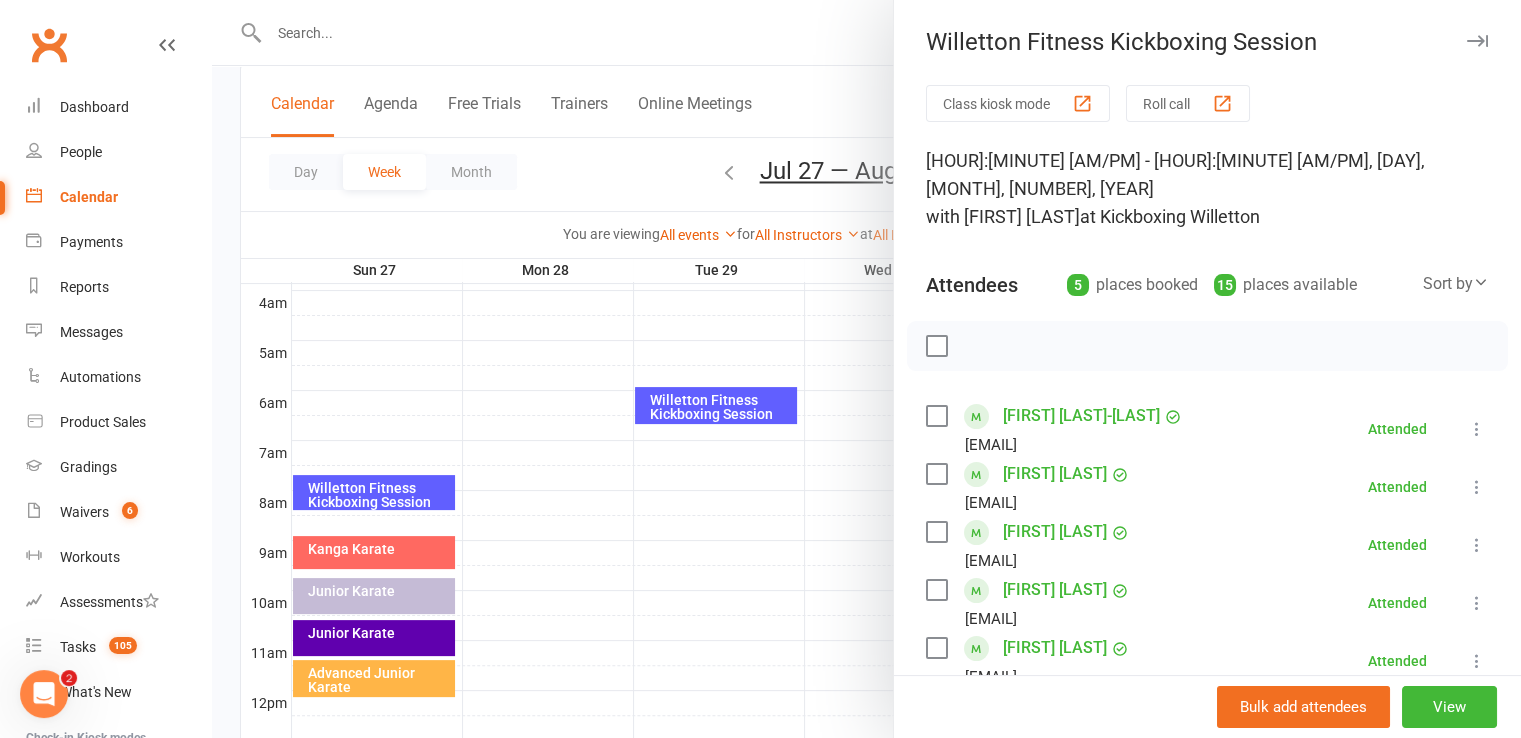 click at bounding box center (866, 369) 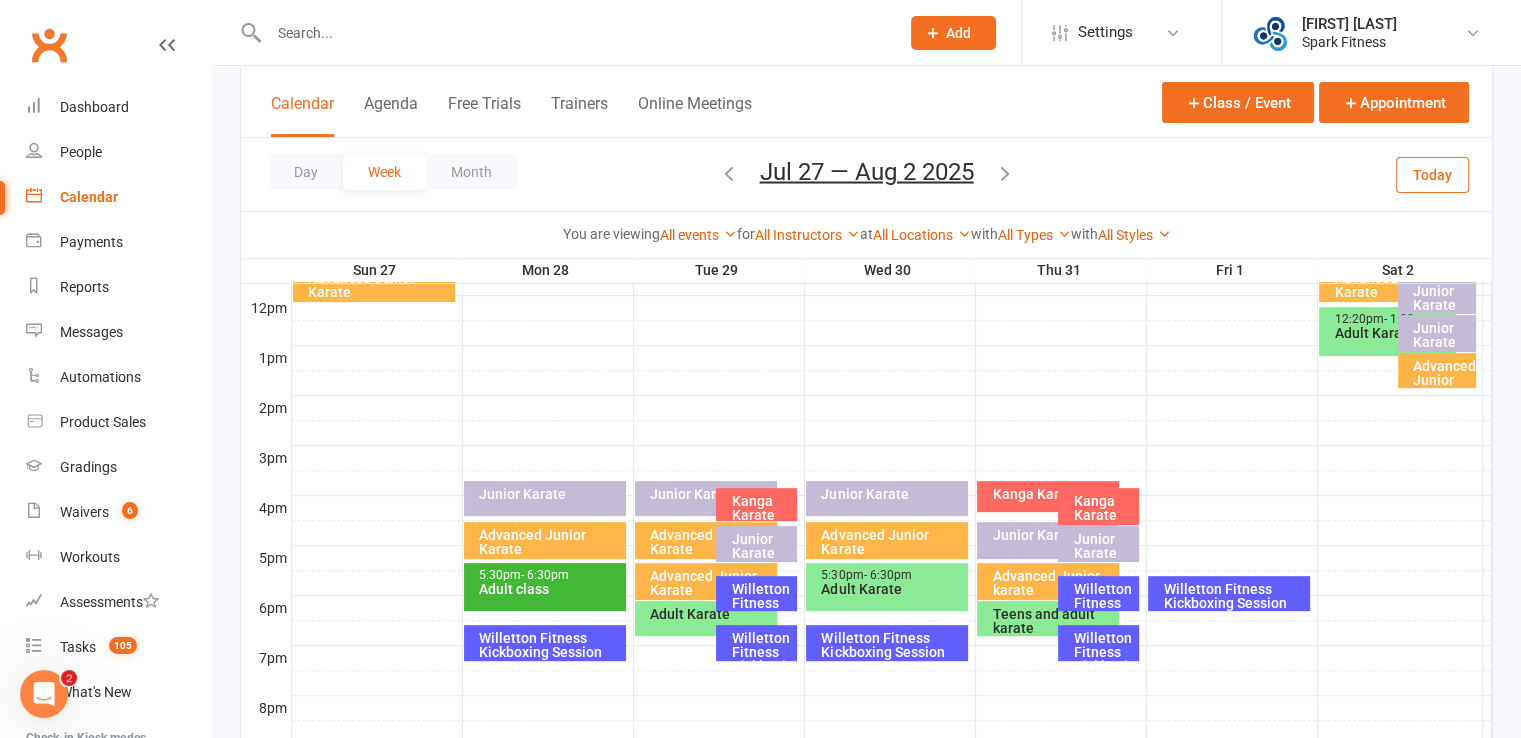 scroll, scrollTop: 716, scrollLeft: 0, axis: vertical 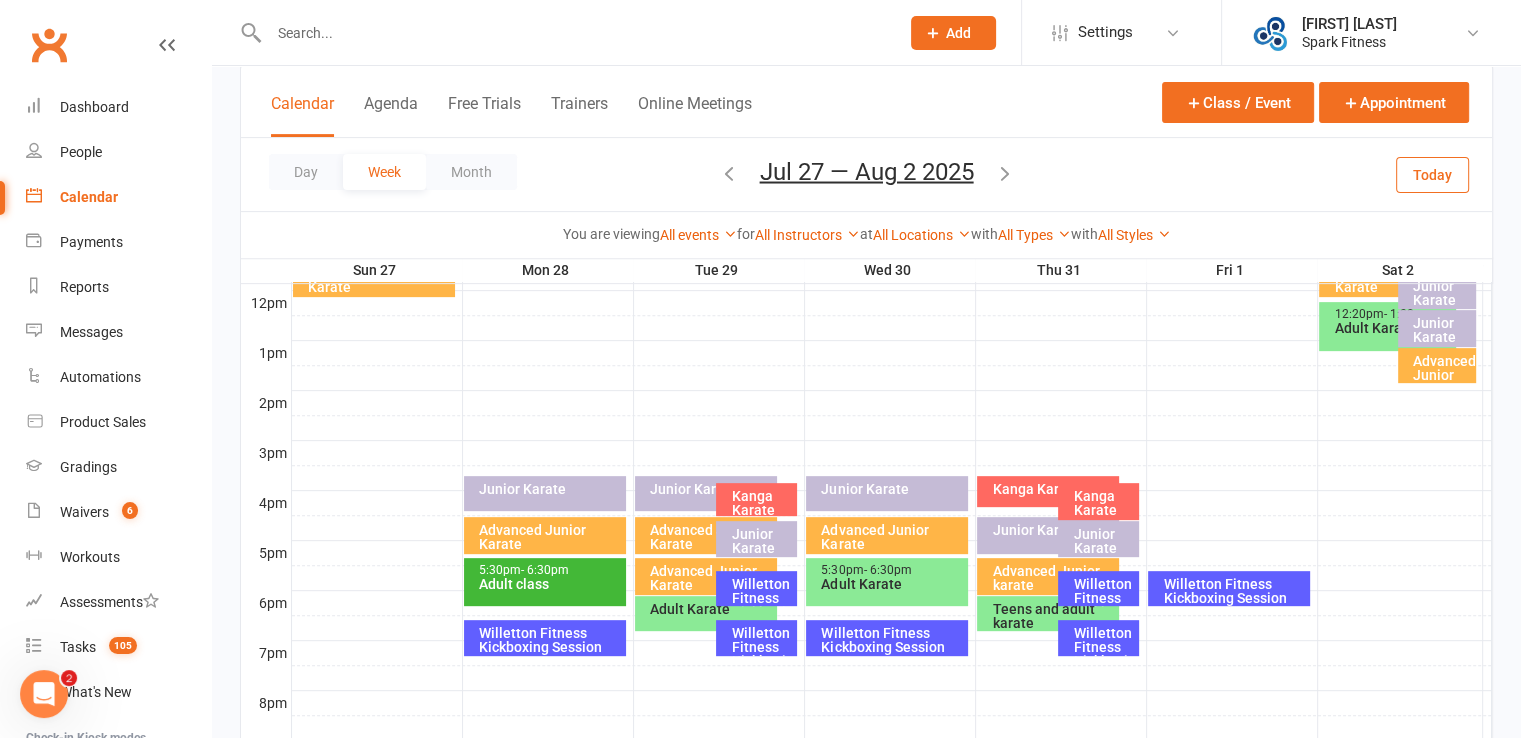 click on "Willetton Fitness Kickboxing Session" at bounding box center (761, 605) 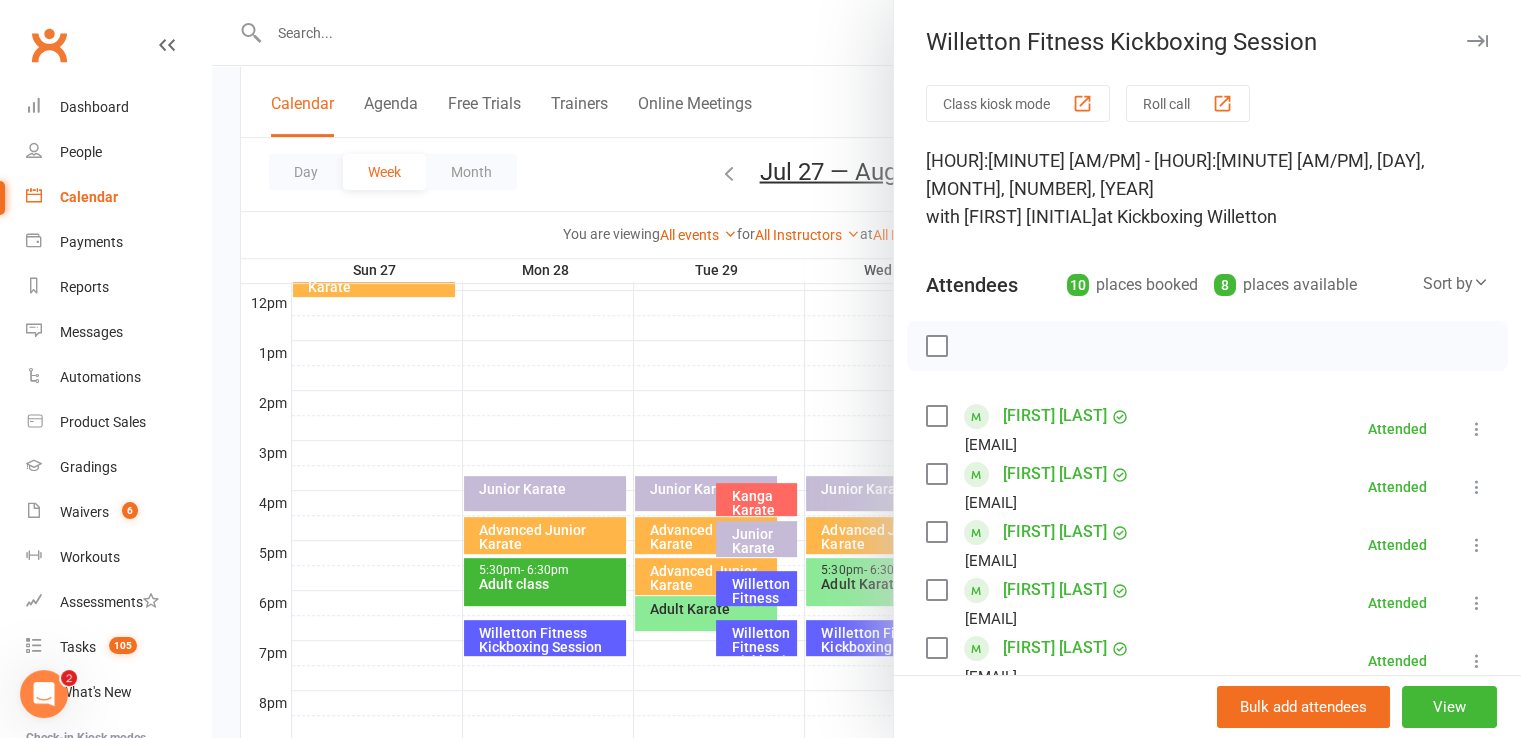 click at bounding box center (866, 369) 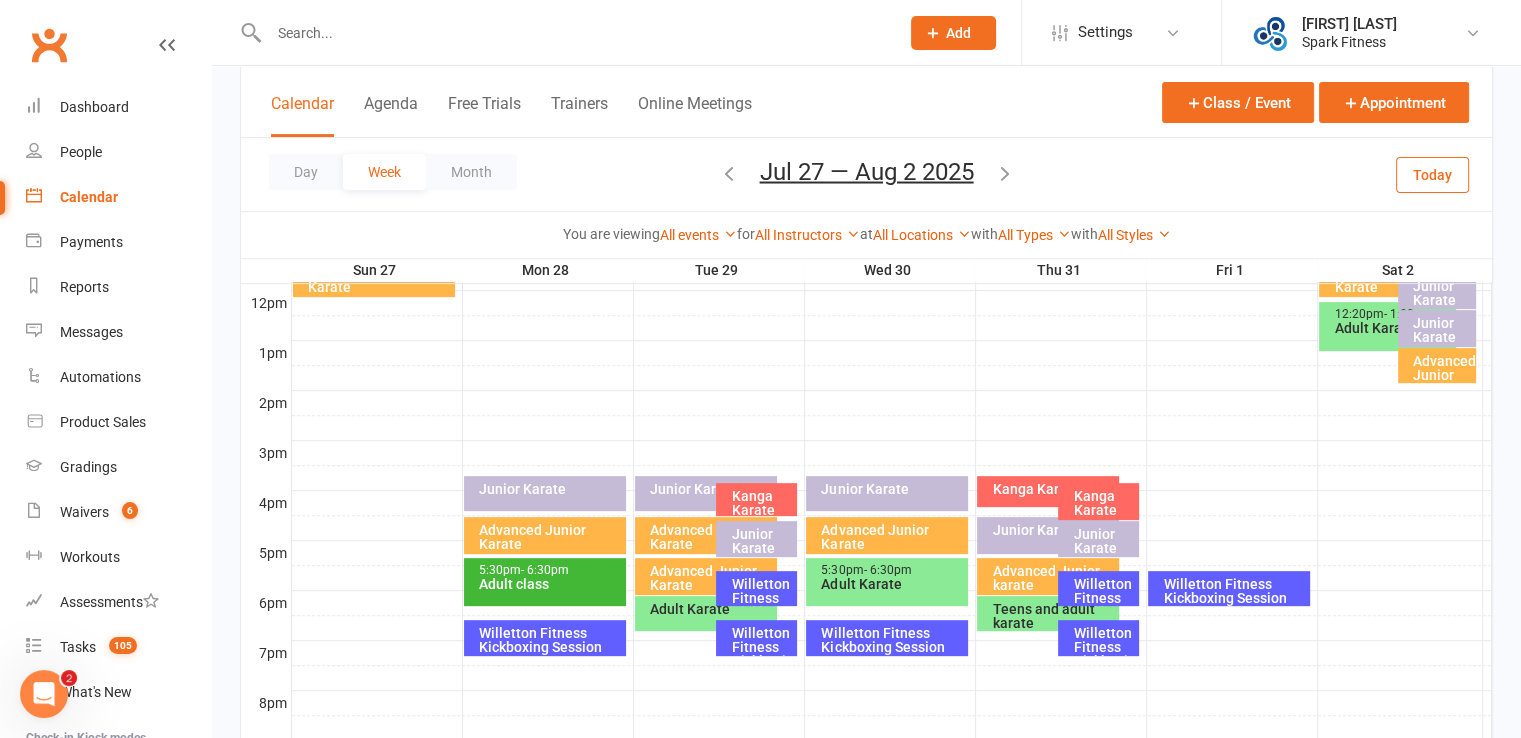 click on "Willetton Fitness Kickboxing Session" at bounding box center [761, 654] 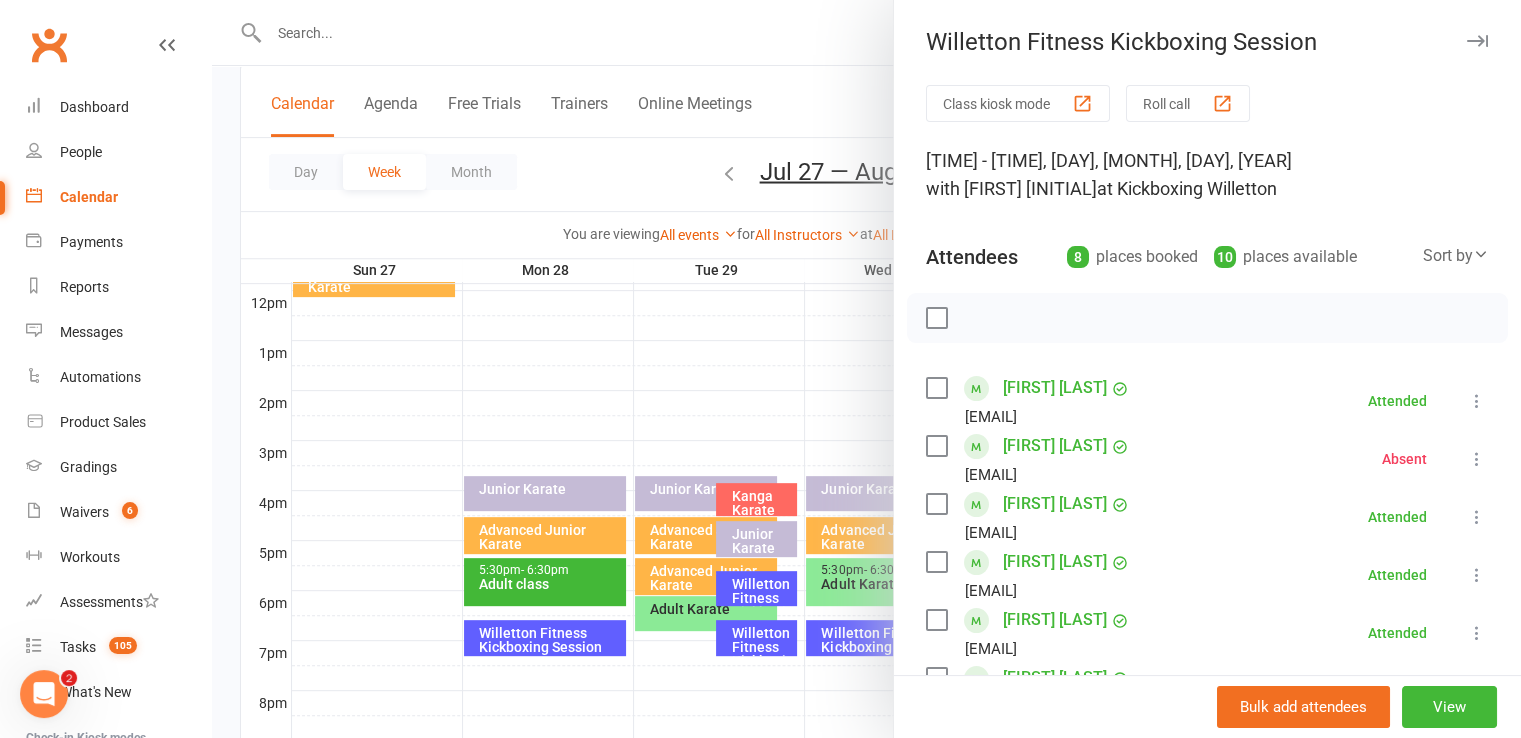 click at bounding box center (866, 369) 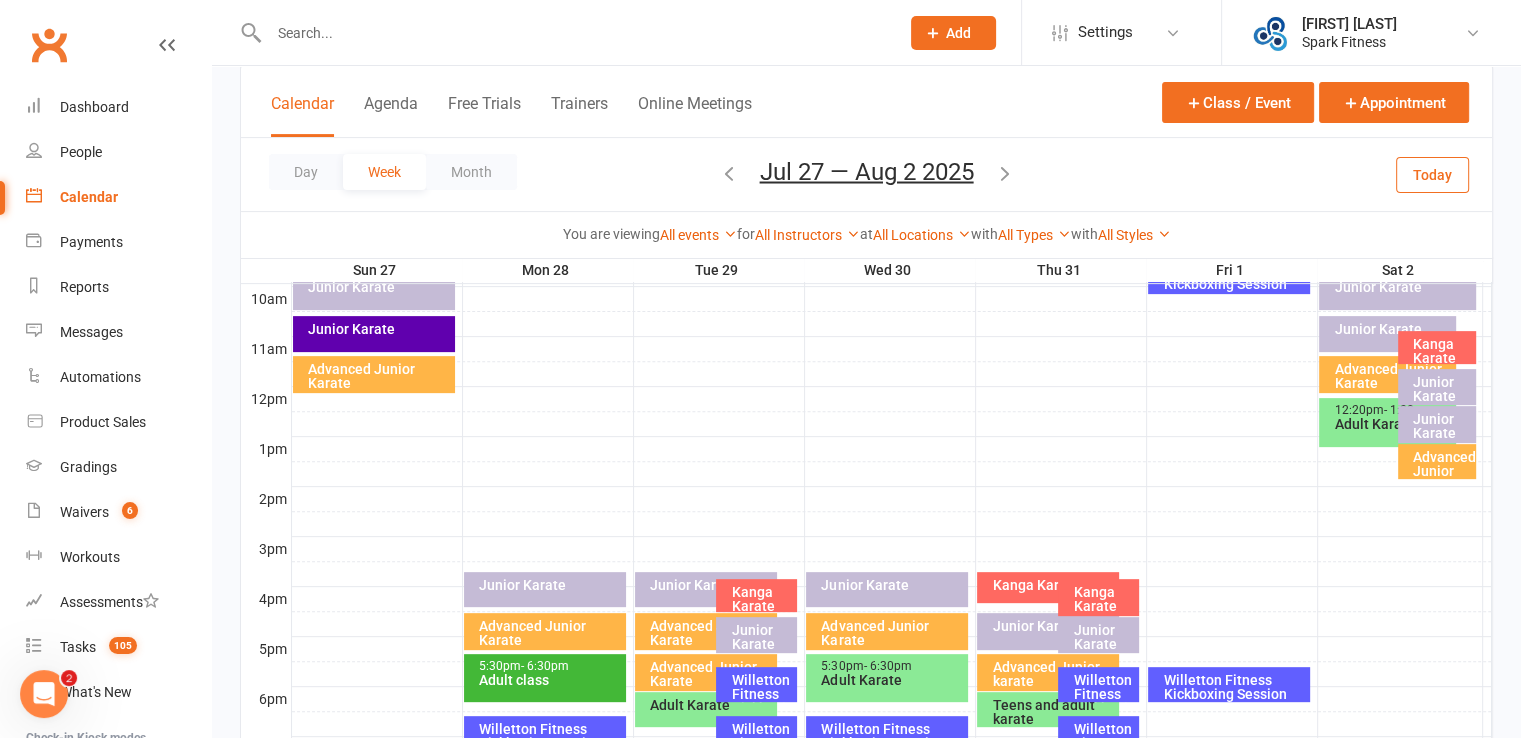 scroll, scrollTop: 816, scrollLeft: 0, axis: vertical 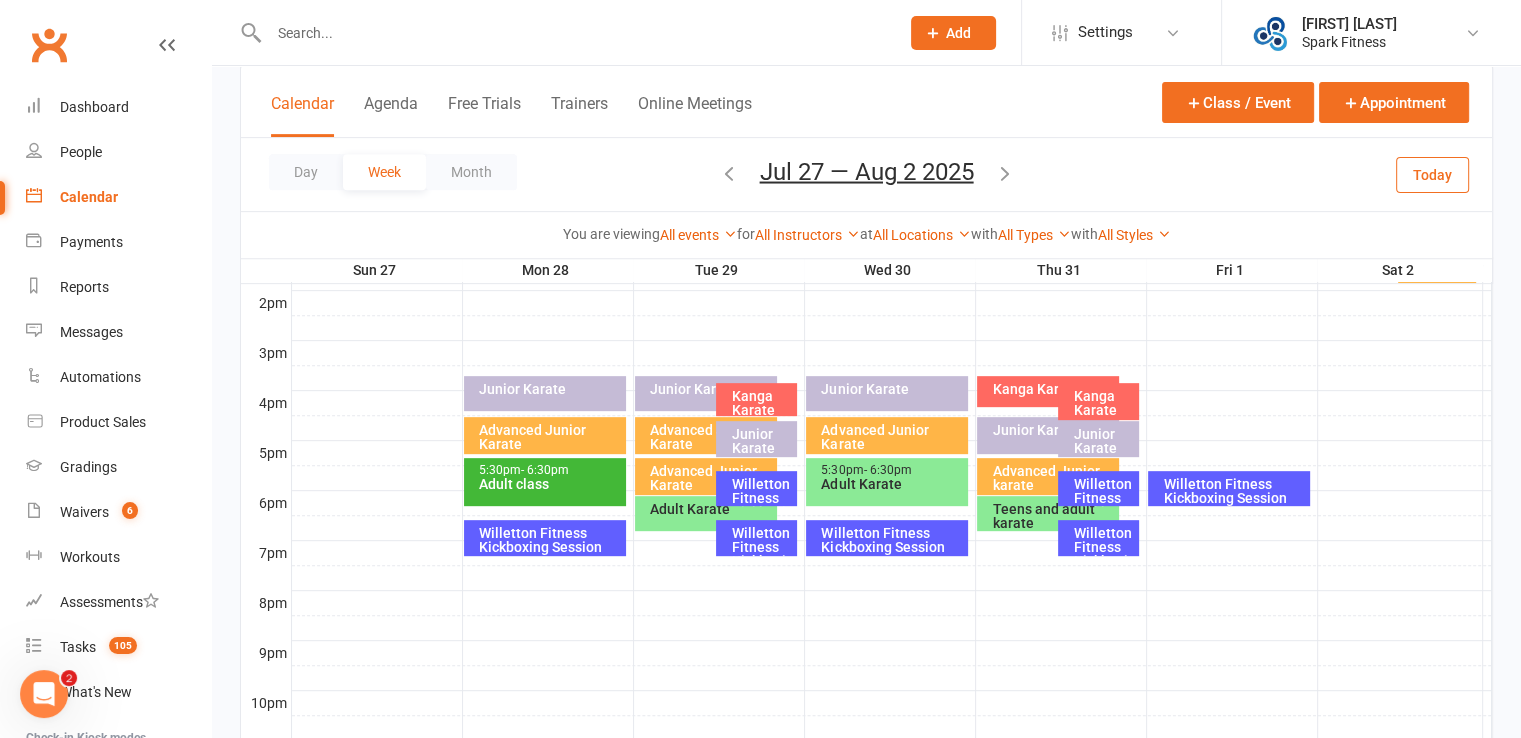 click on "Willetton Fitness Kickboxing Session" at bounding box center (892, 540) 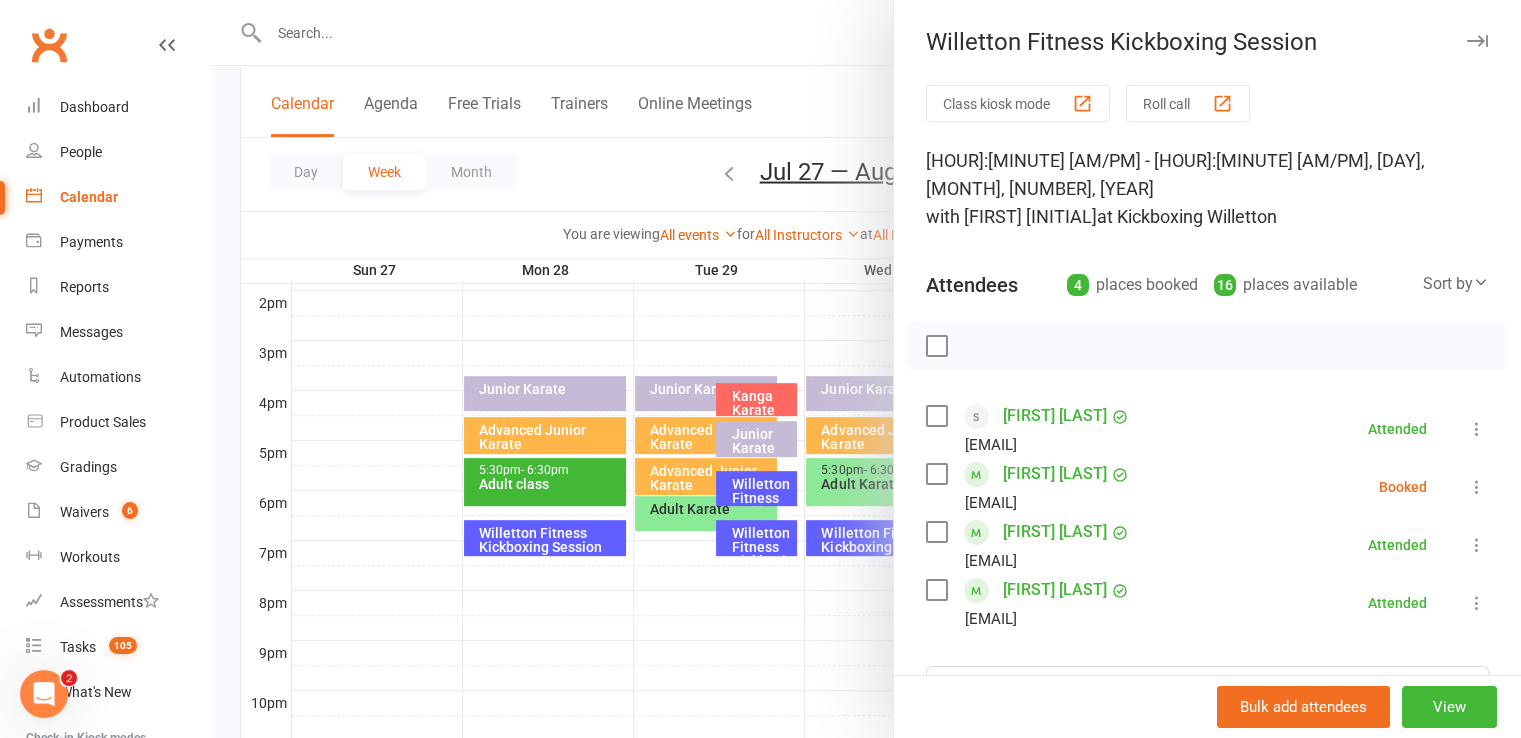 click at bounding box center (866, 369) 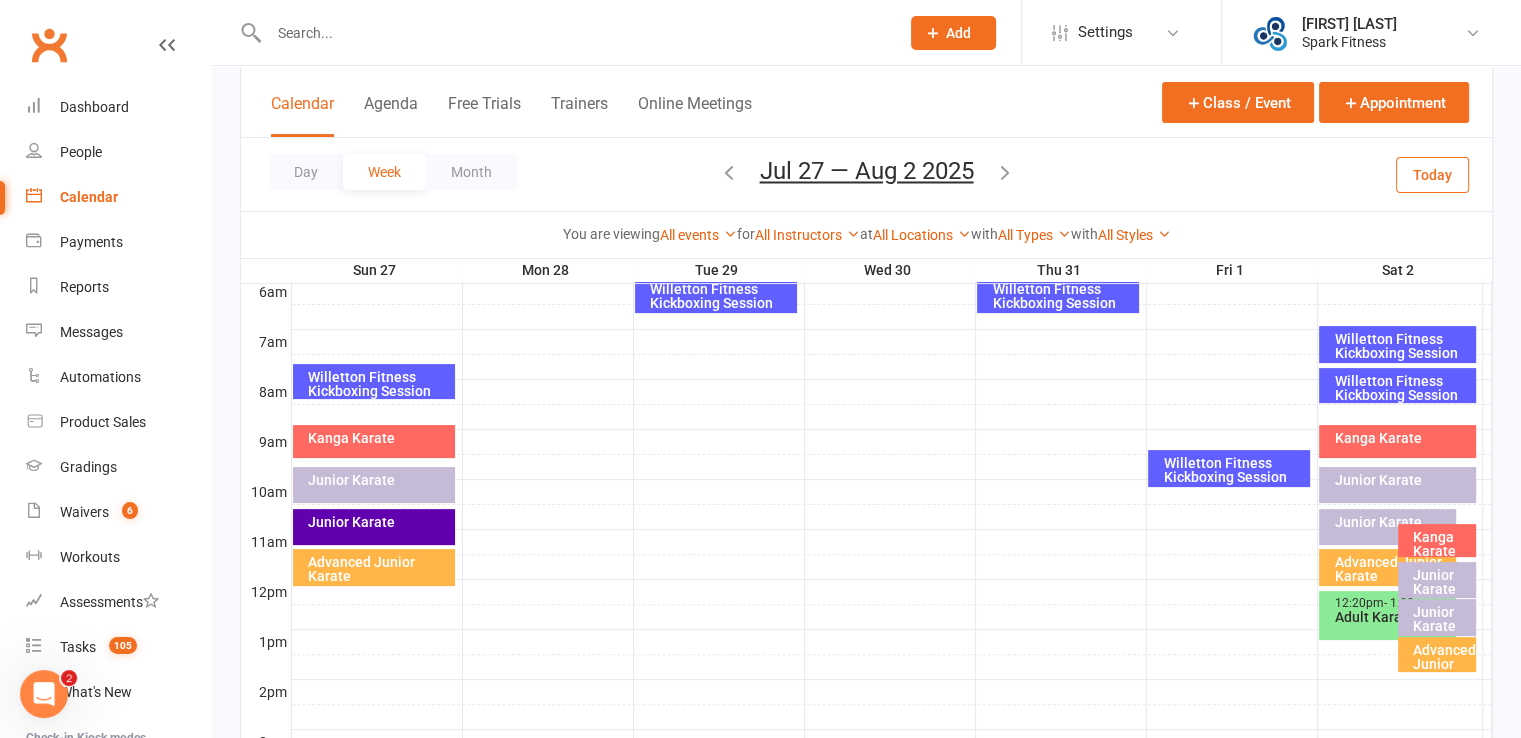 scroll, scrollTop: 316, scrollLeft: 0, axis: vertical 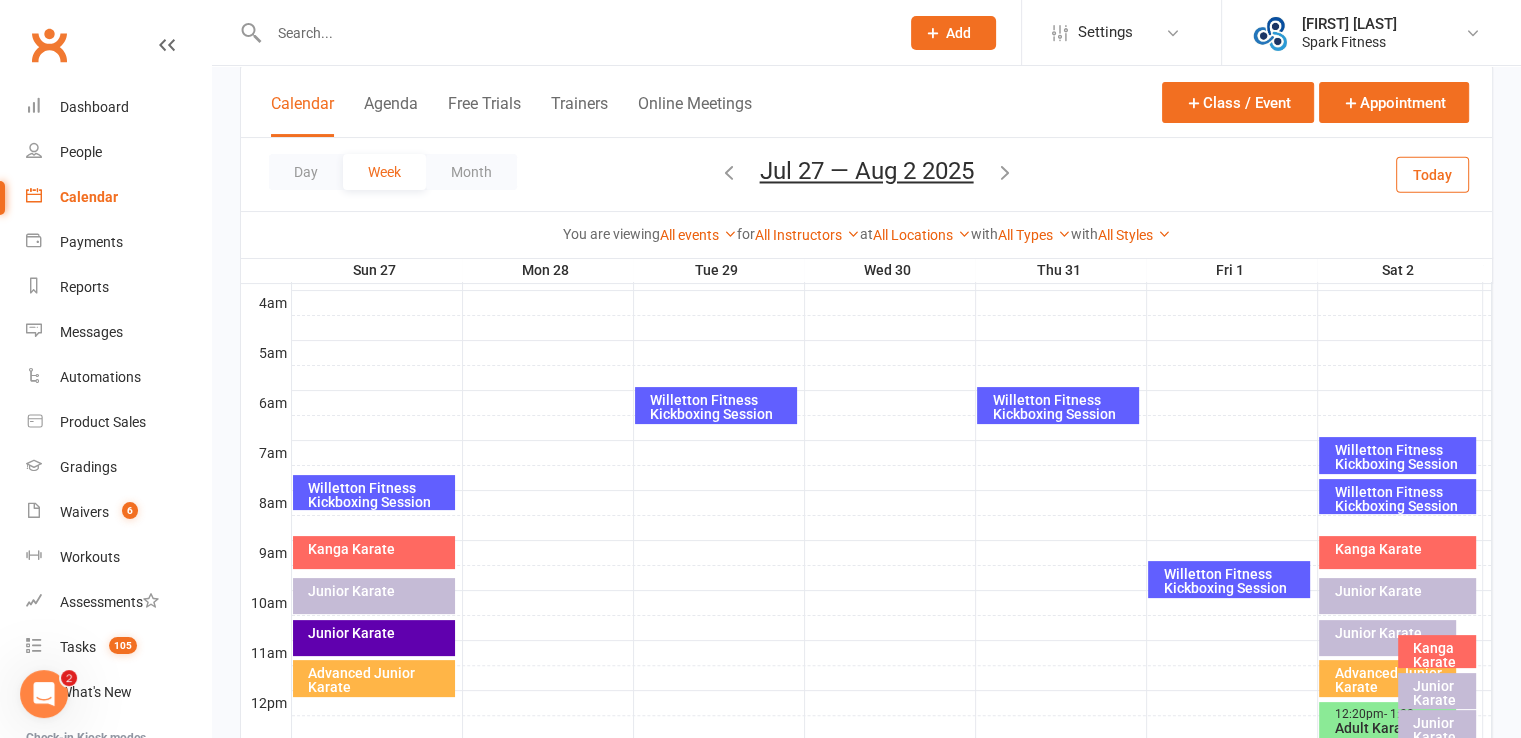 click on "Willetton Fitness Kickboxing Session" at bounding box center [1058, 405] 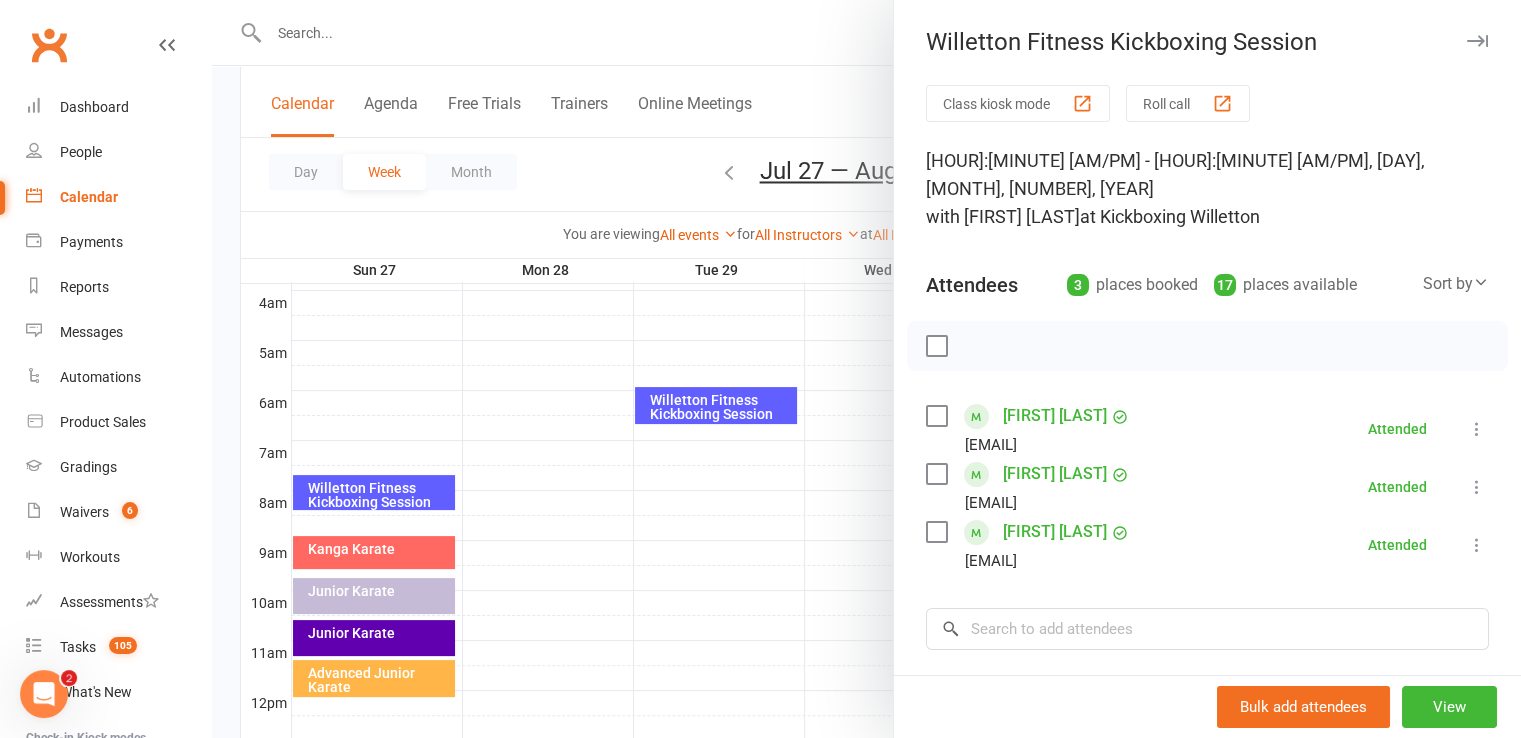 click at bounding box center (866, 369) 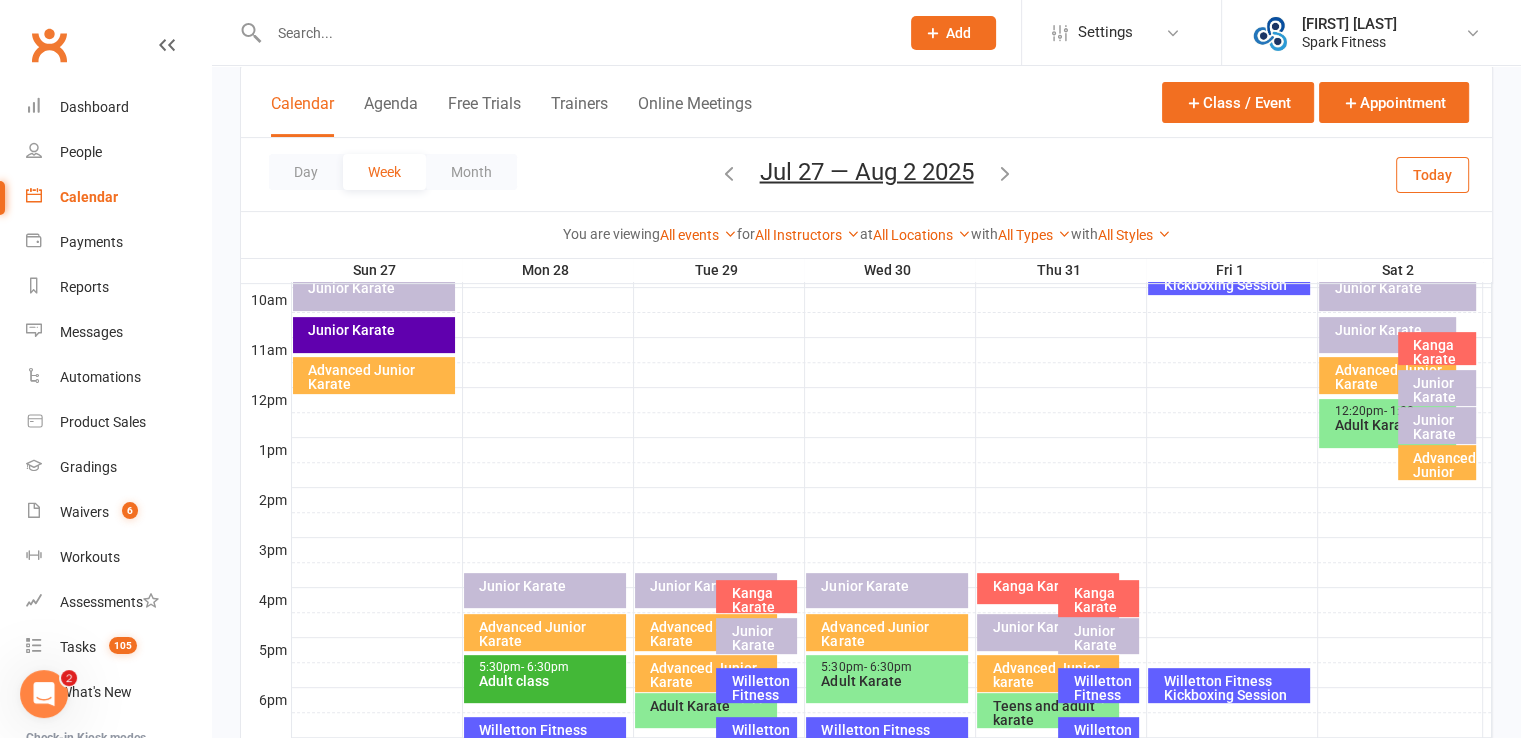 scroll, scrollTop: 716, scrollLeft: 0, axis: vertical 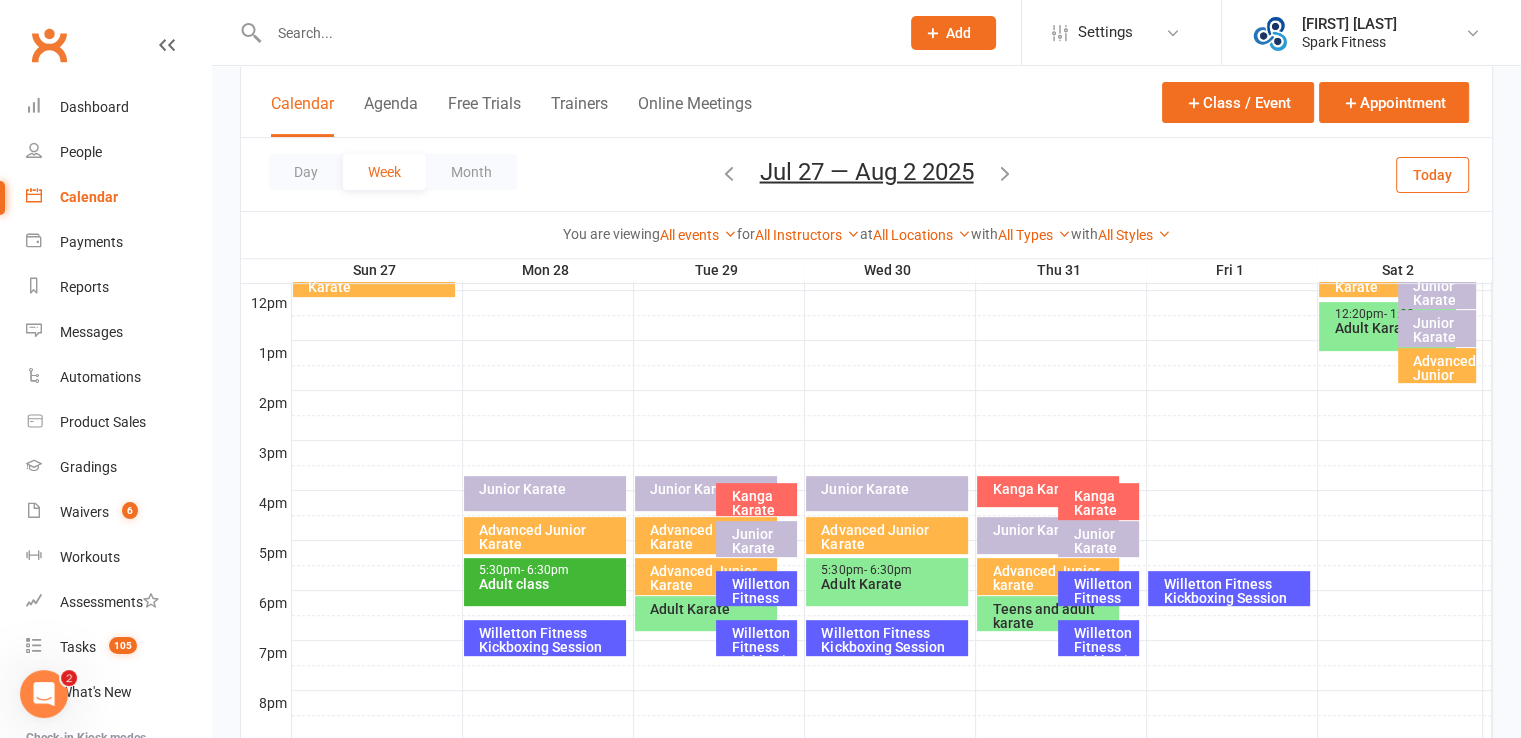 click on "Willetton Fitness Kickboxing Session" at bounding box center (1103, 605) 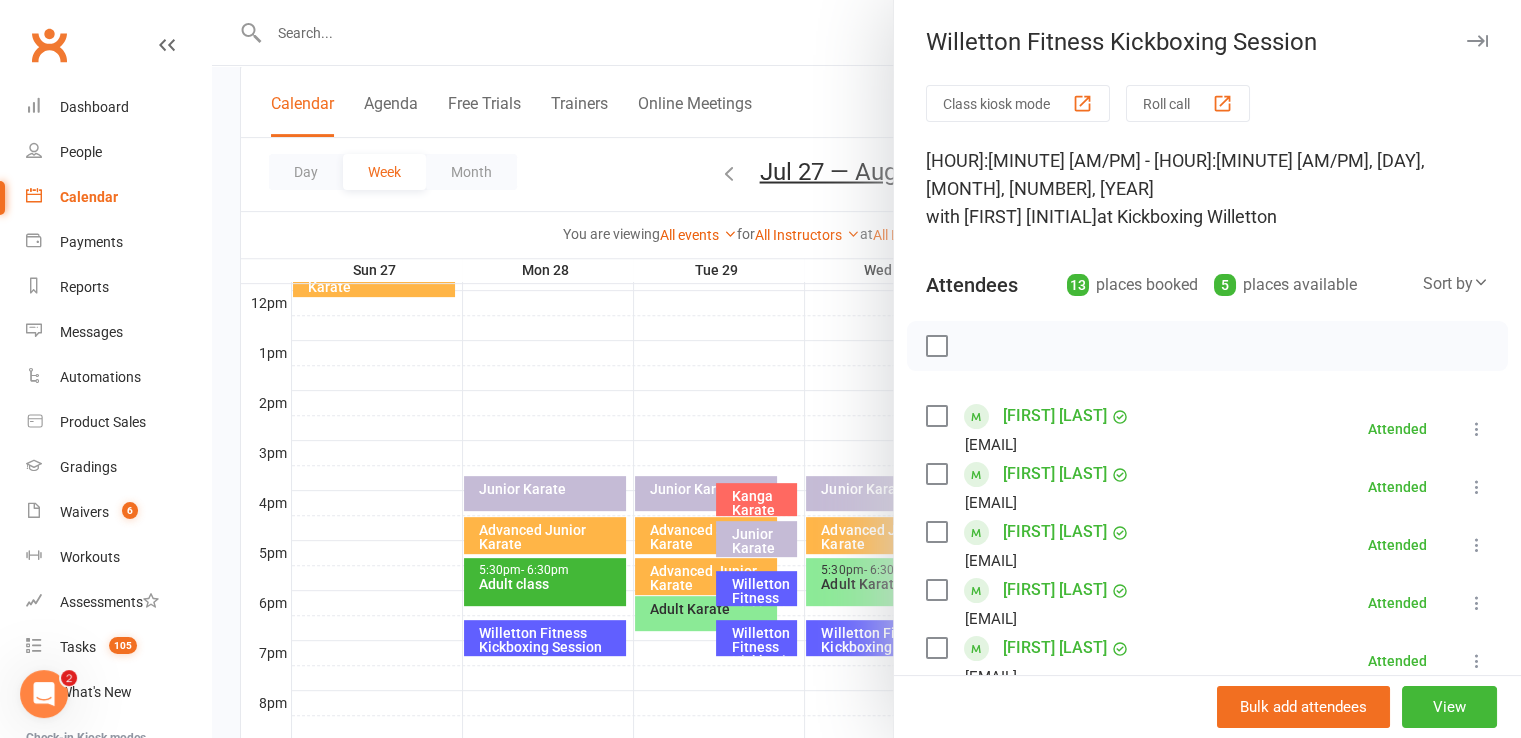 click at bounding box center [866, 369] 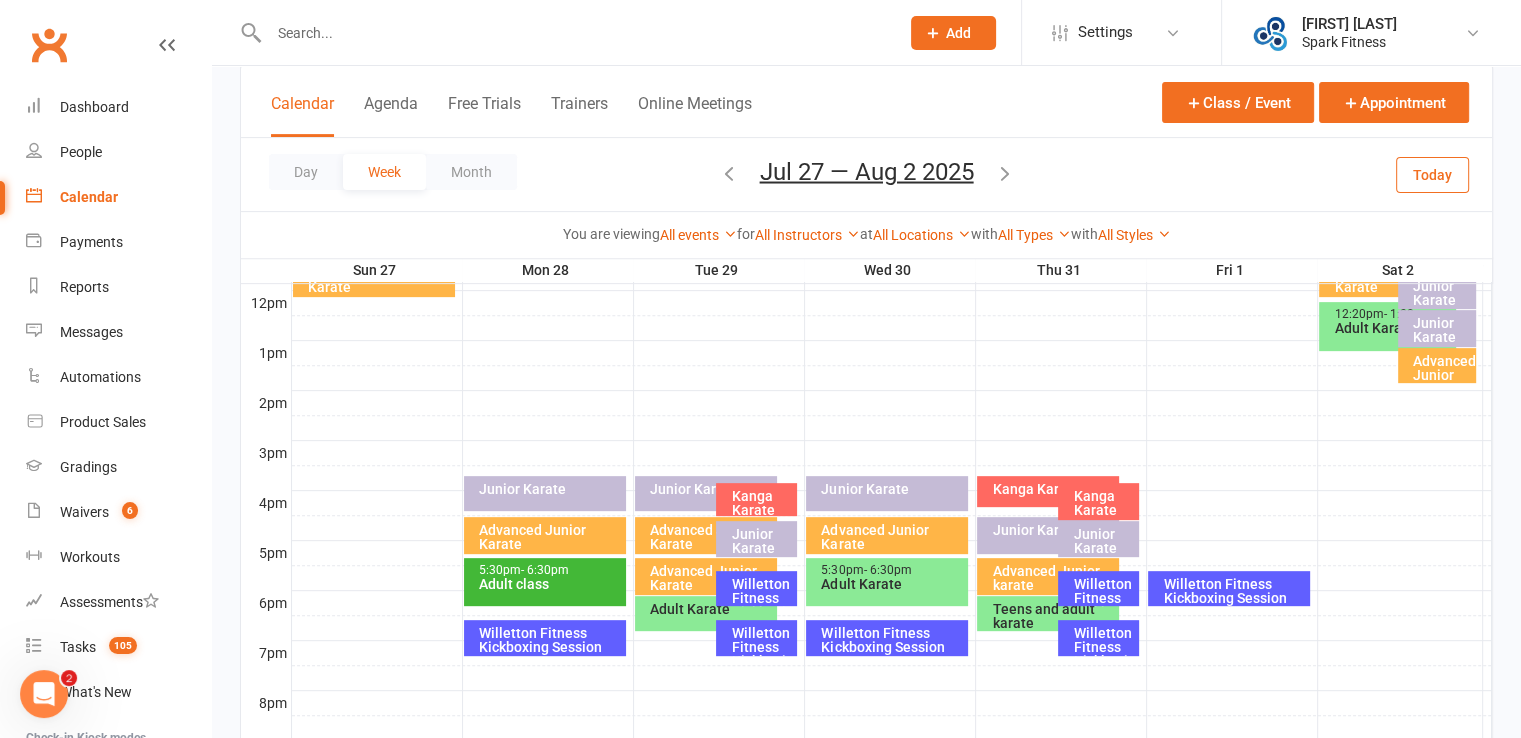 click on "Willetton Fitness Kickboxing Session" at bounding box center (1103, 654) 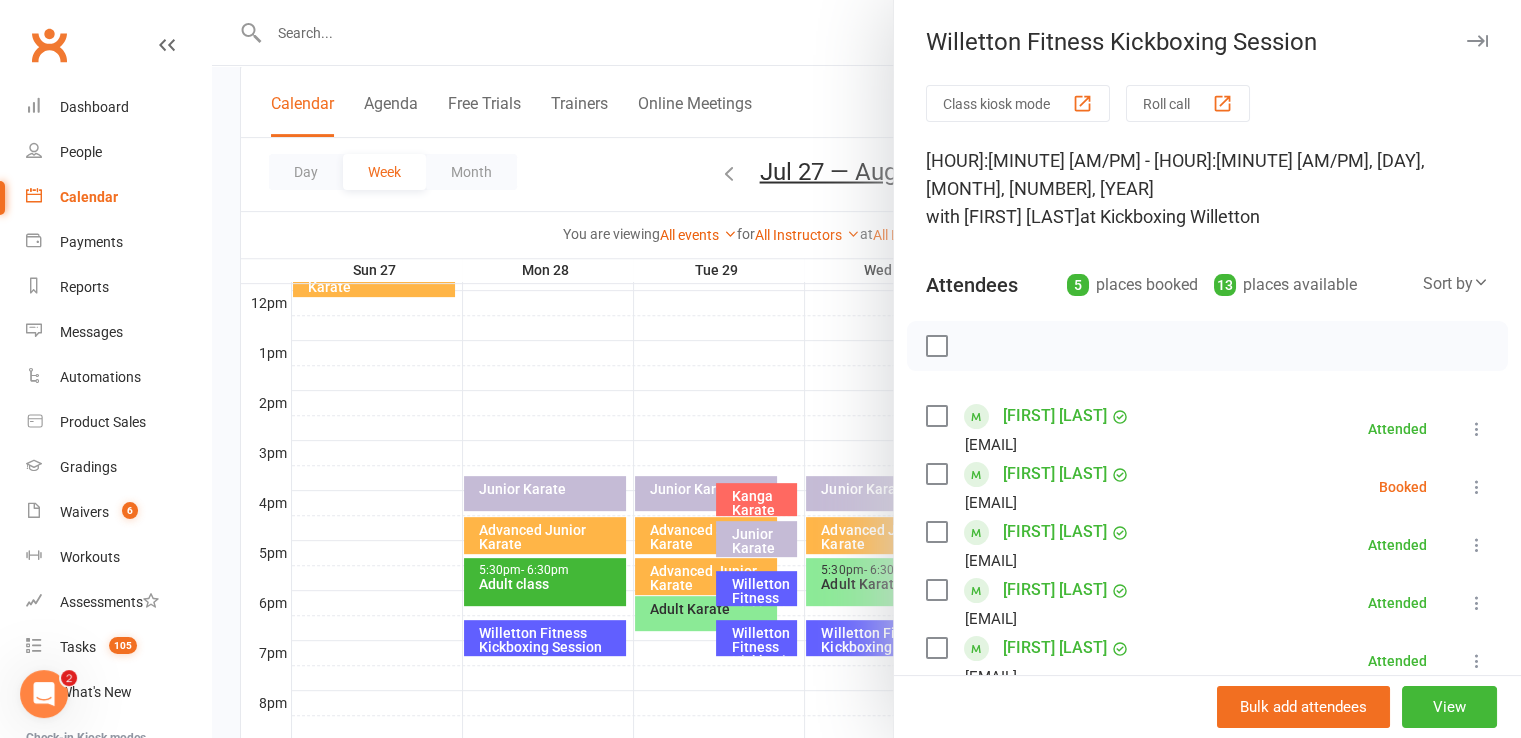 click at bounding box center [866, 369] 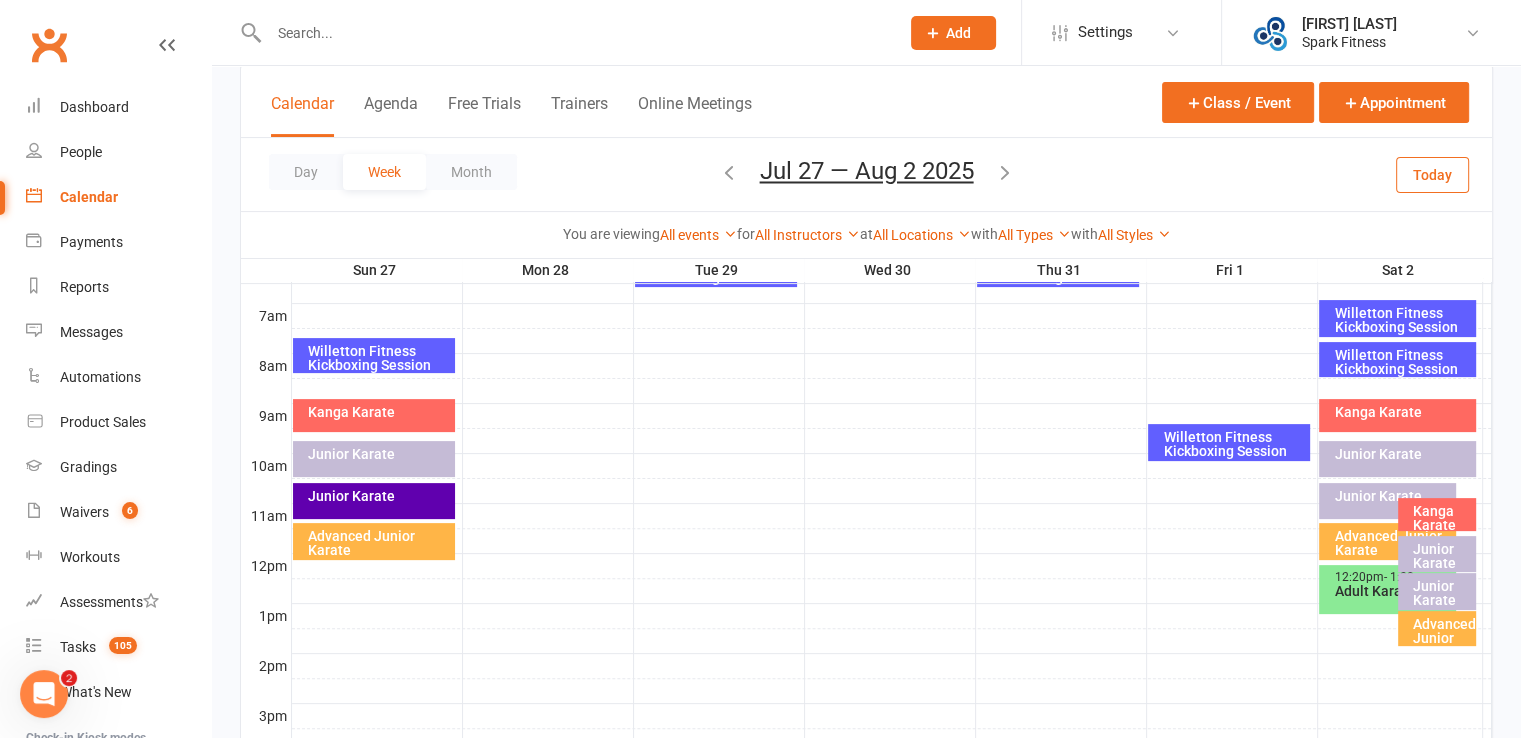 scroll, scrollTop: 416, scrollLeft: 0, axis: vertical 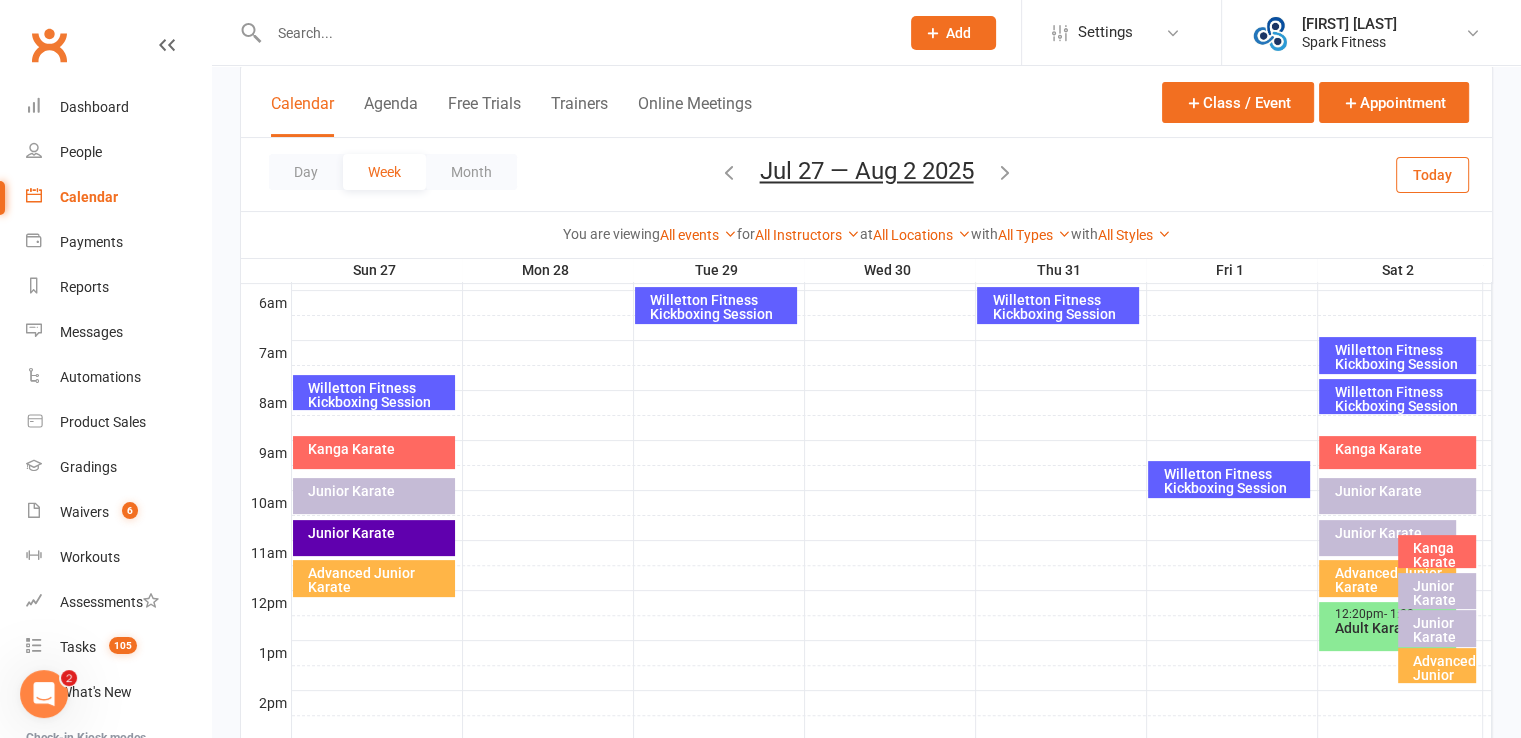 click on "Willetton Fitness Kickboxing Session" at bounding box center [1234, 481] 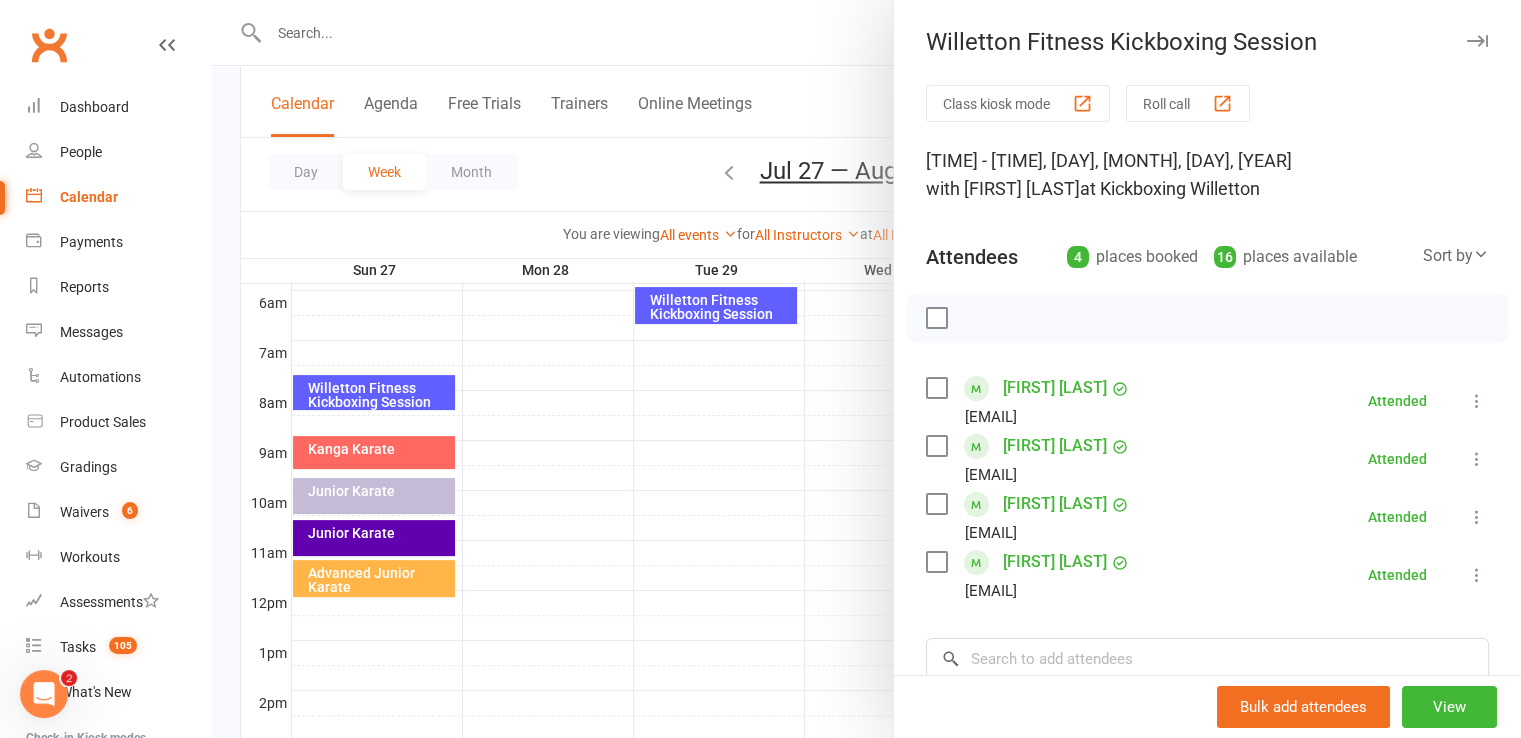 click at bounding box center (866, 369) 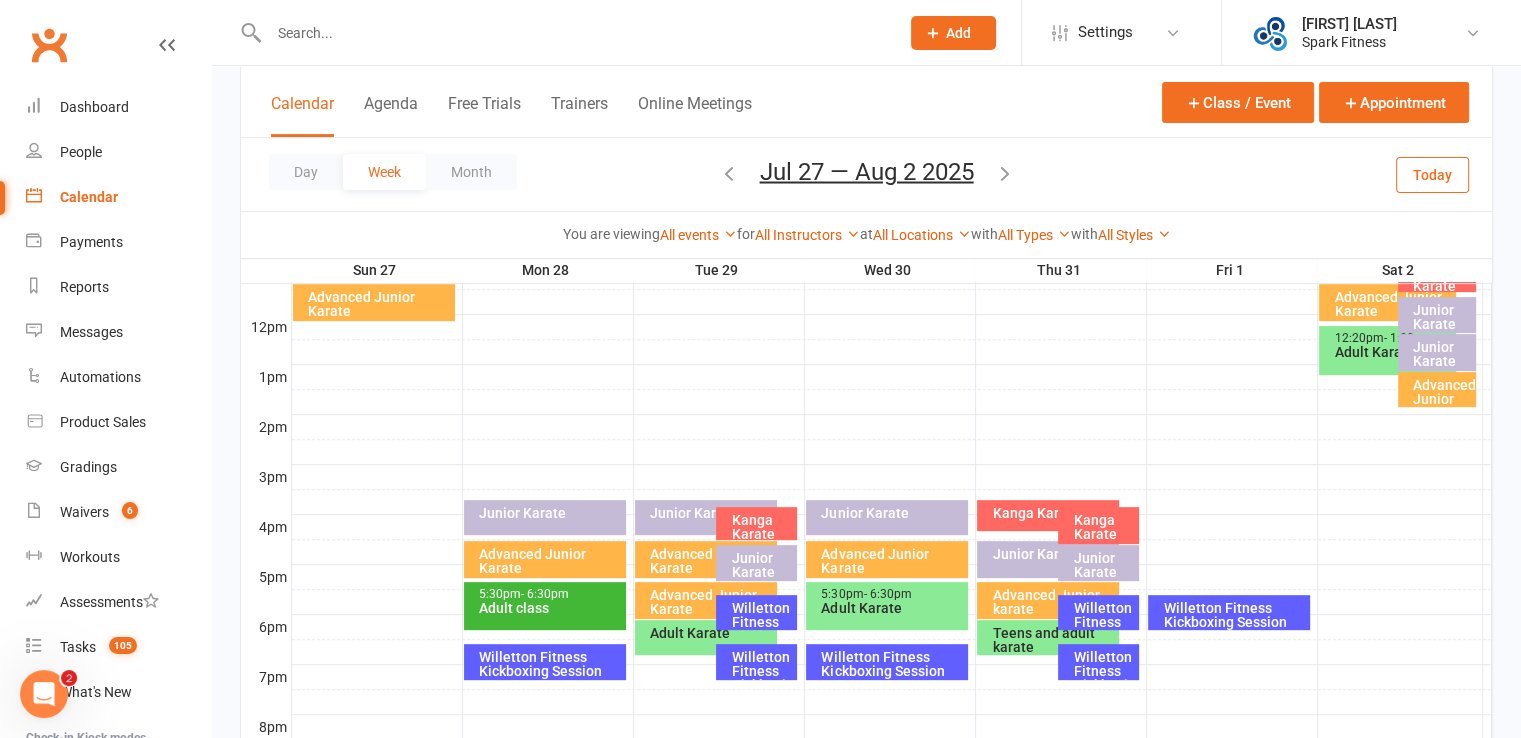 scroll, scrollTop: 716, scrollLeft: 0, axis: vertical 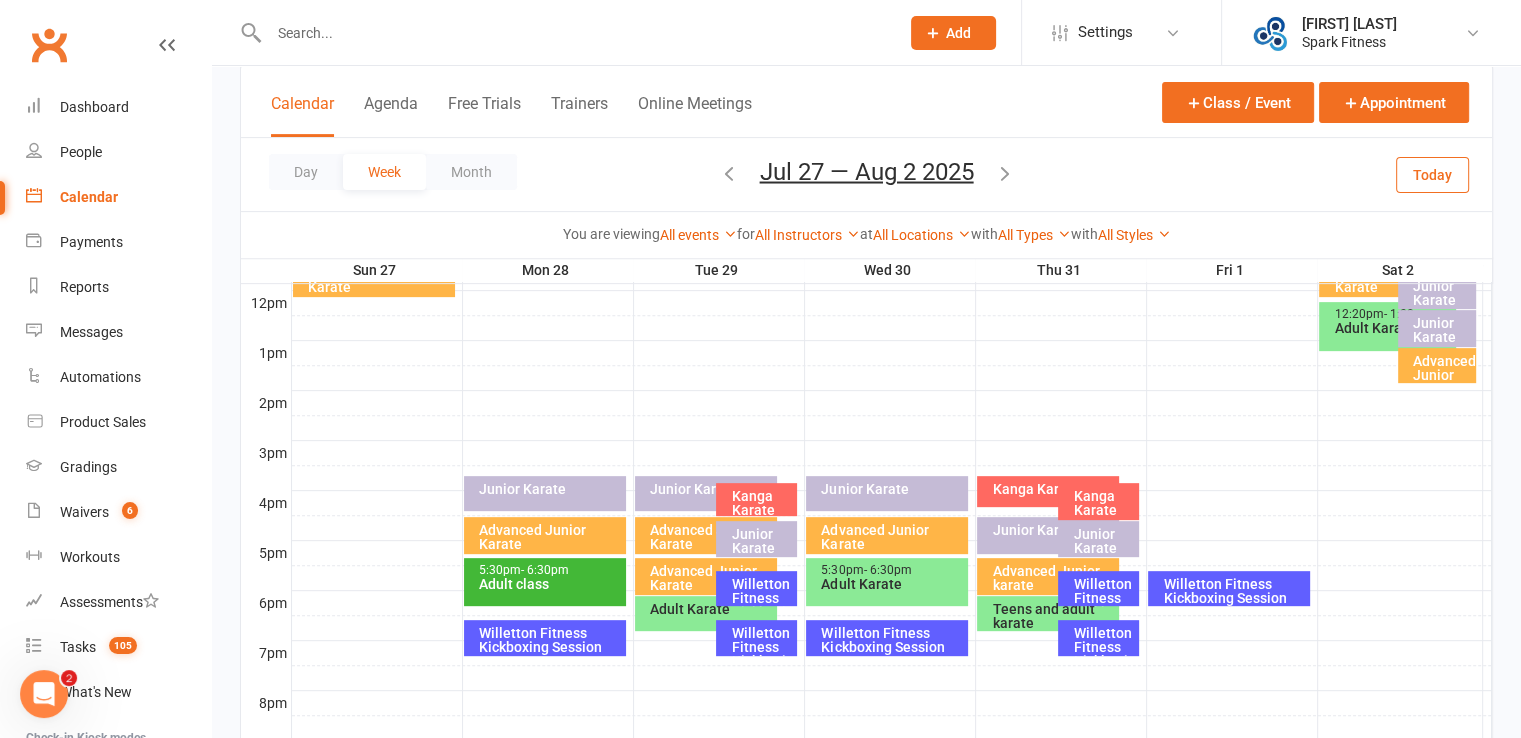 click on "Willetton Fitness Kickboxing Session" at bounding box center [1234, 591] 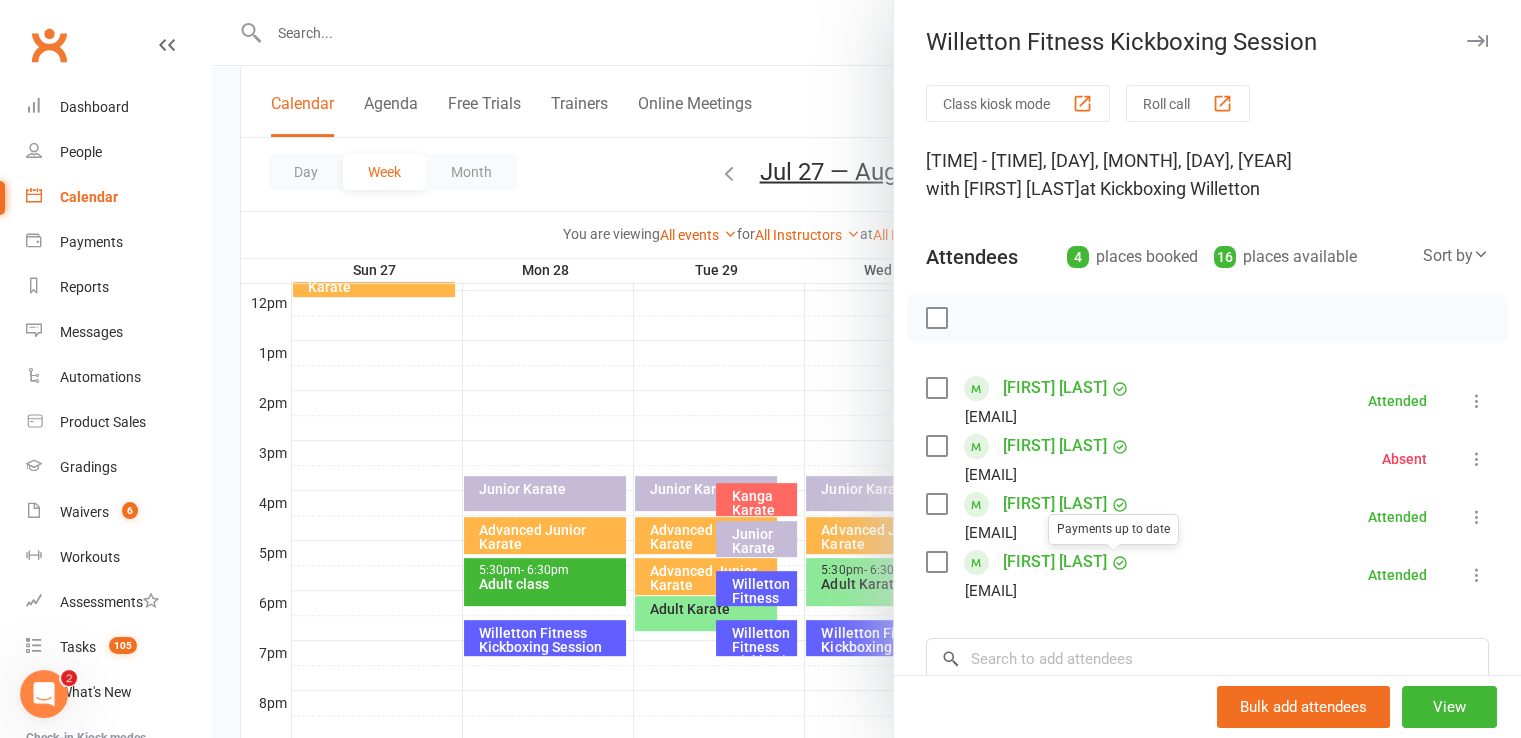 click at bounding box center (866, 369) 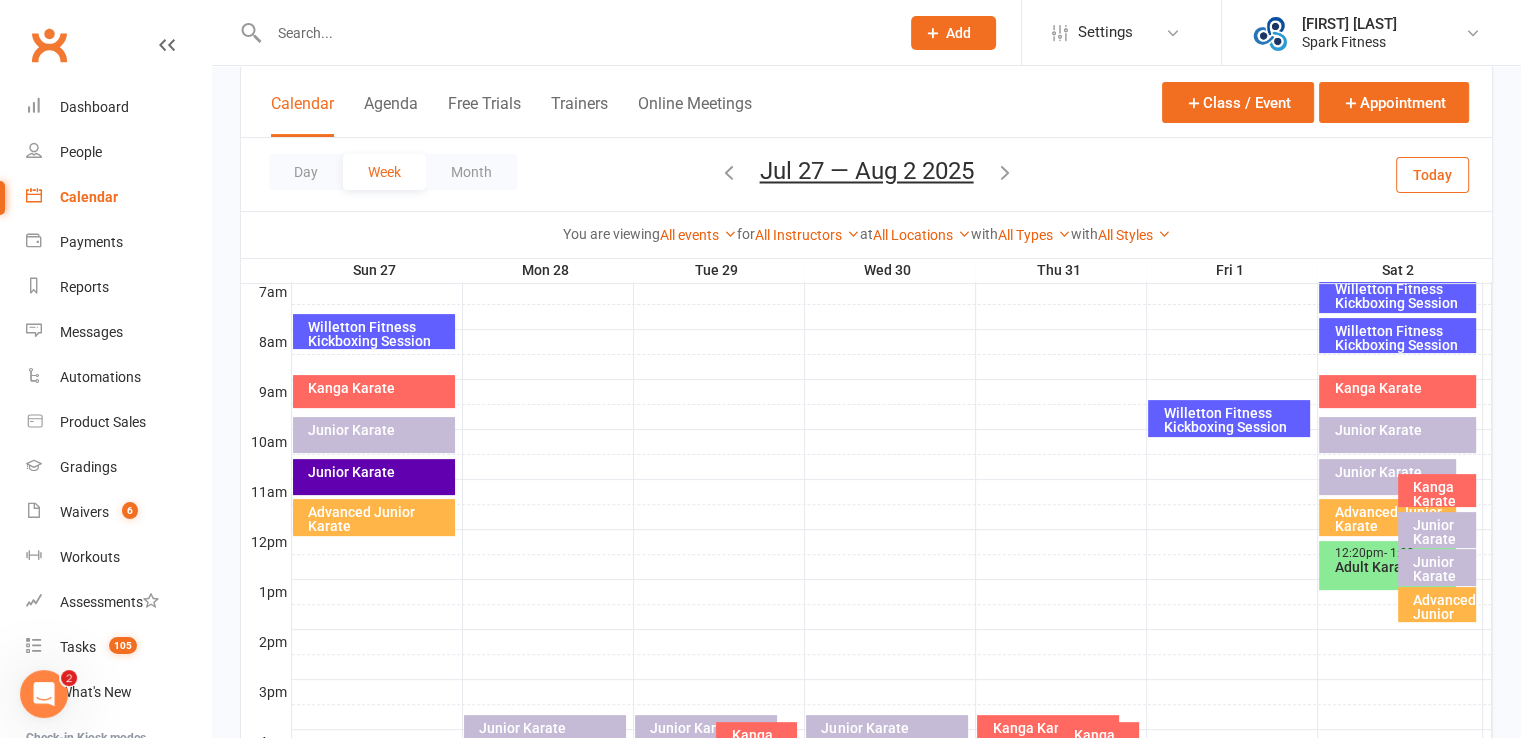 scroll, scrollTop: 316, scrollLeft: 0, axis: vertical 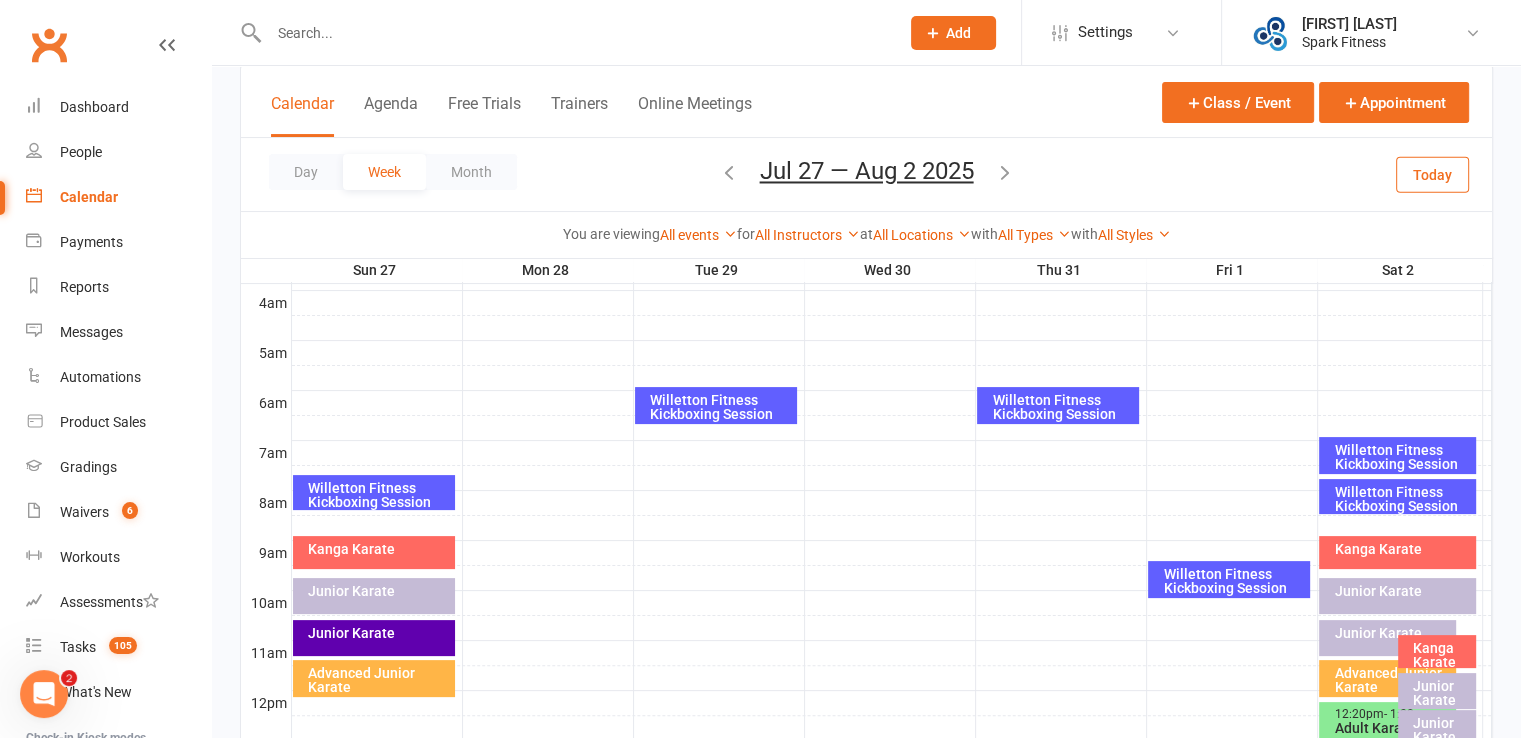 click on "Willetton Fitness Kickboxing Session" at bounding box center [1402, 457] 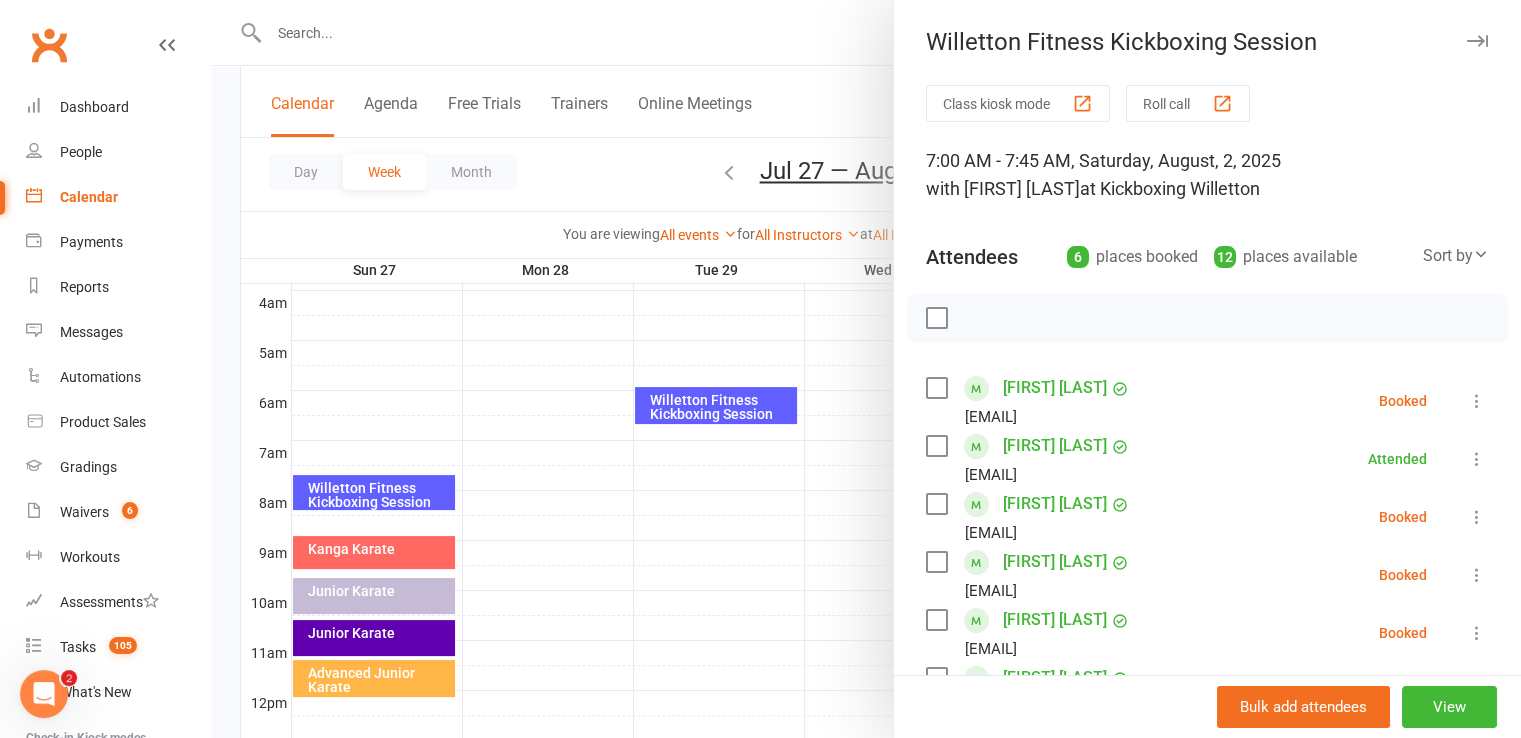 click at bounding box center (866, 369) 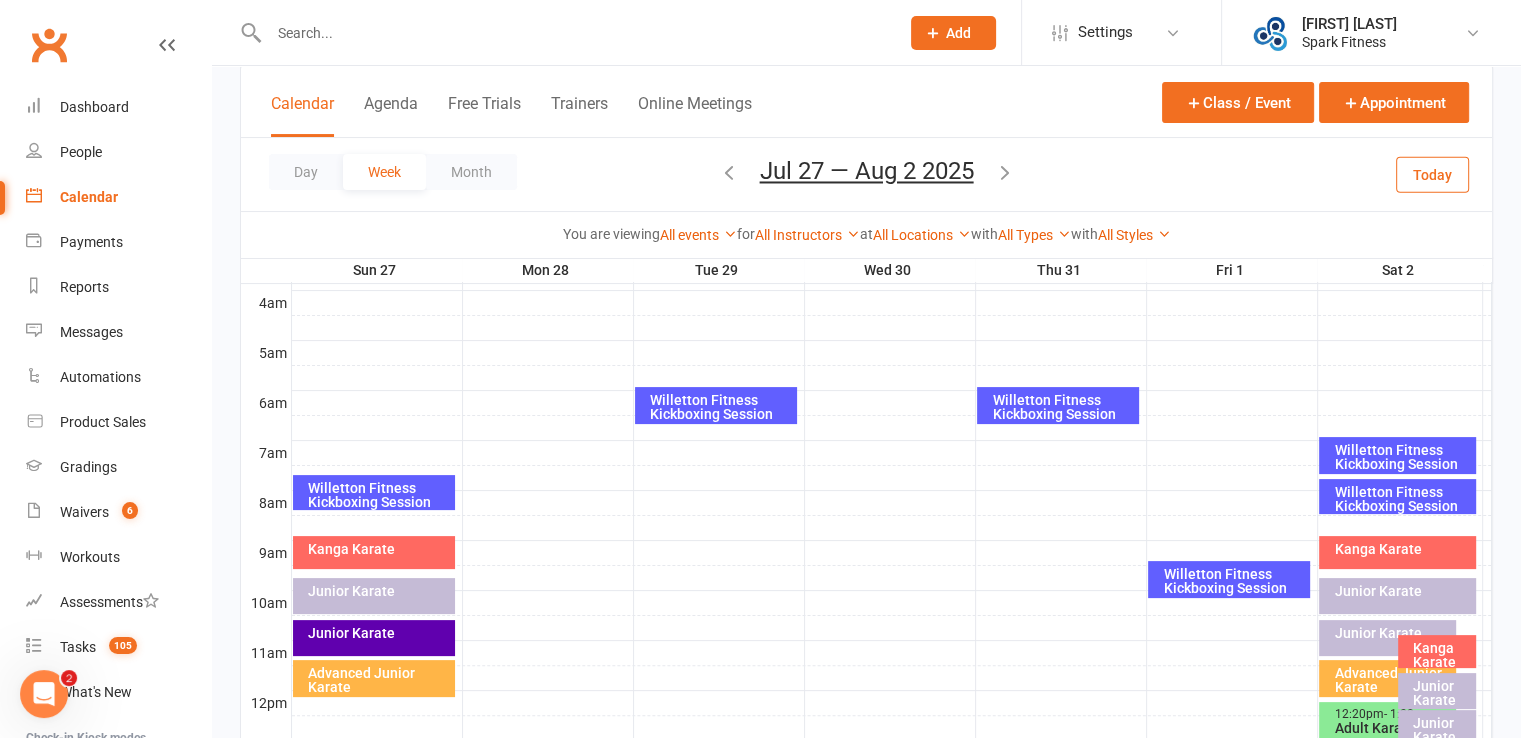 click on "Willetton Fitness Kickboxing Session" at bounding box center [1402, 499] 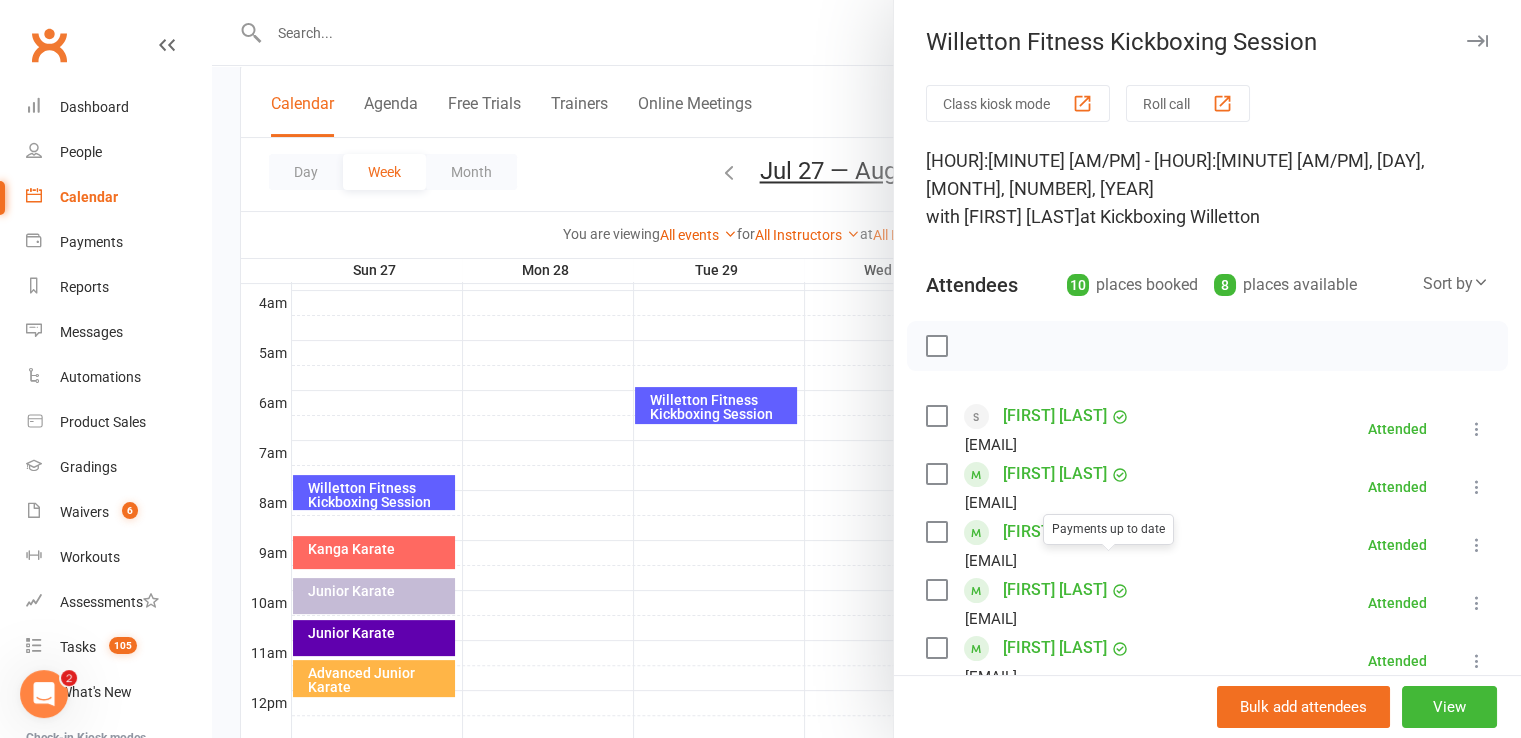 click at bounding box center [866, 369] 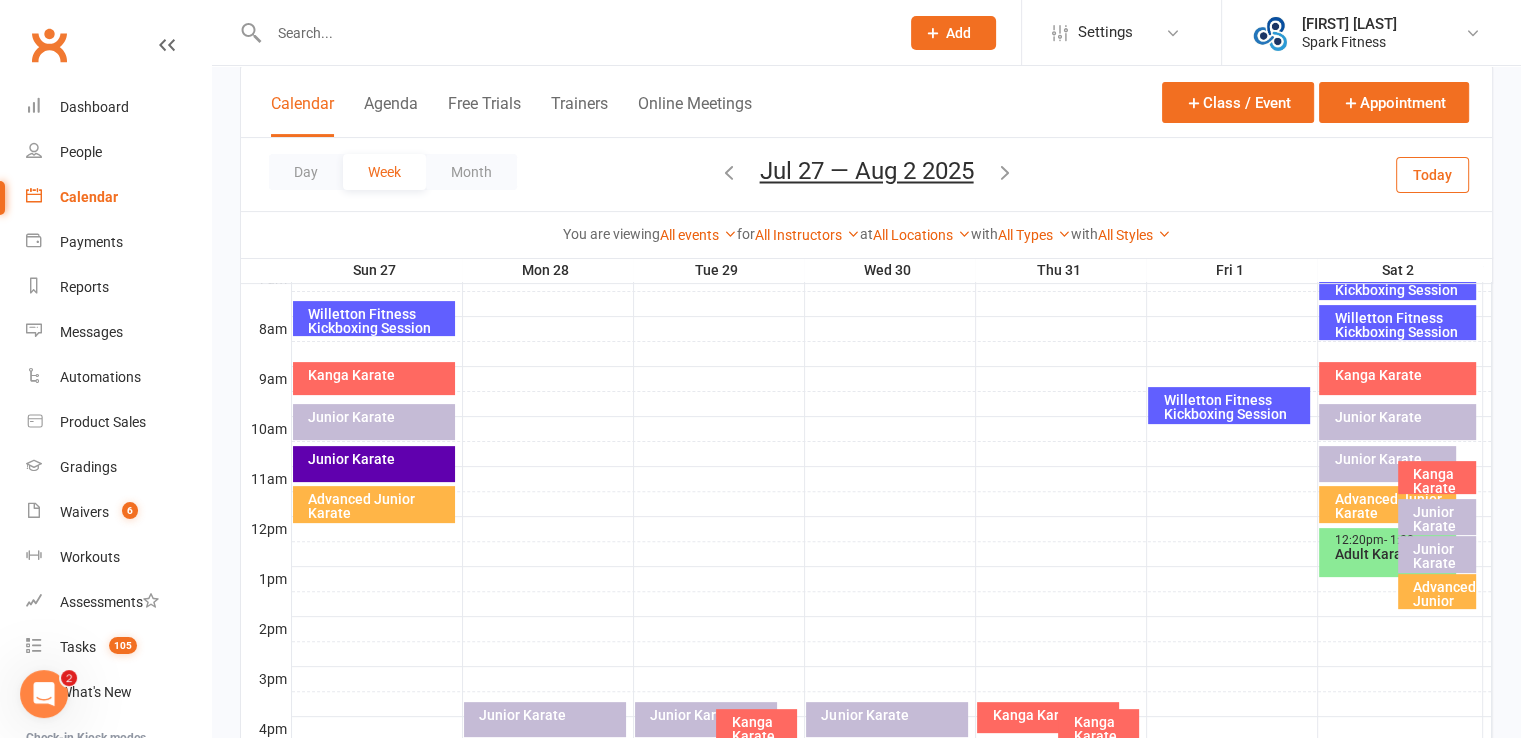scroll, scrollTop: 216, scrollLeft: 0, axis: vertical 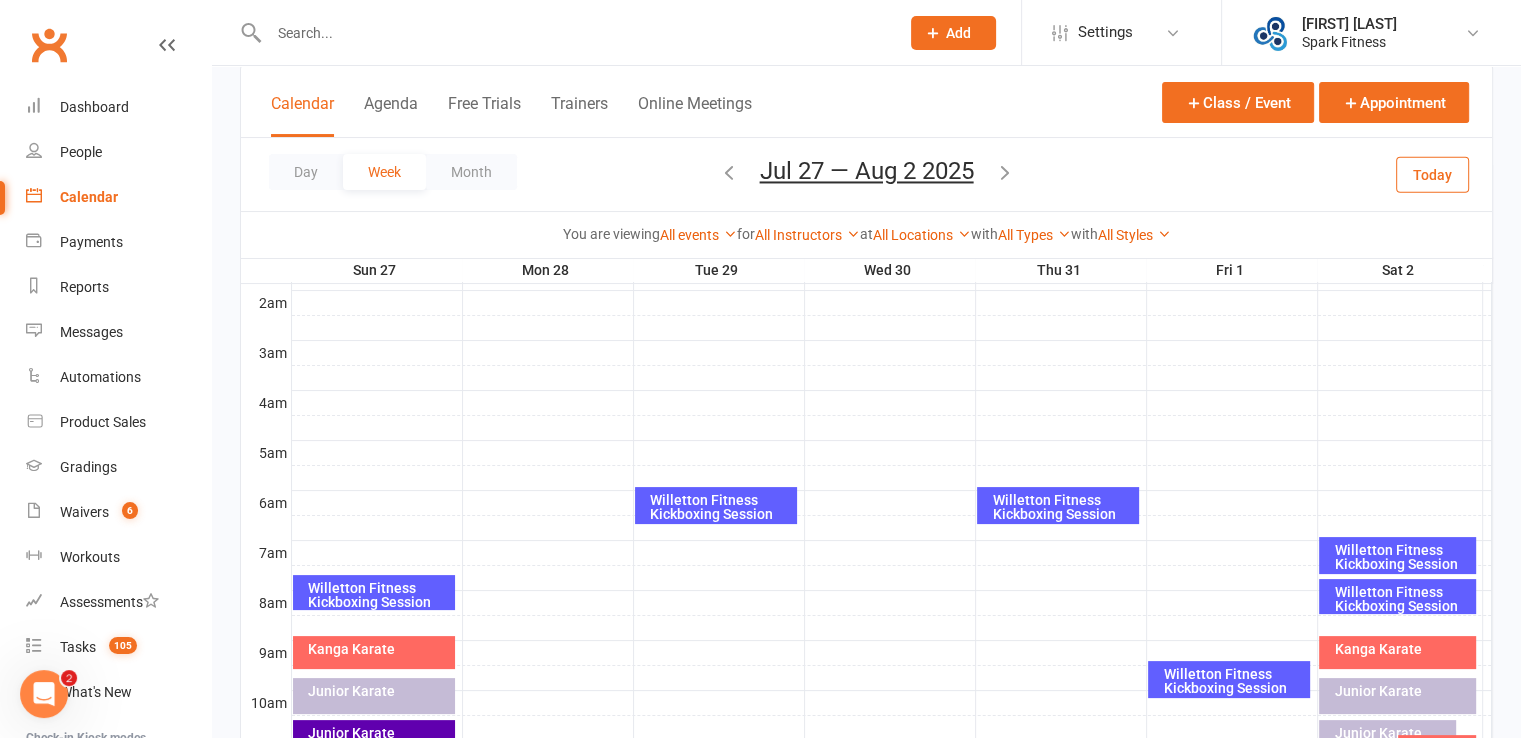 click at bounding box center [1005, 172] 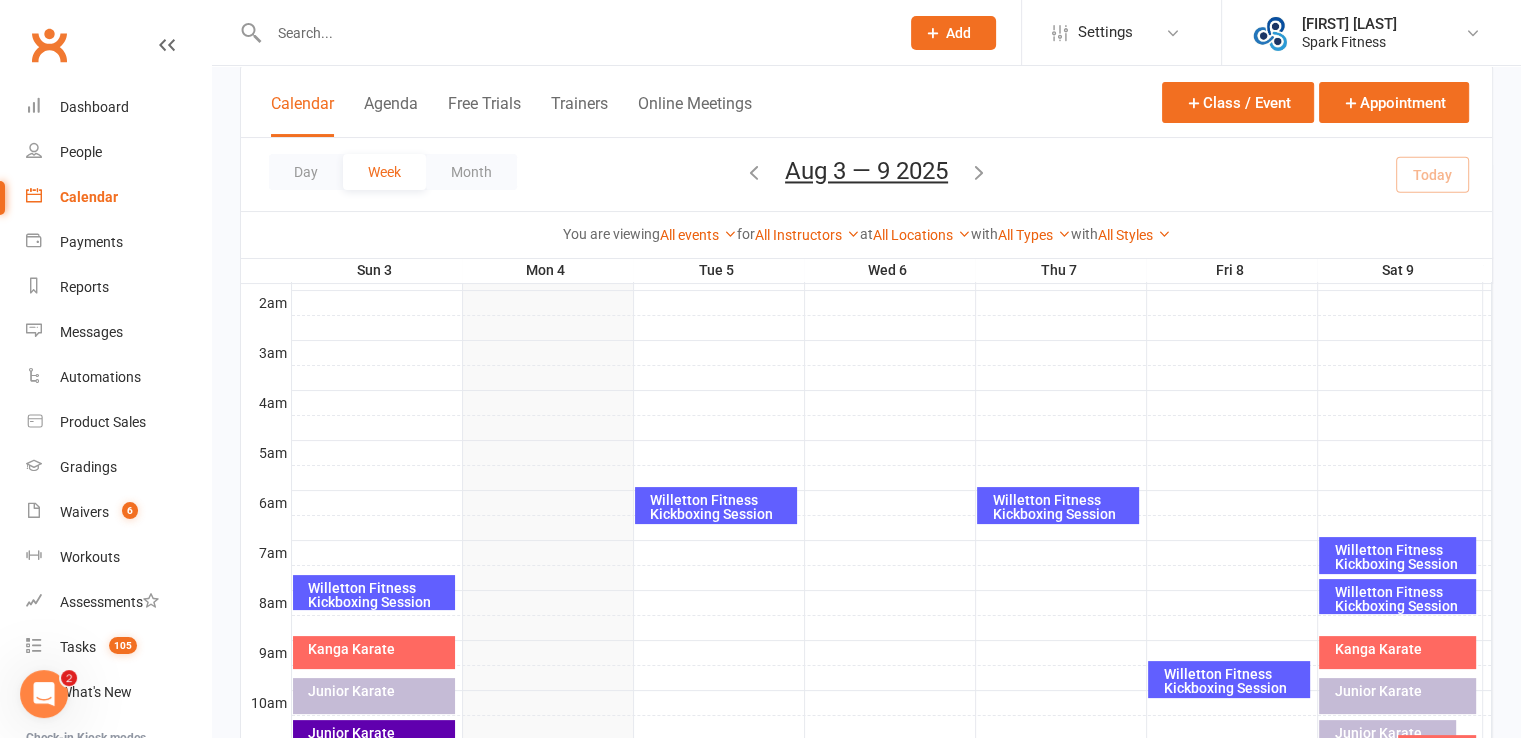 click on "Willetton Fitness Kickboxing Session" at bounding box center [379, 595] 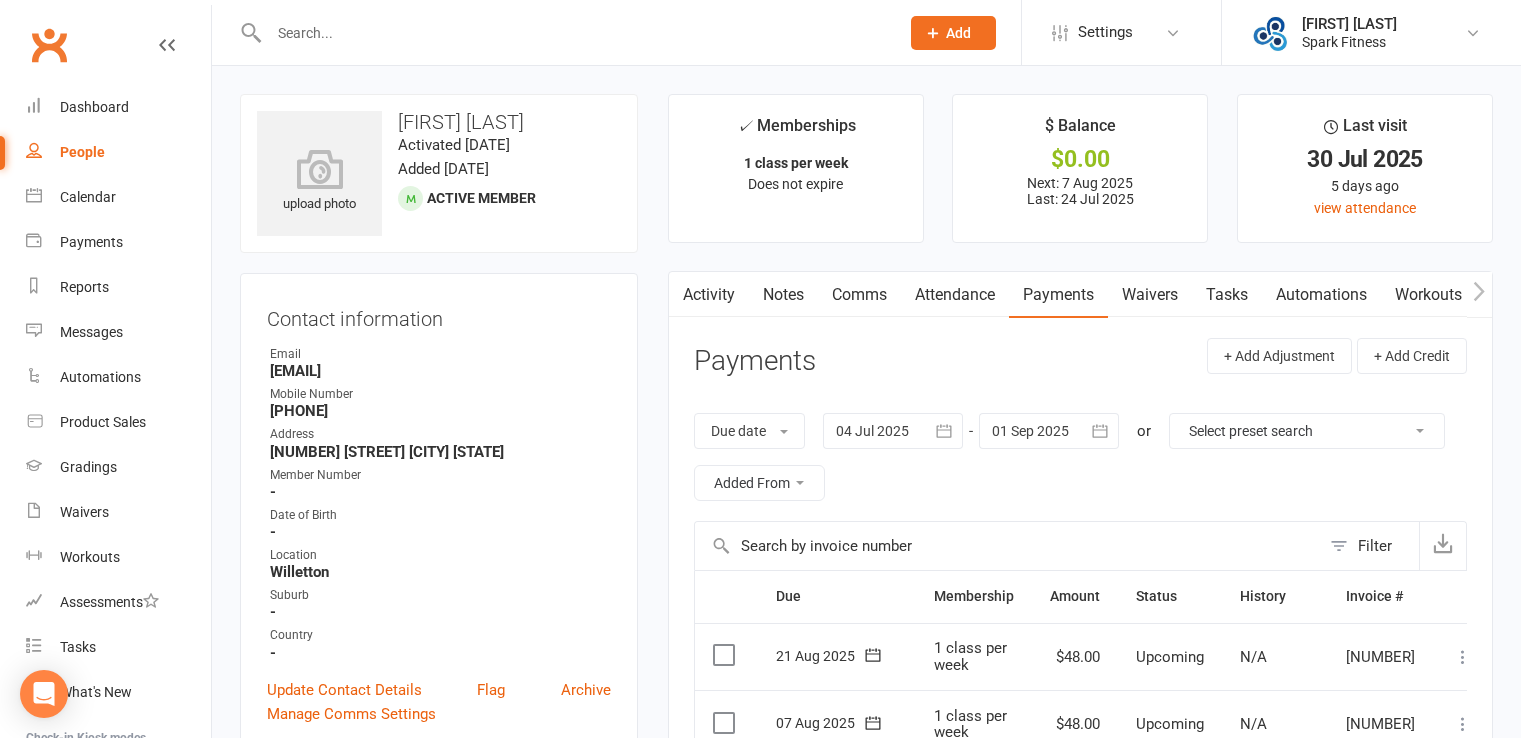 scroll, scrollTop: 0, scrollLeft: 0, axis: both 